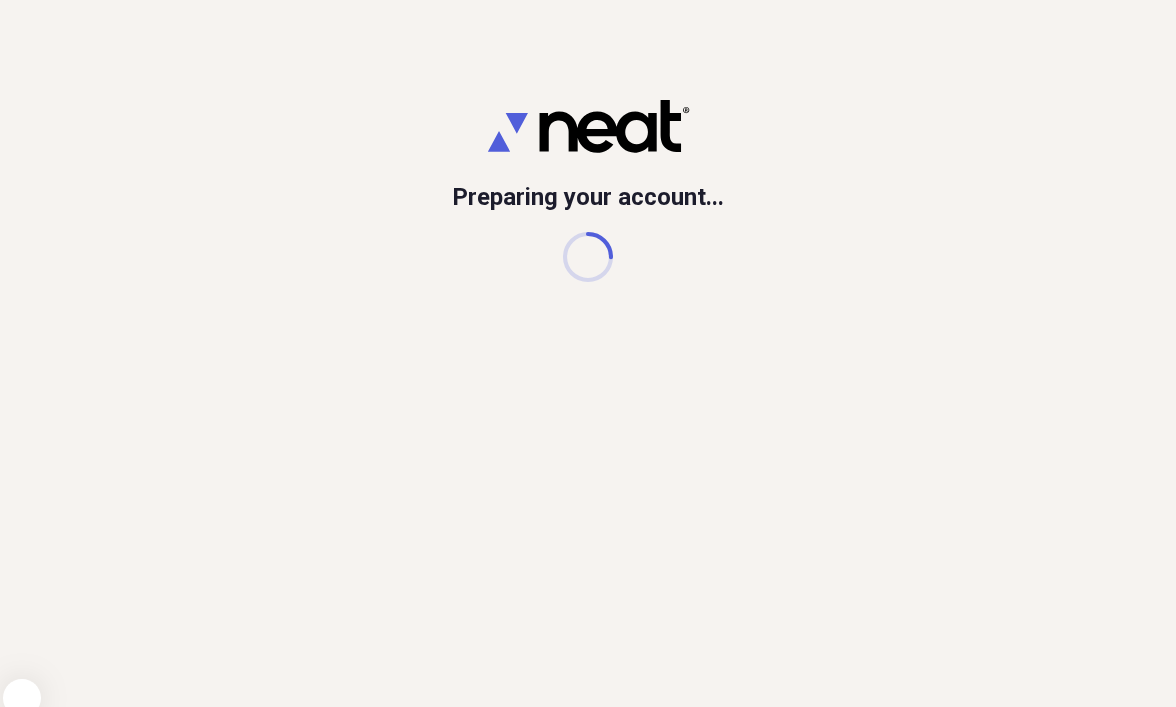 scroll, scrollTop: 0, scrollLeft: 0, axis: both 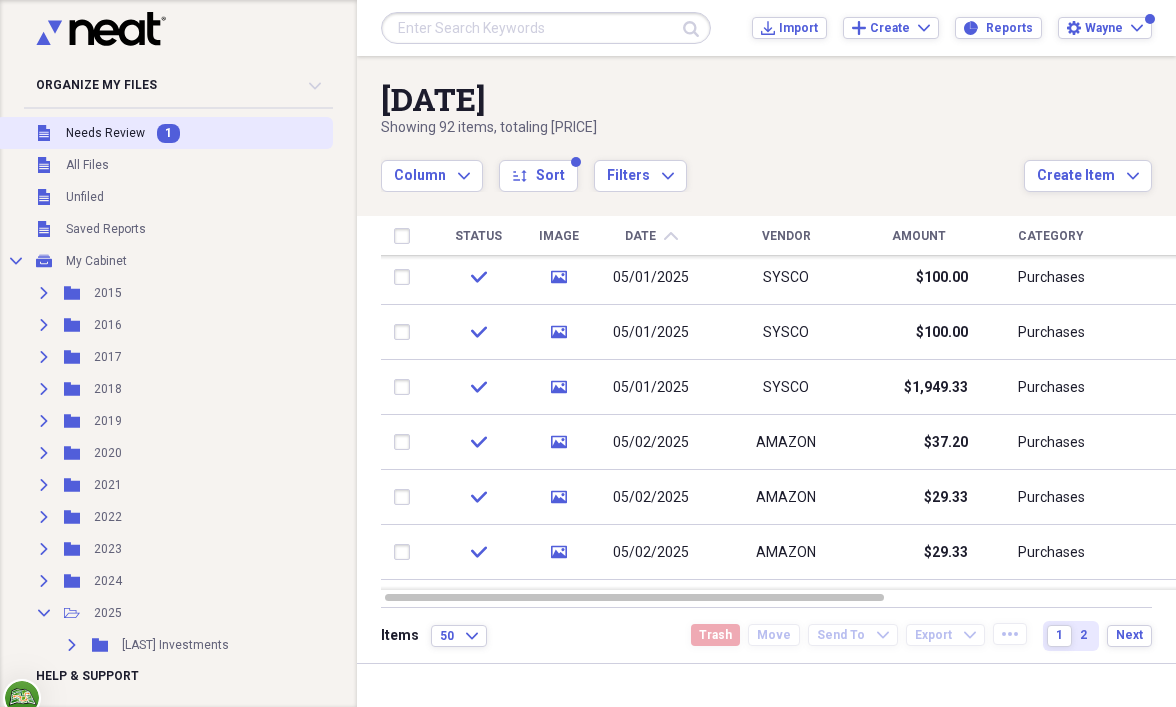 click on "Needs Review" at bounding box center (105, 133) 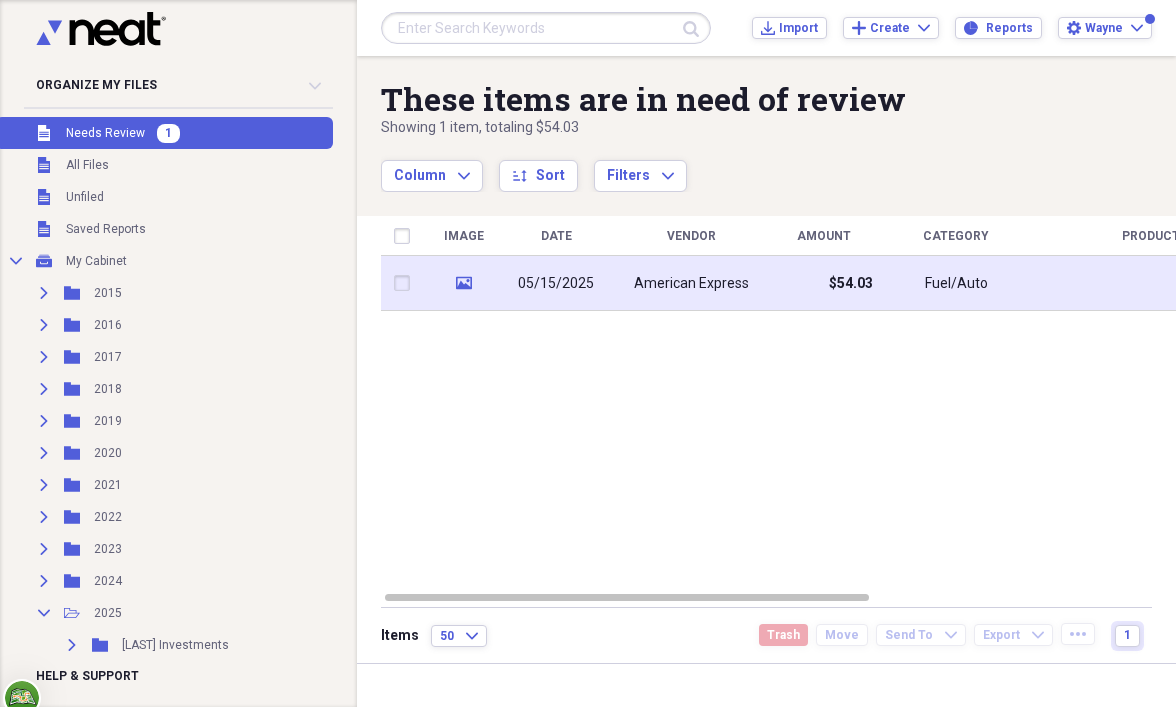 click on "American Express" at bounding box center [691, 284] 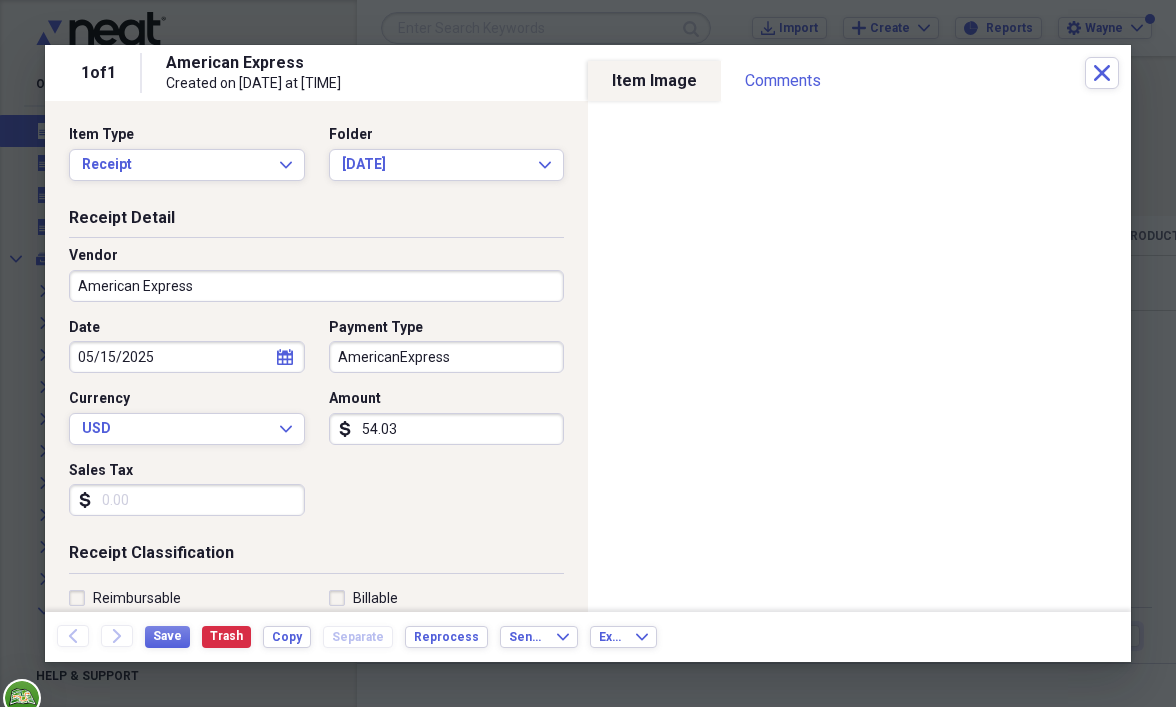 click on "American Express" at bounding box center [316, 286] 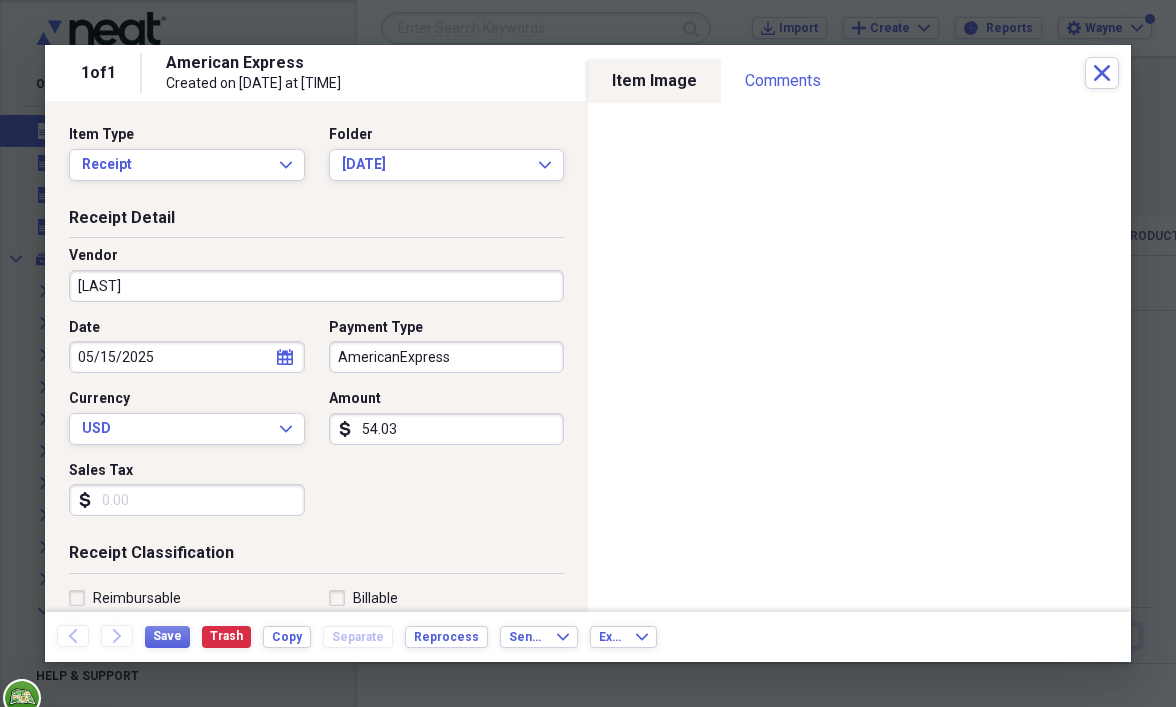 type on "[LAST]" 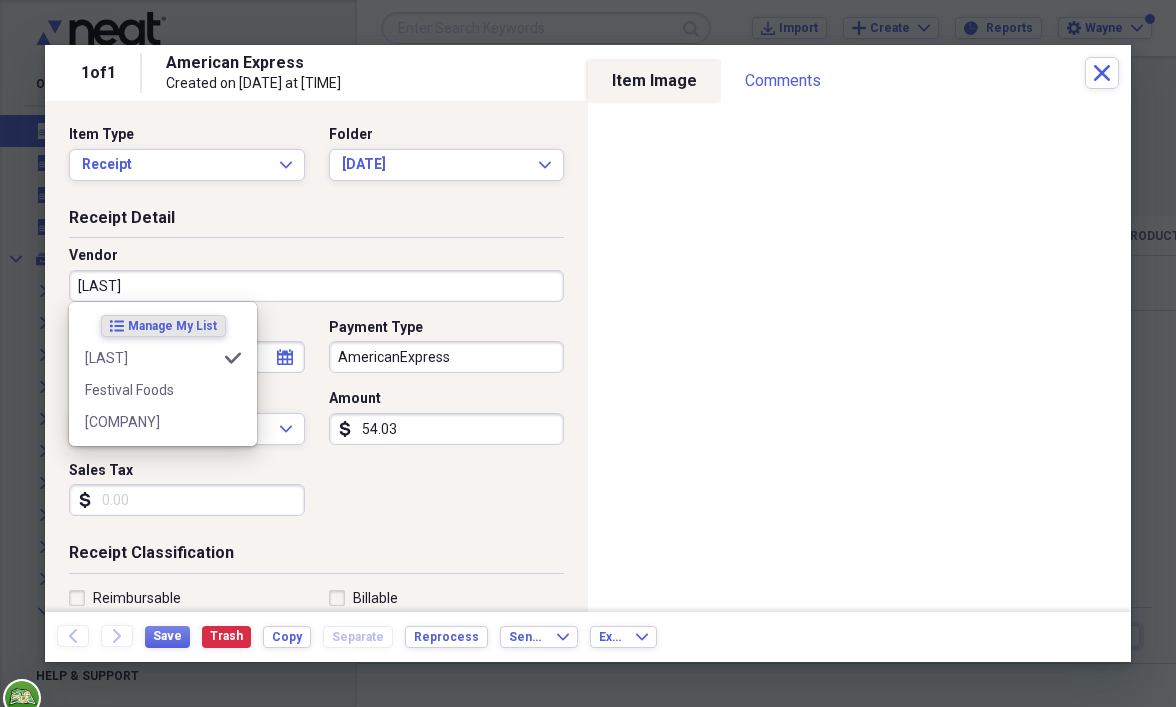 type on "Purchases" 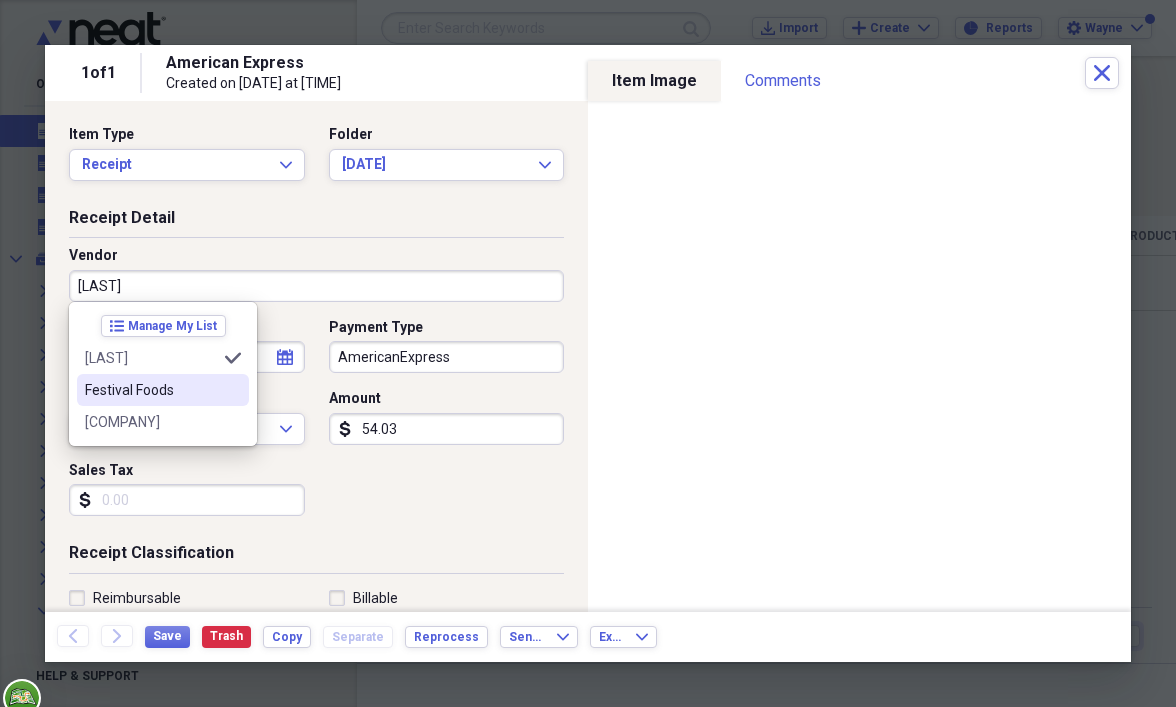 click on "Festival Foods" at bounding box center (151, 390) 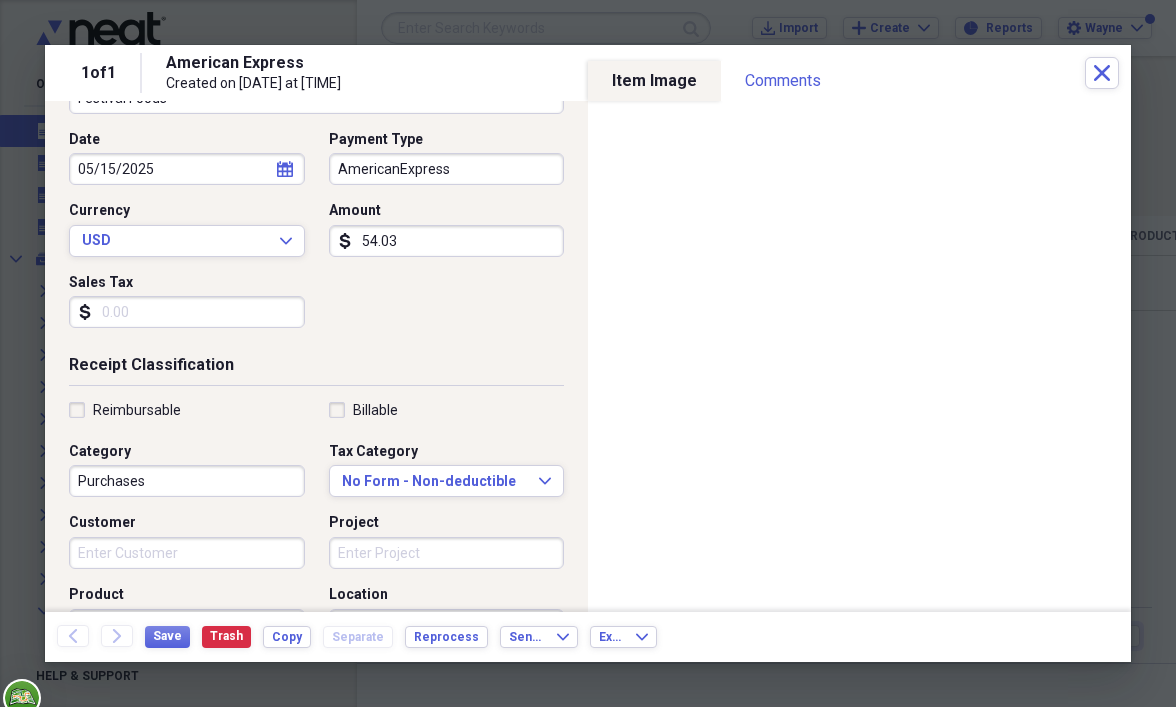 scroll, scrollTop: 500, scrollLeft: 0, axis: vertical 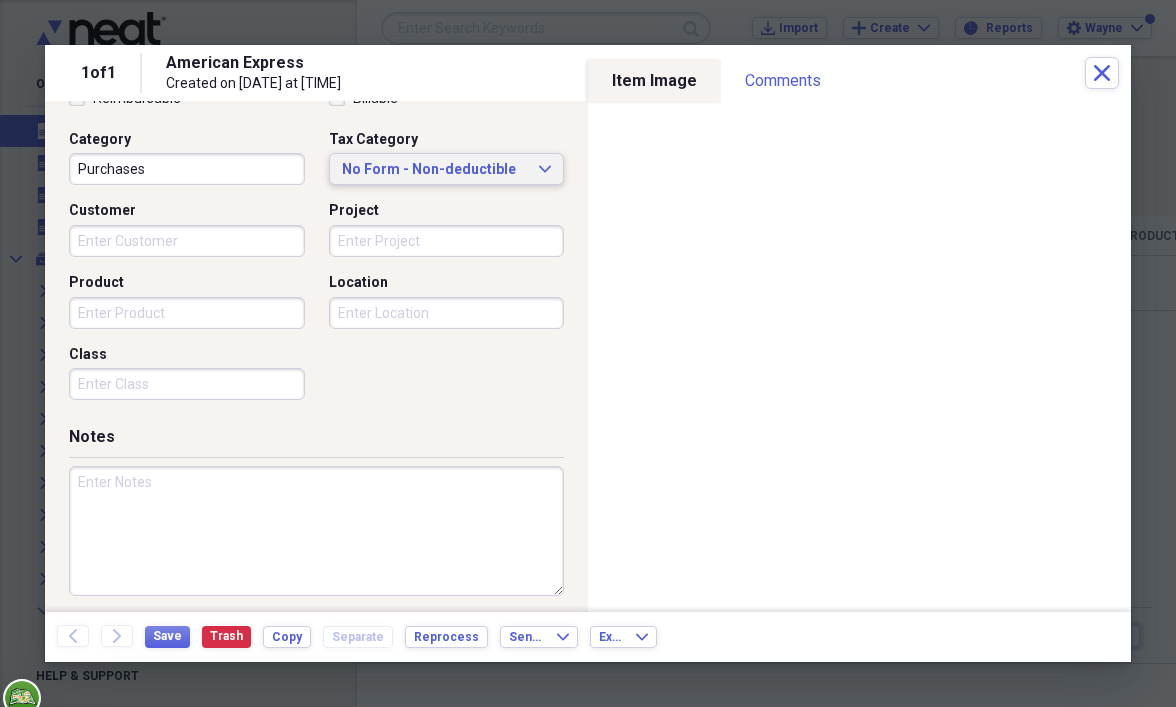 click on "Expand" 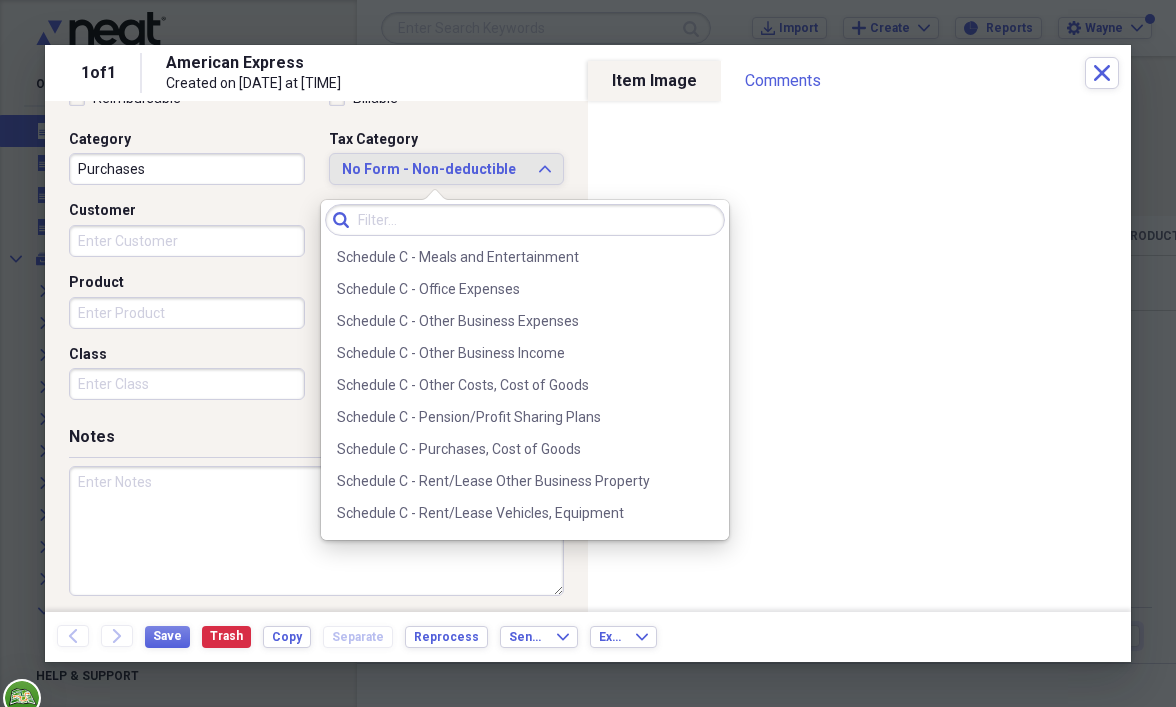 scroll, scrollTop: 4000, scrollLeft: 0, axis: vertical 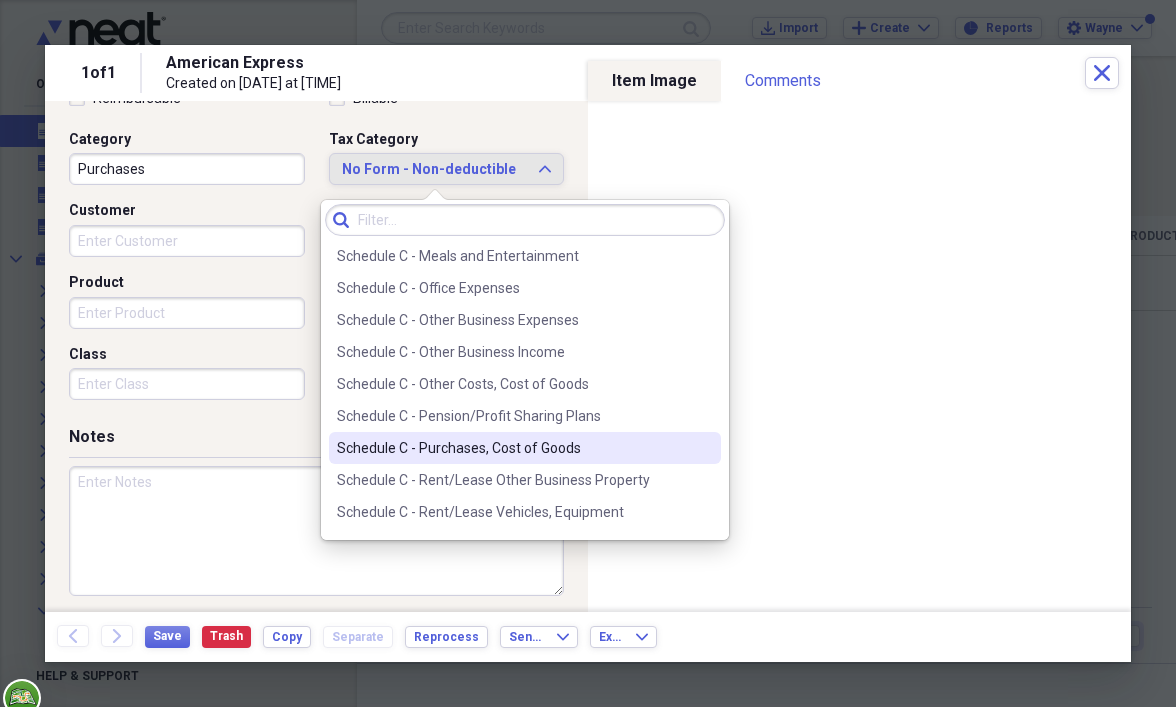 click on "Schedule C - Purchases, Cost of Goods" at bounding box center (513, 448) 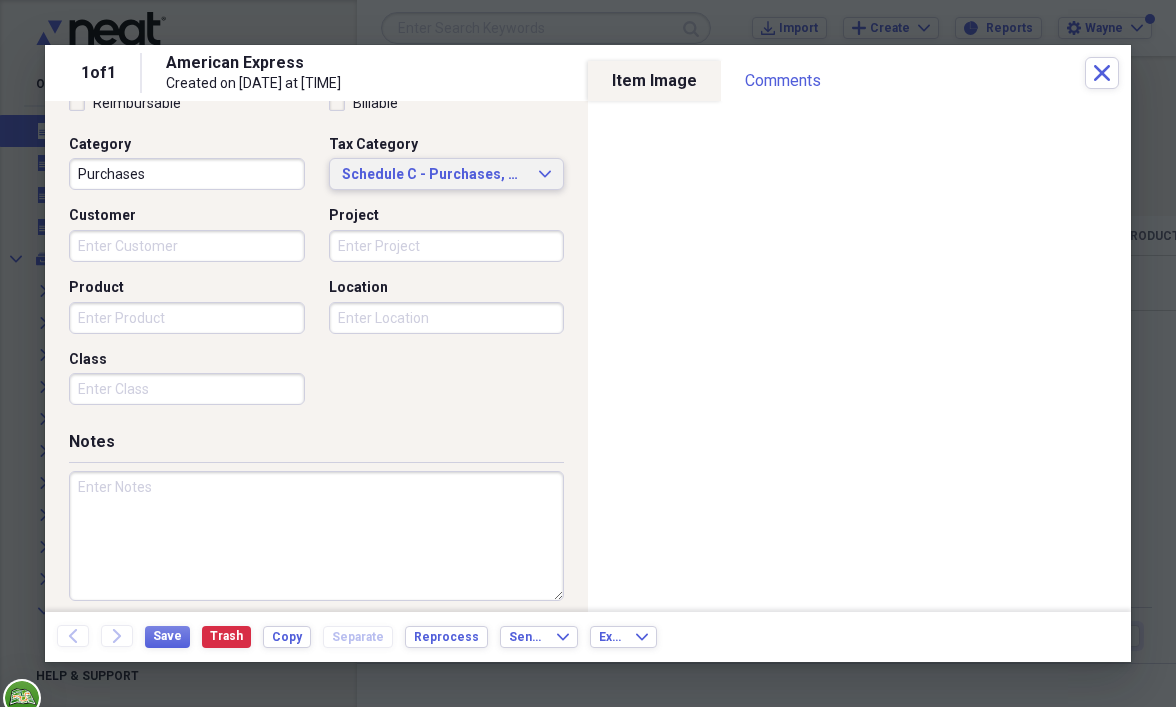 scroll, scrollTop: 510, scrollLeft: 0, axis: vertical 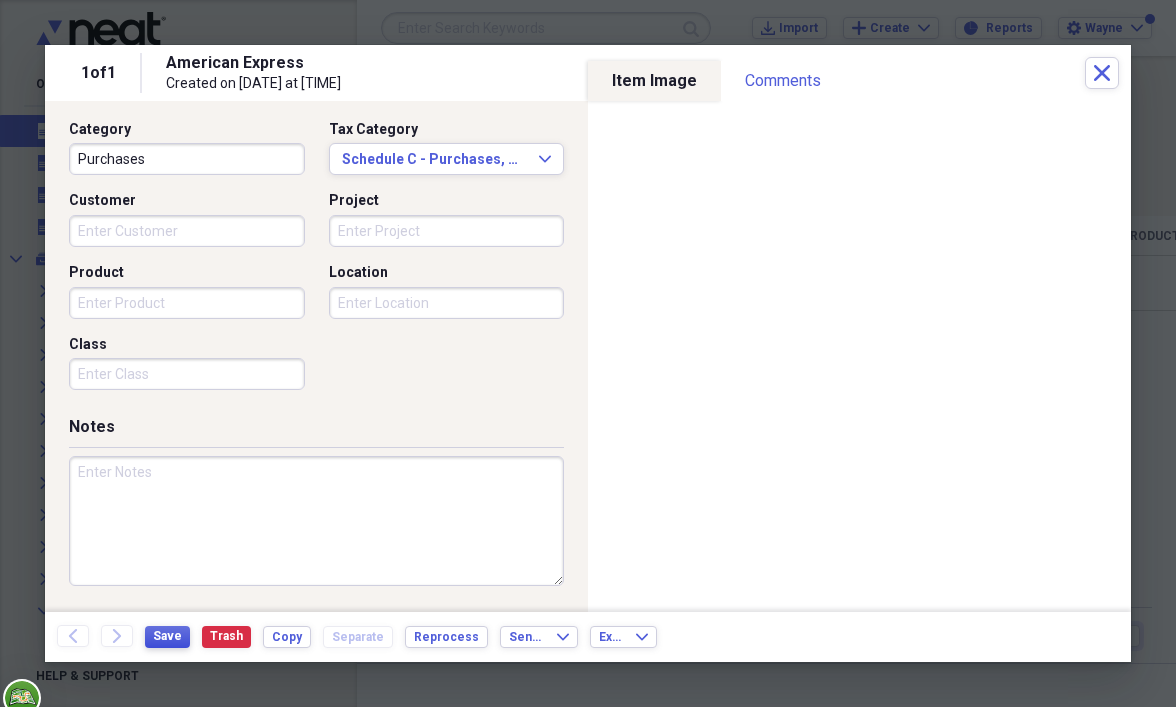 click on "Save" at bounding box center (167, 636) 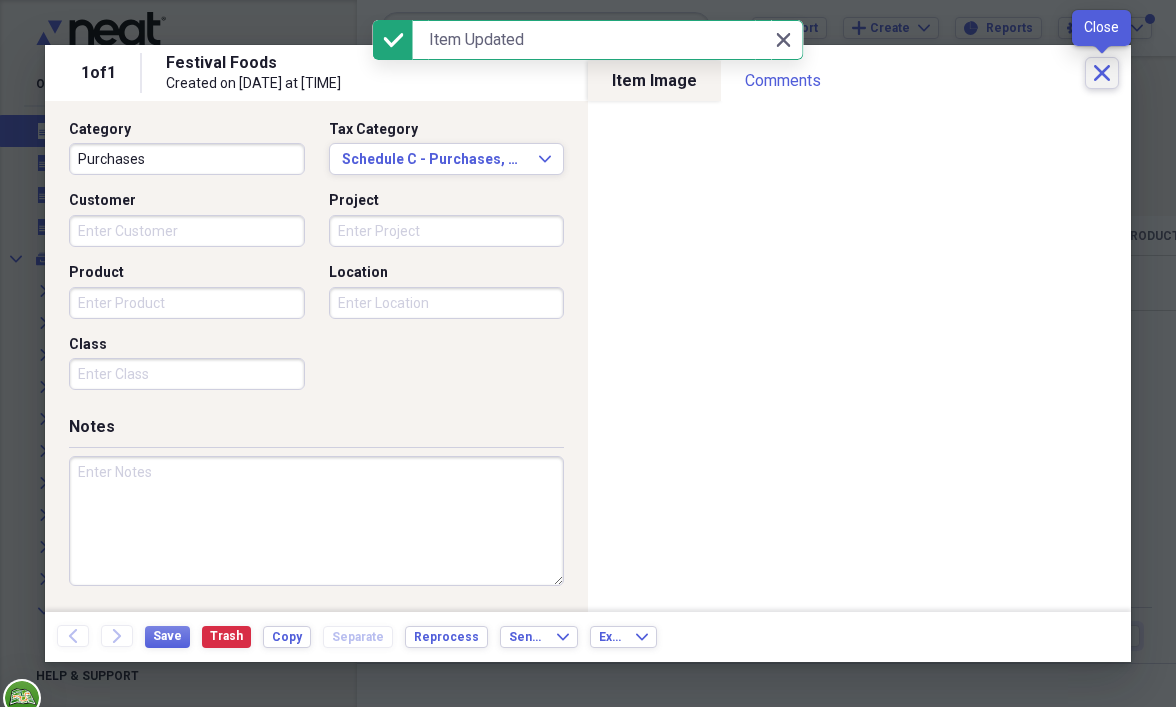 click on "Close" 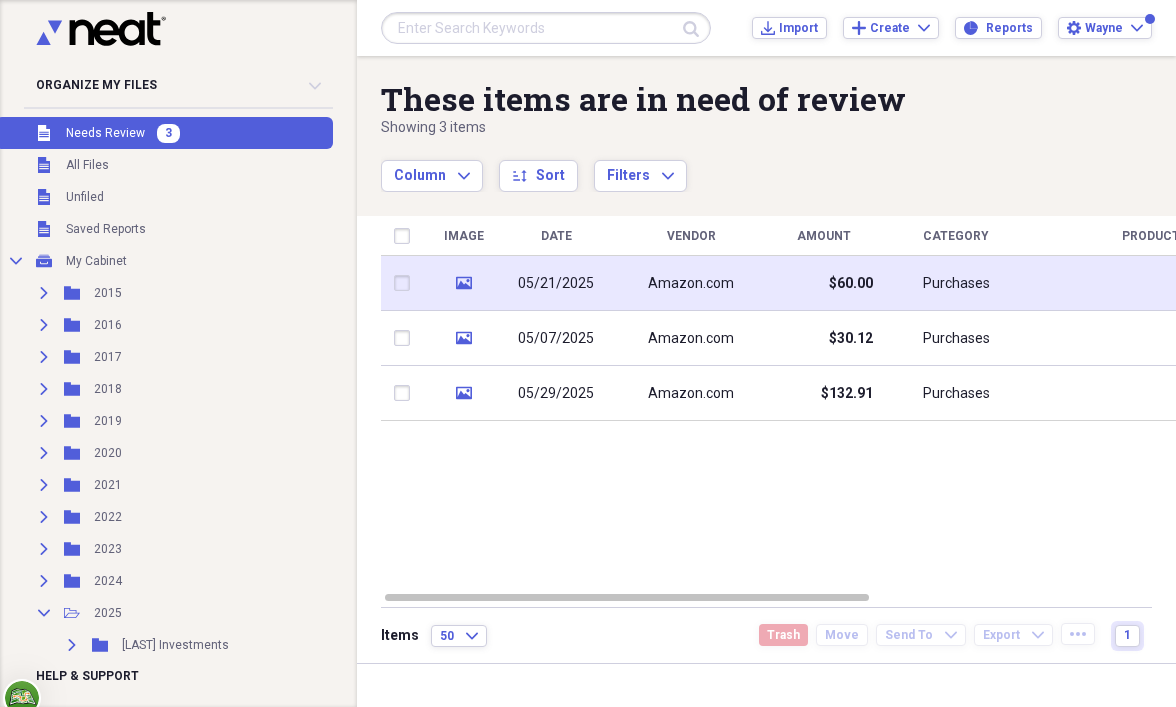 click on "05/21/2025" at bounding box center [556, 284] 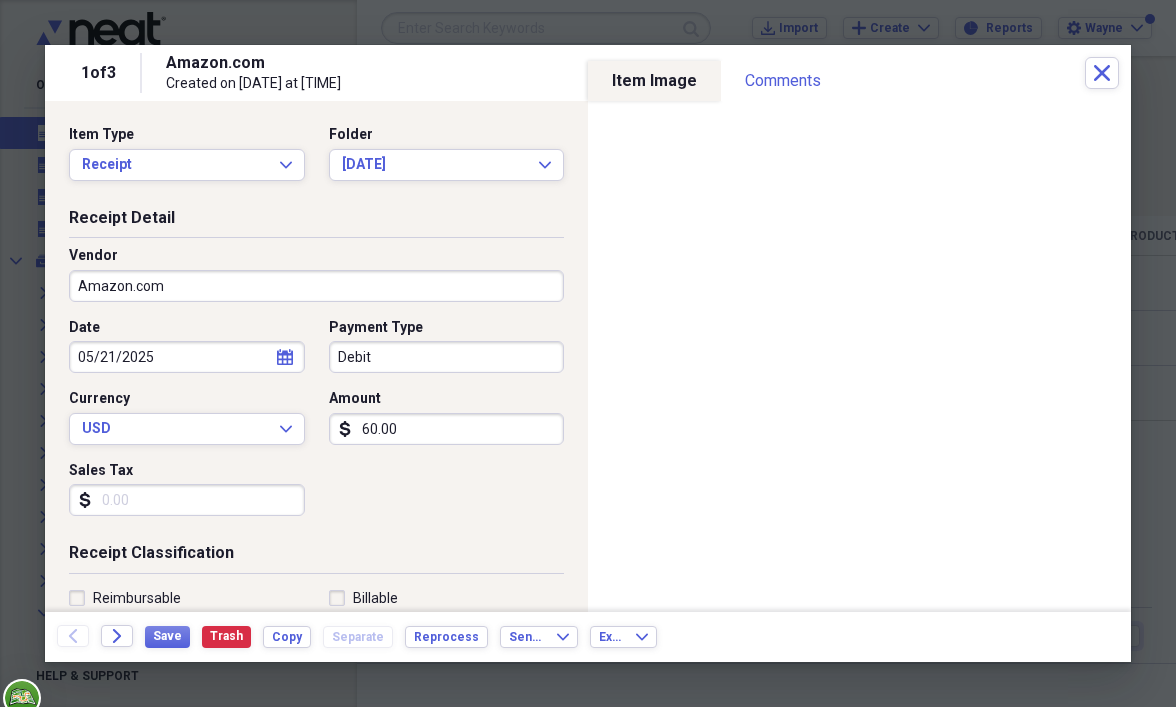 click on "Amazon.com" at bounding box center [316, 286] 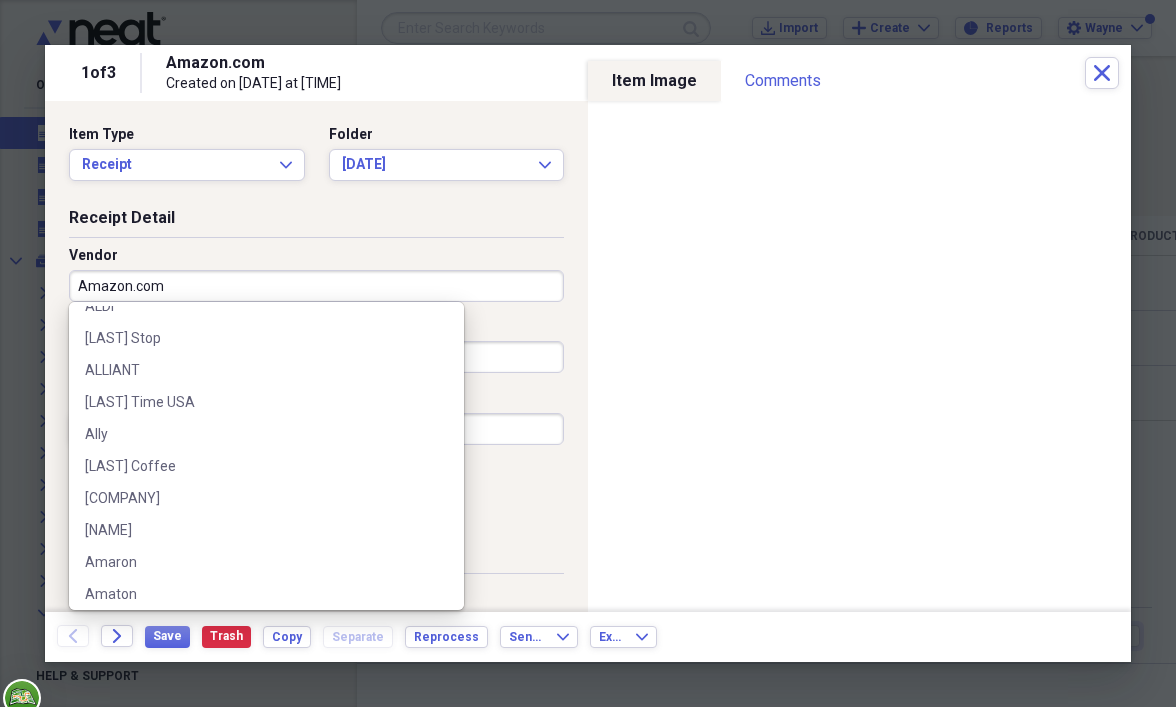 scroll, scrollTop: 600, scrollLeft: 0, axis: vertical 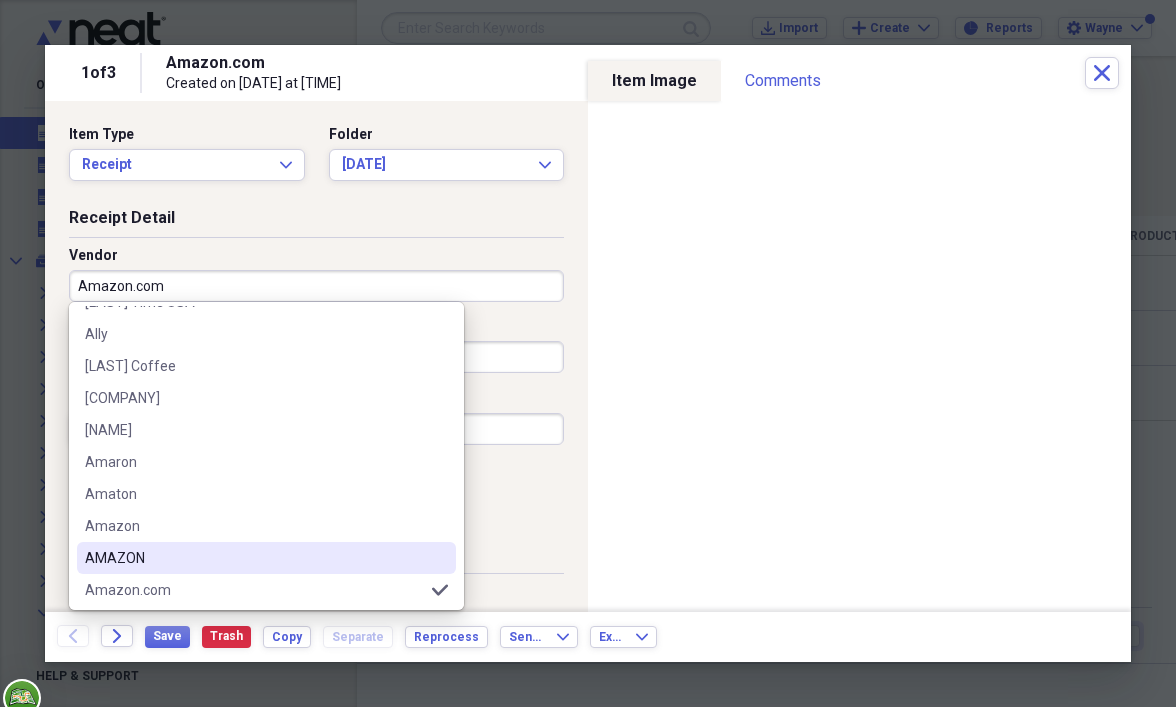 click on "AMAZON" at bounding box center (254, 558) 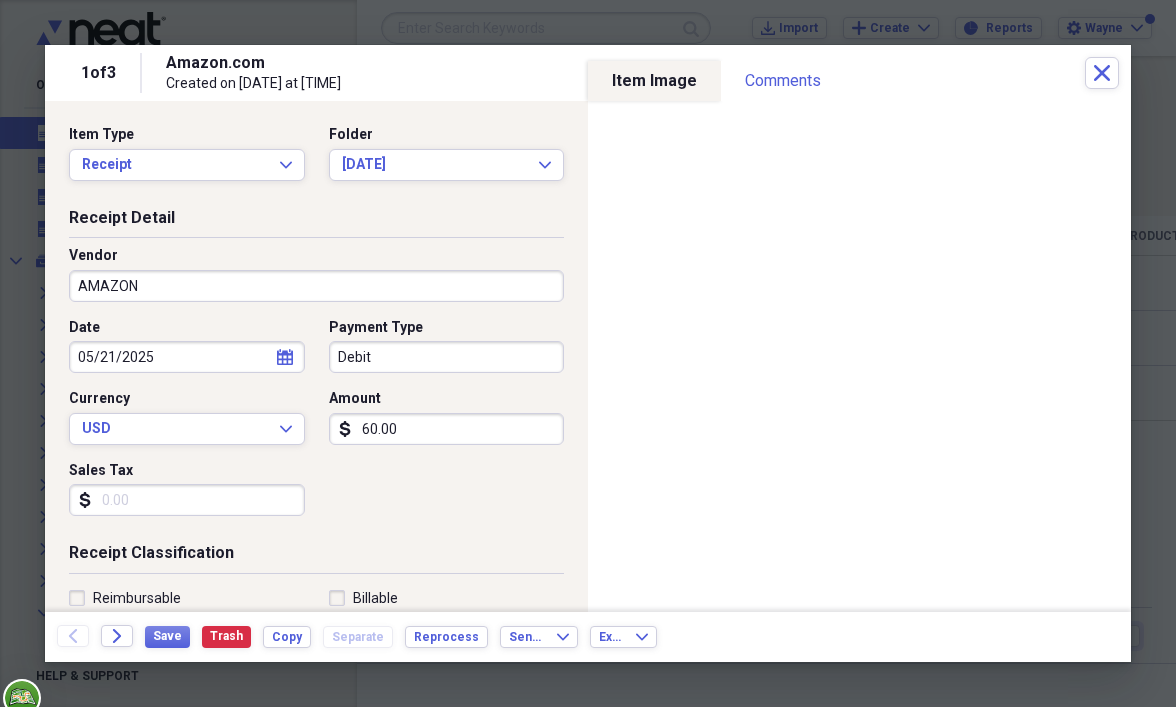 click on "60.00" at bounding box center (447, 429) 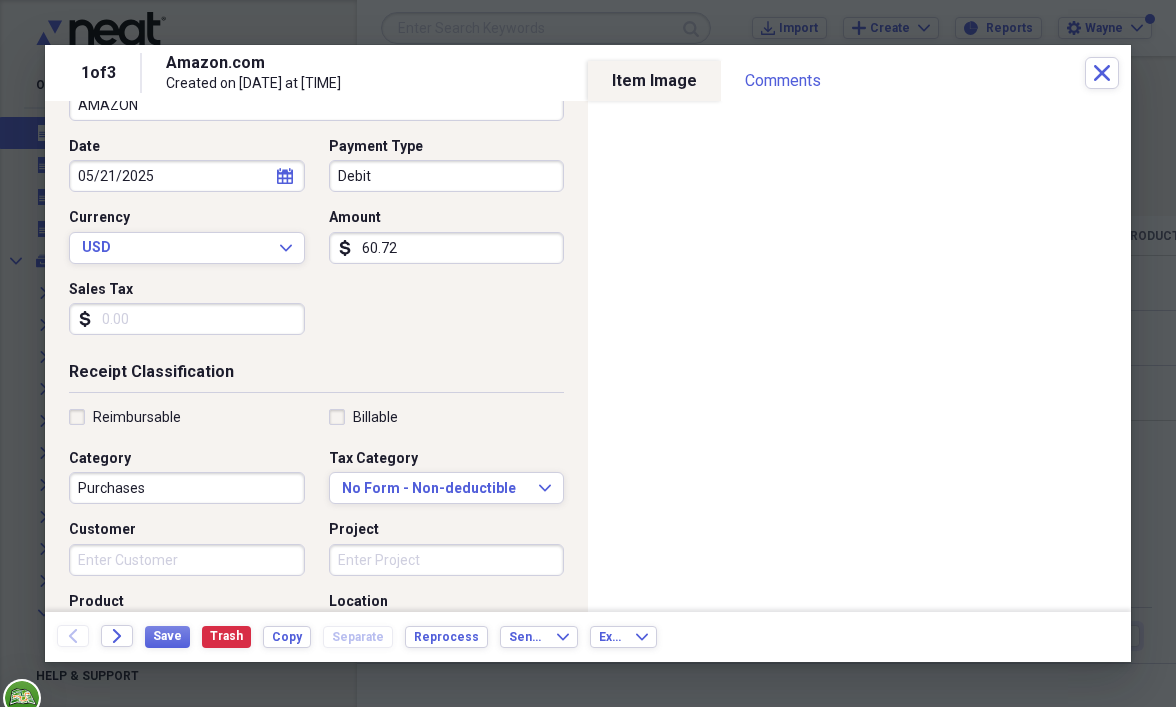 scroll, scrollTop: 500, scrollLeft: 0, axis: vertical 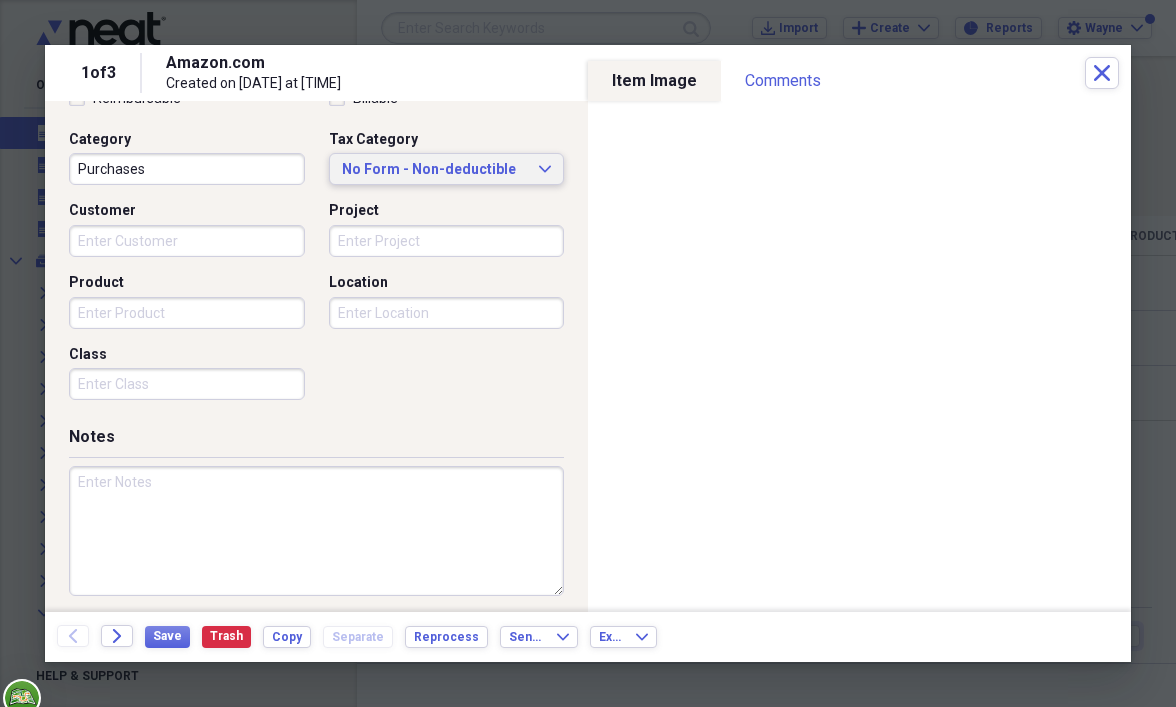 type on "60.72" 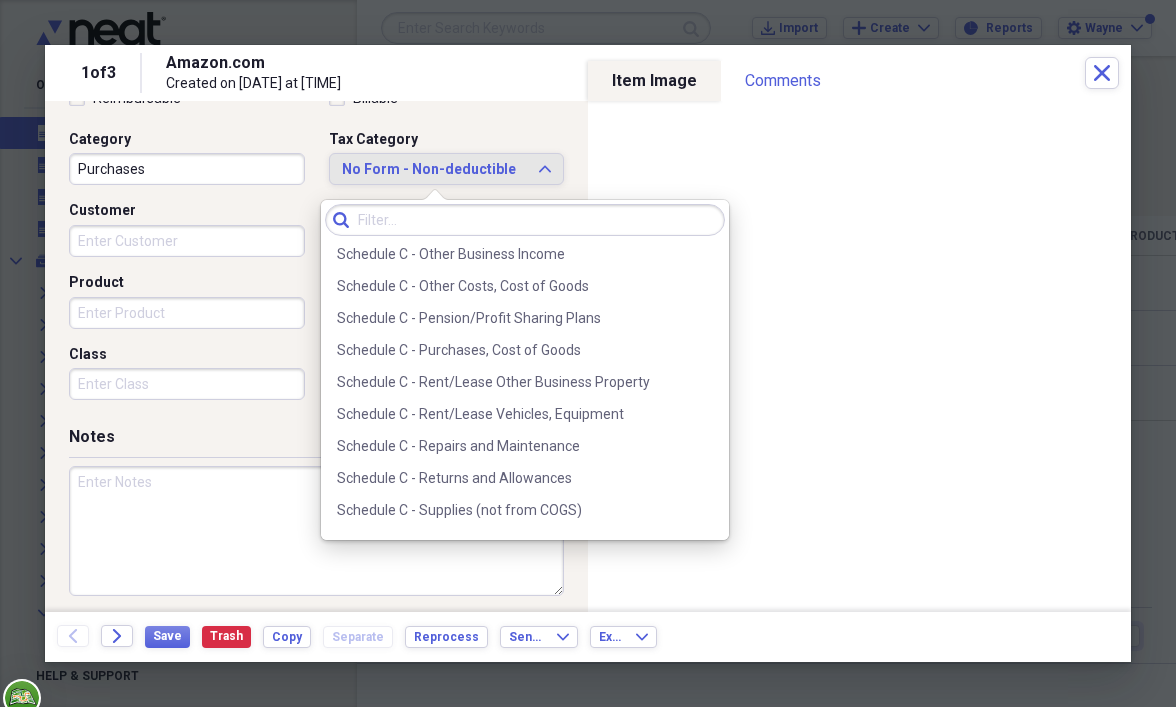 scroll, scrollTop: 4100, scrollLeft: 0, axis: vertical 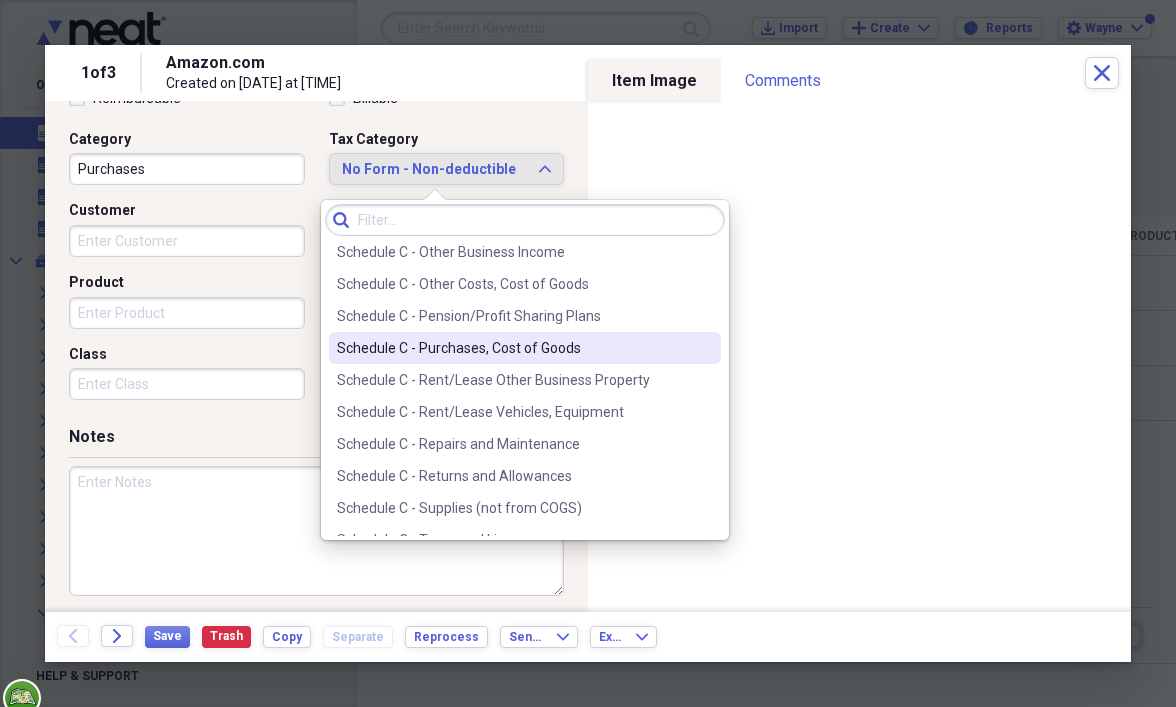 click on "Schedule C - Purchases, Cost of Goods" at bounding box center [513, 348] 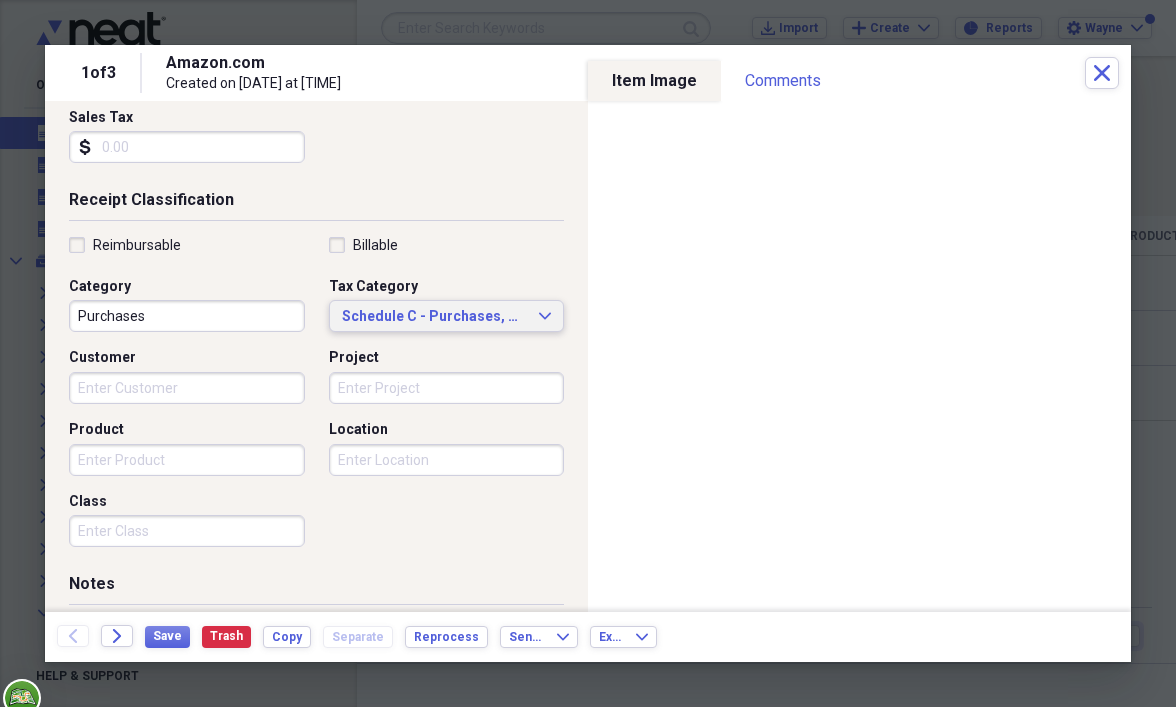 scroll, scrollTop: 200, scrollLeft: 0, axis: vertical 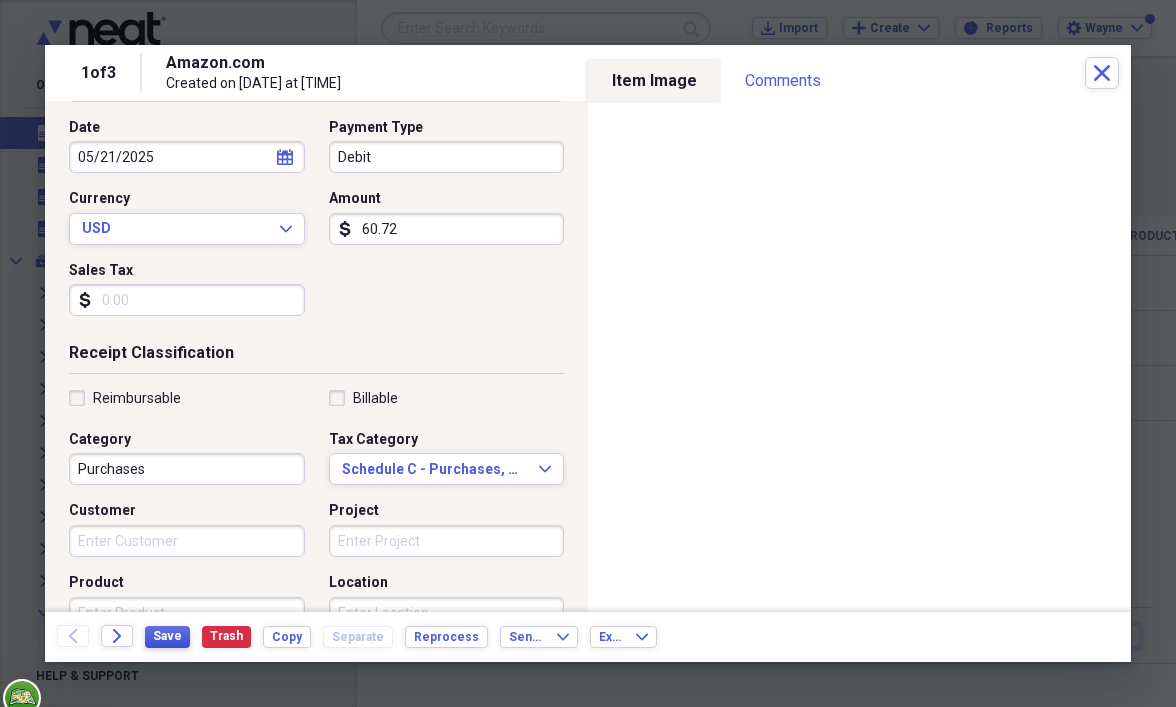 click on "Save" at bounding box center [167, 636] 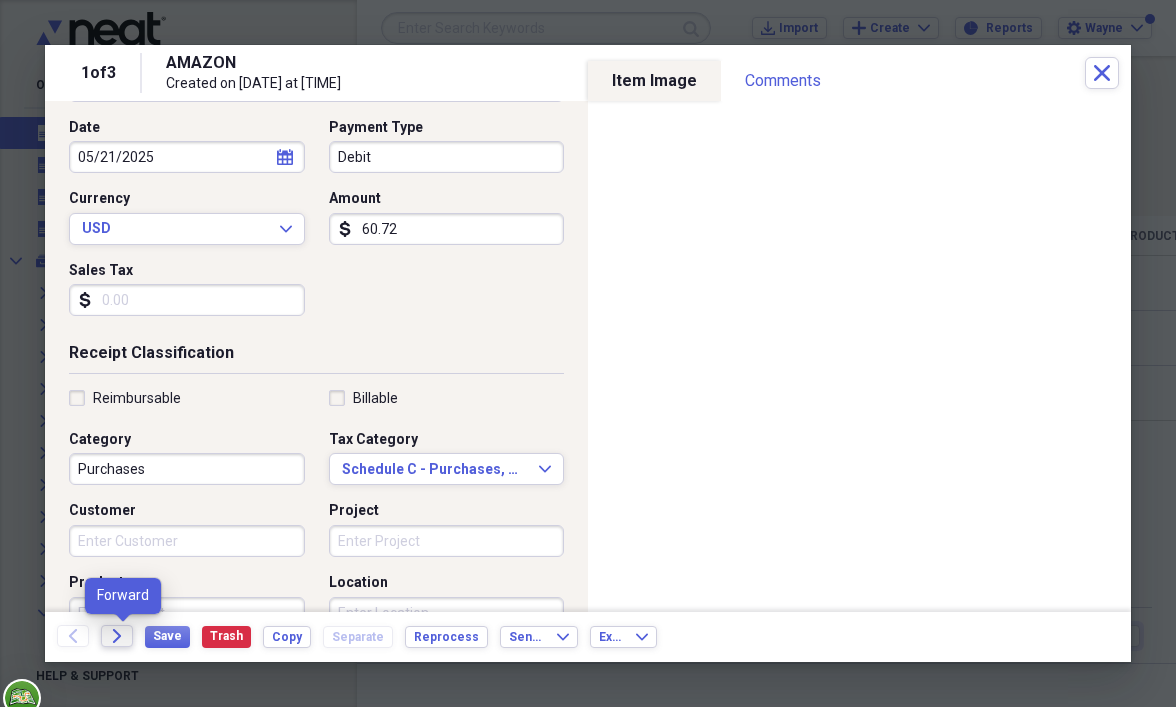 click on "Forward" 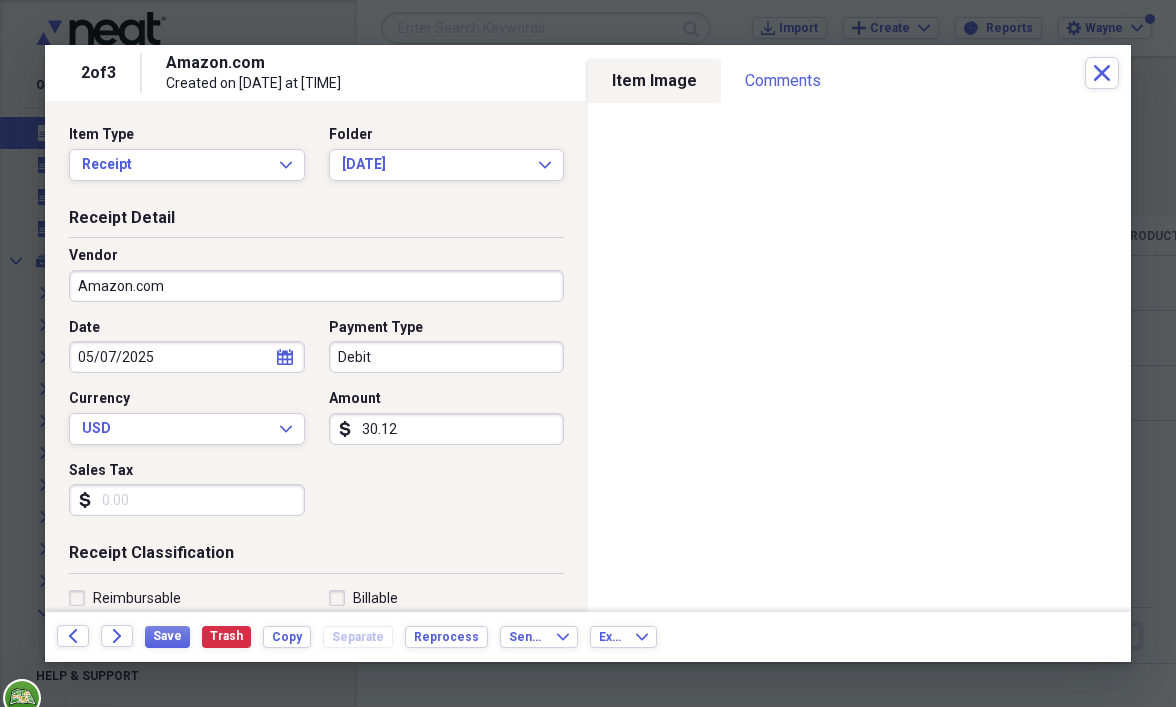 click on "Amazon.com" at bounding box center (316, 286) 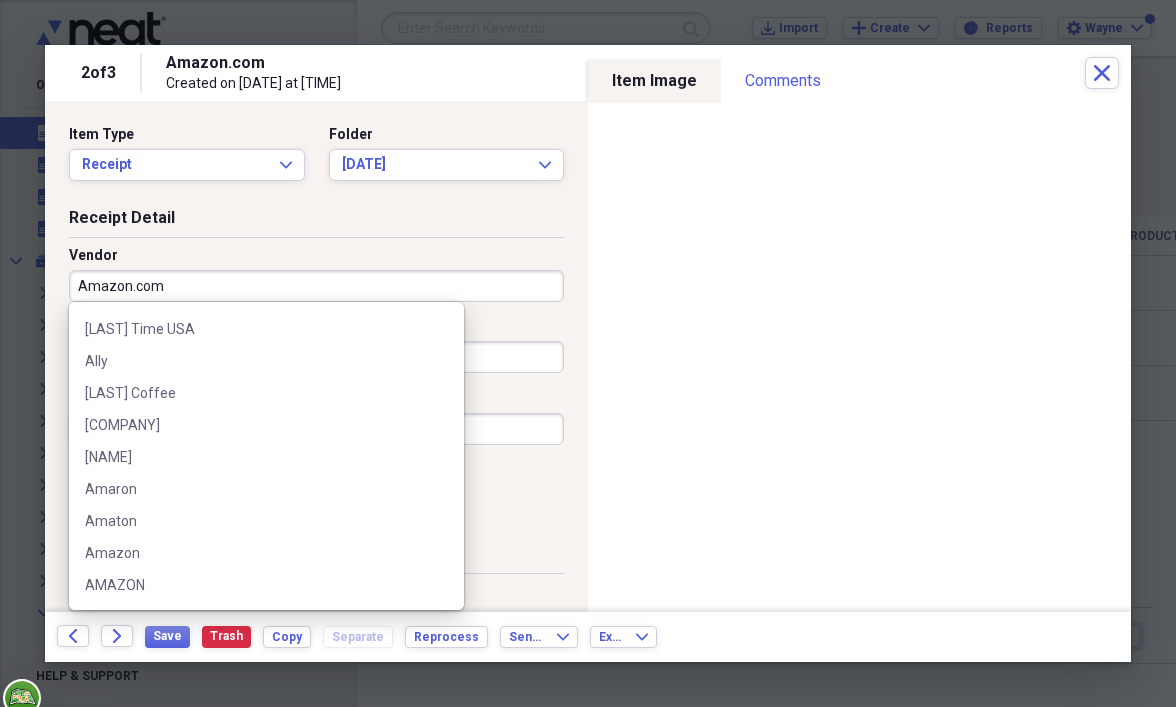 scroll, scrollTop: 600, scrollLeft: 0, axis: vertical 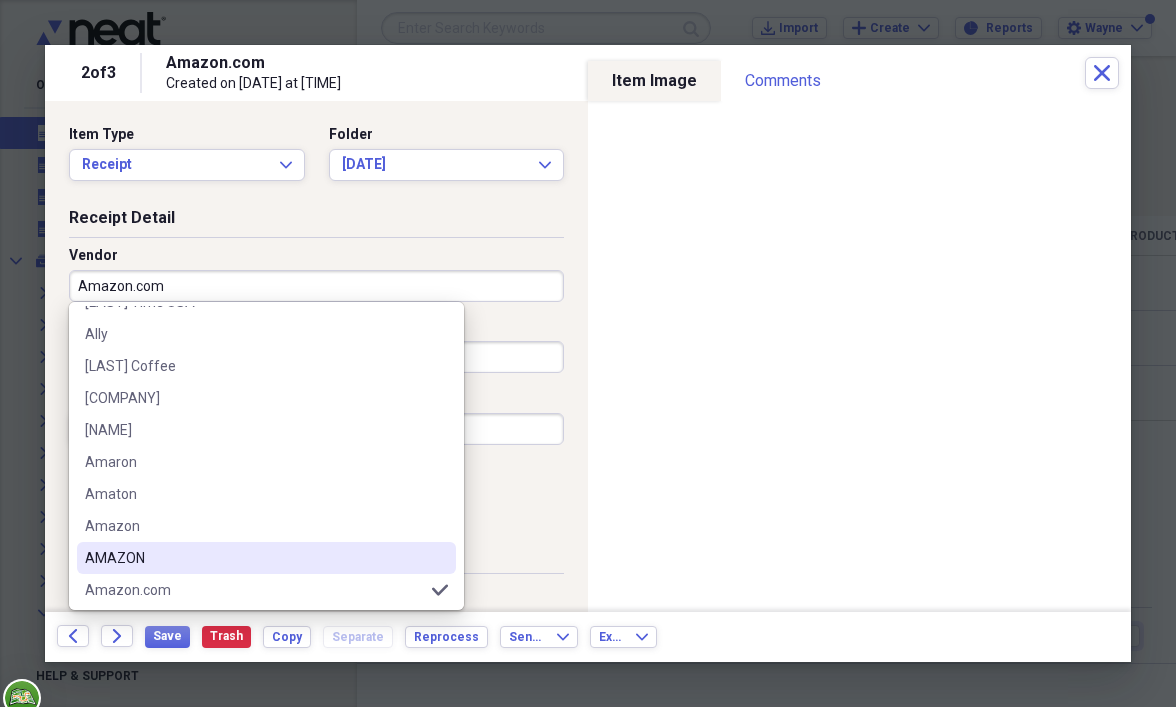 click on "AMAZON" at bounding box center (254, 558) 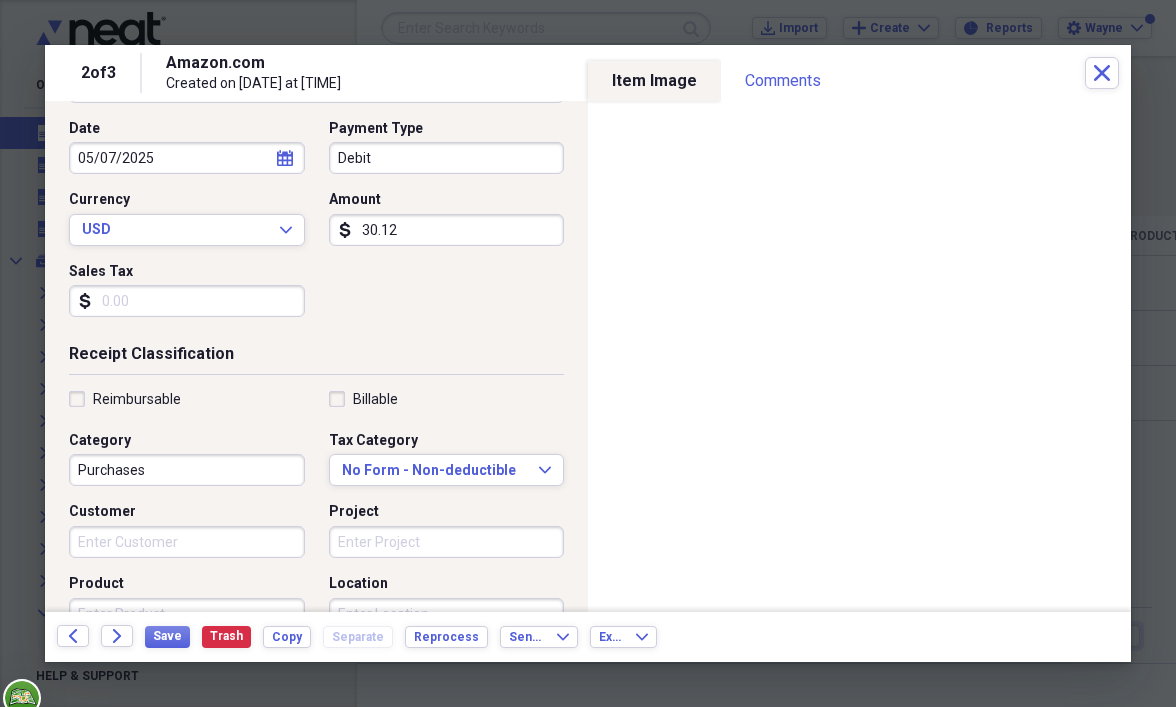 scroll, scrollTop: 200, scrollLeft: 0, axis: vertical 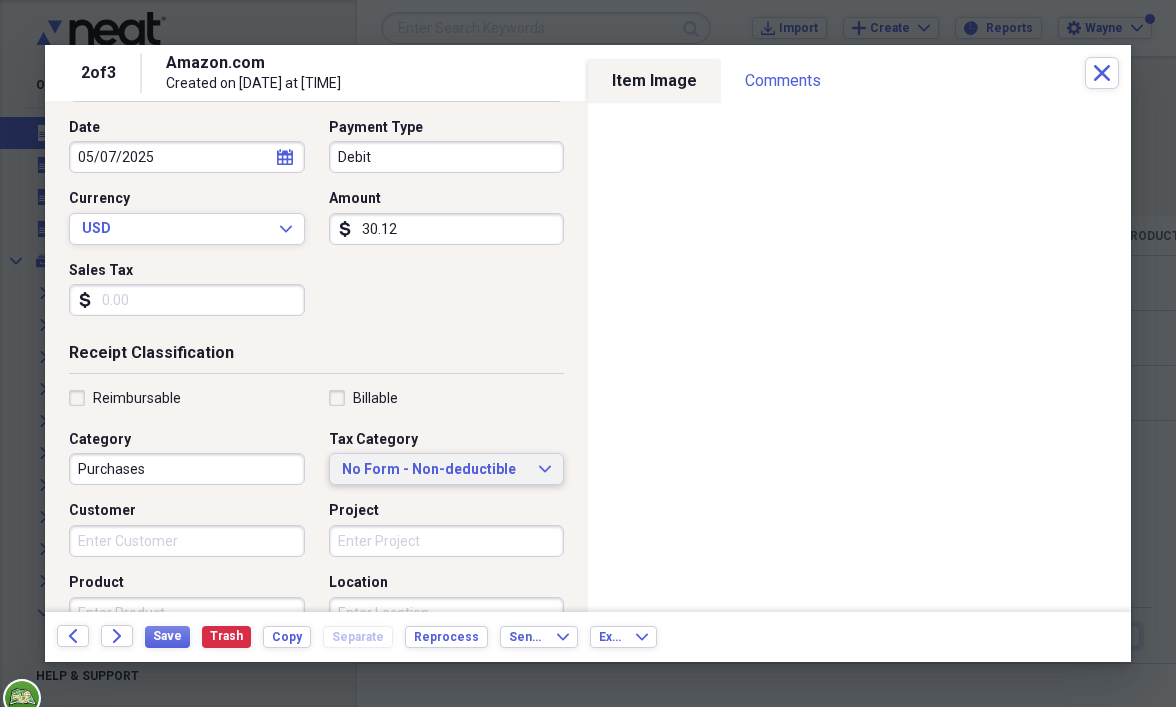 click on "Expand" 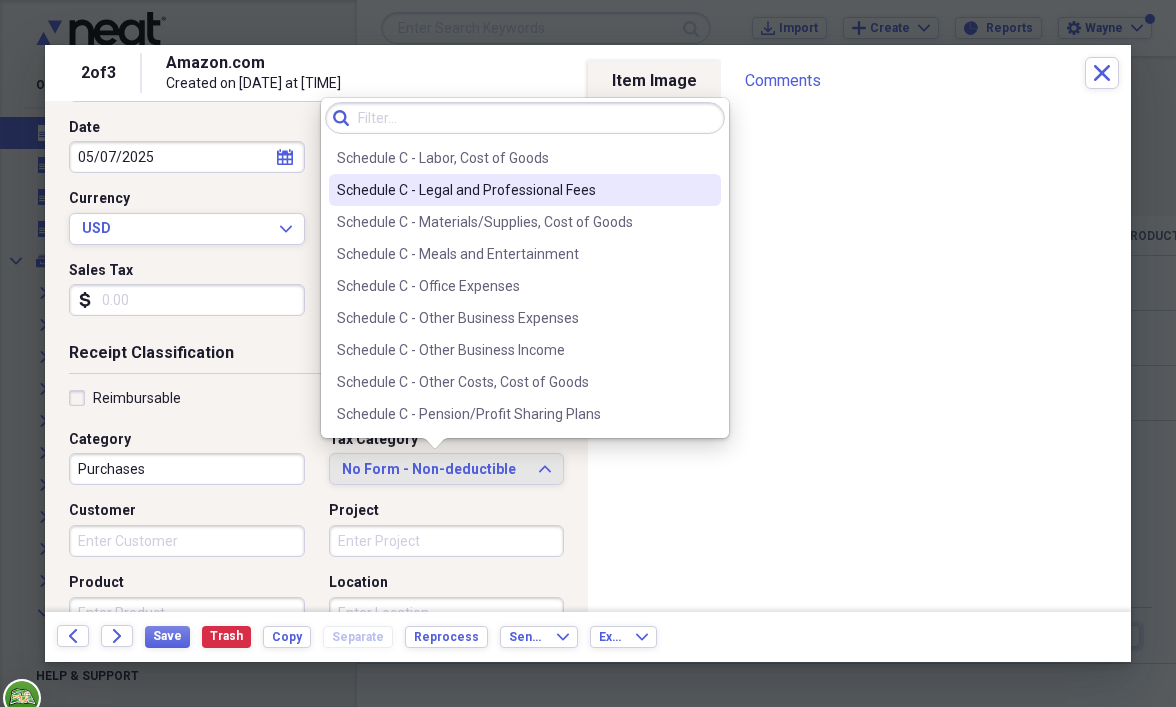 scroll, scrollTop: 4000, scrollLeft: 0, axis: vertical 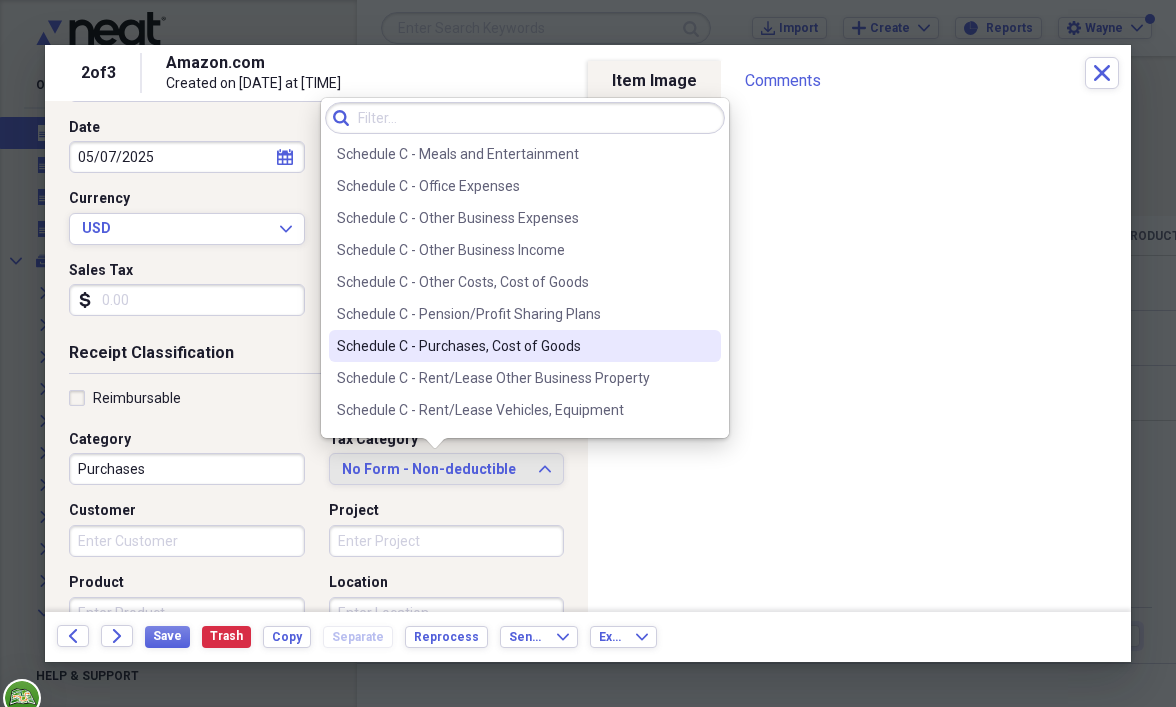 click on "Schedule C - Purchases, Cost of Goods" at bounding box center (513, 346) 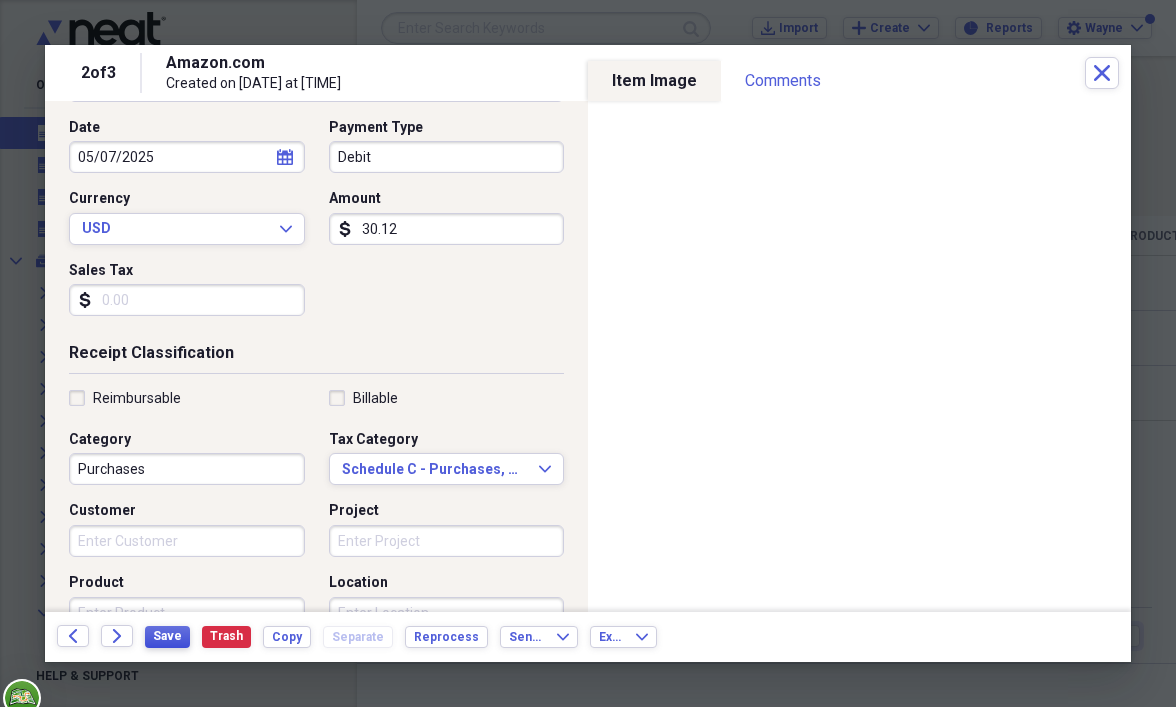 click on "Save" at bounding box center (167, 636) 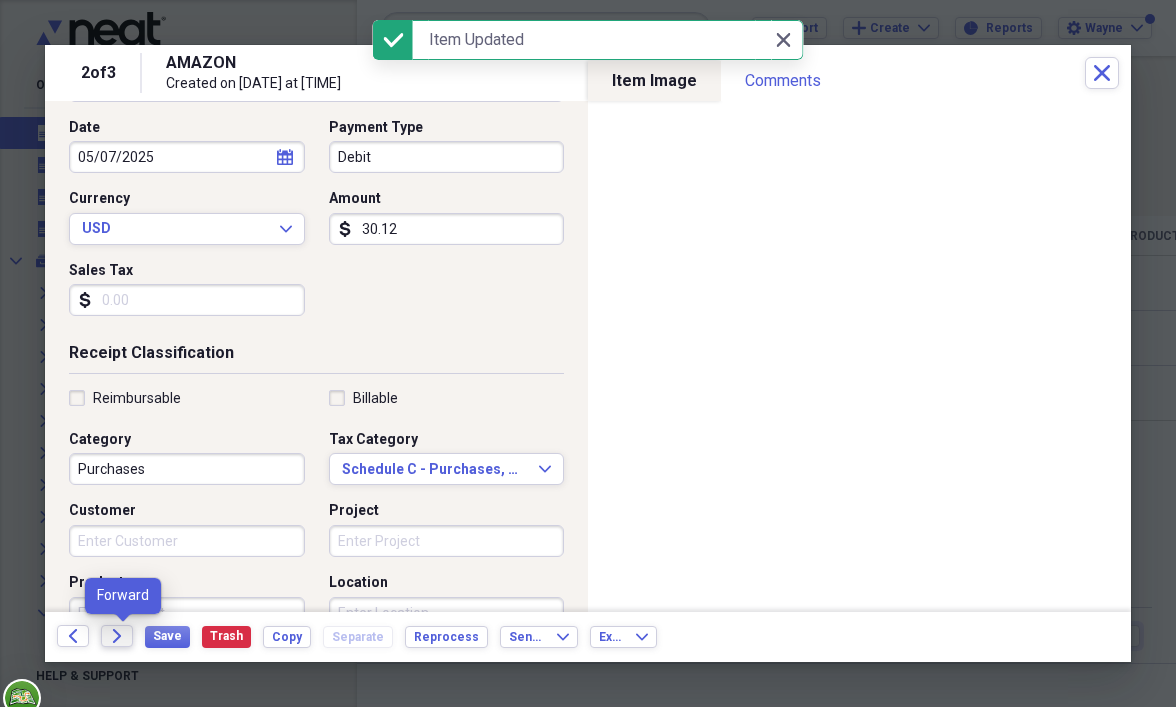 click on "Forward" 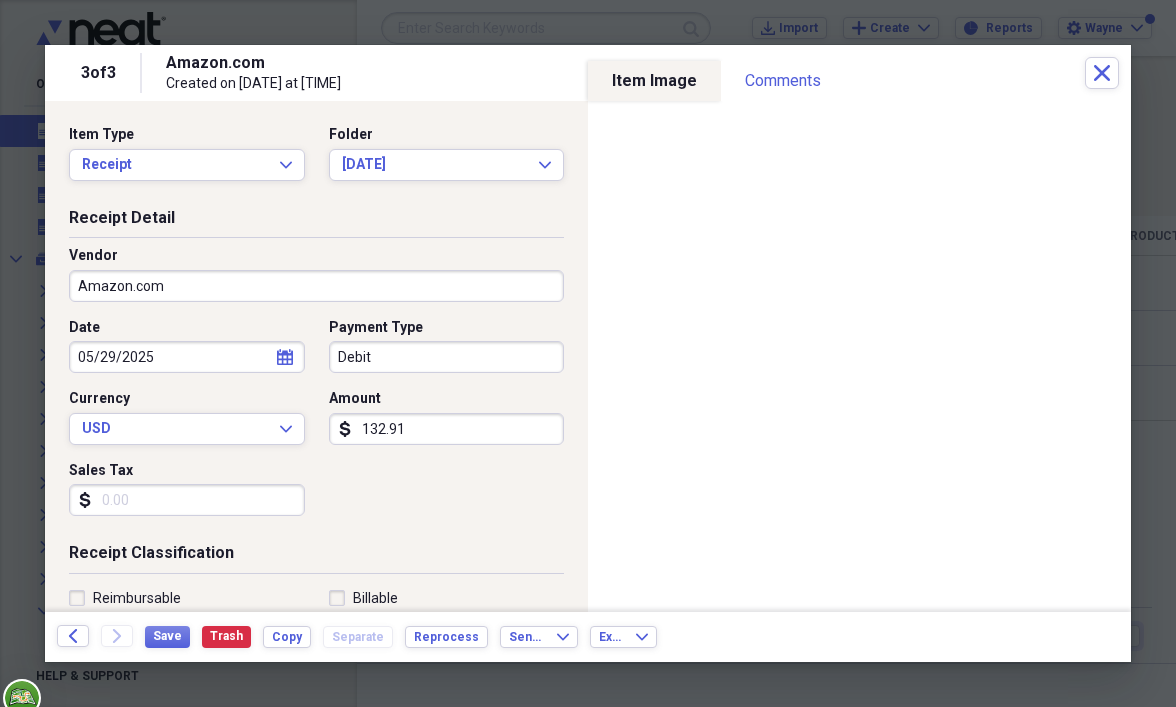 click on "132.91" at bounding box center (447, 429) 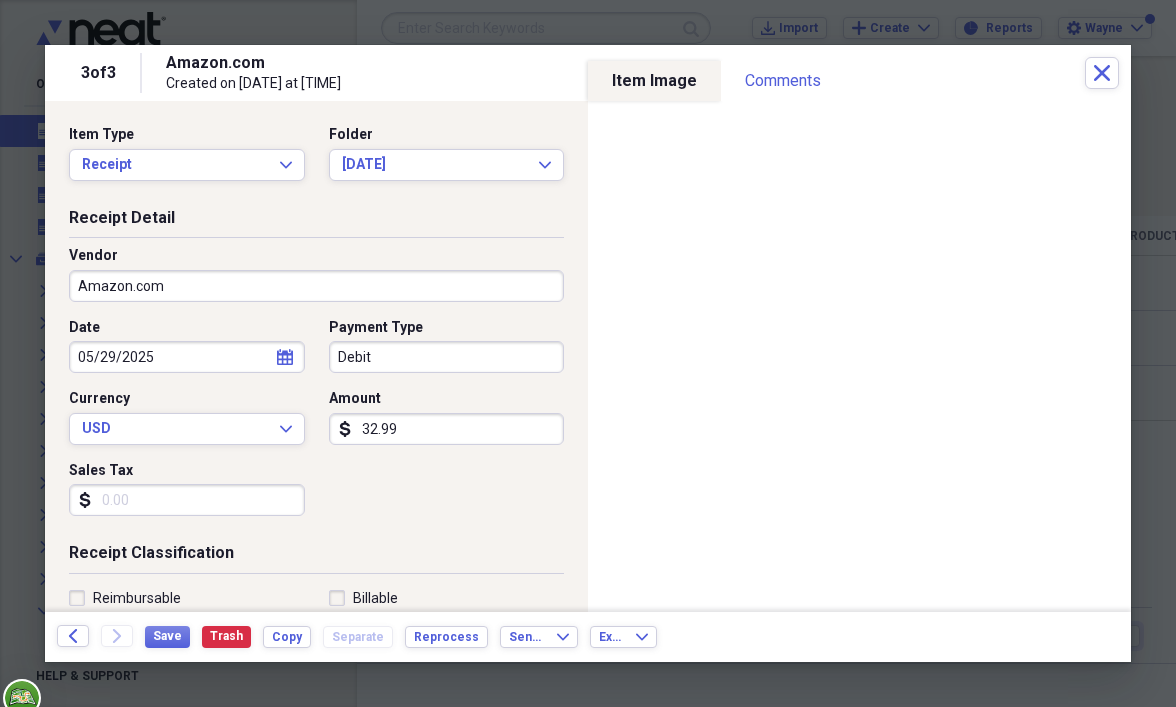 type on "32.99" 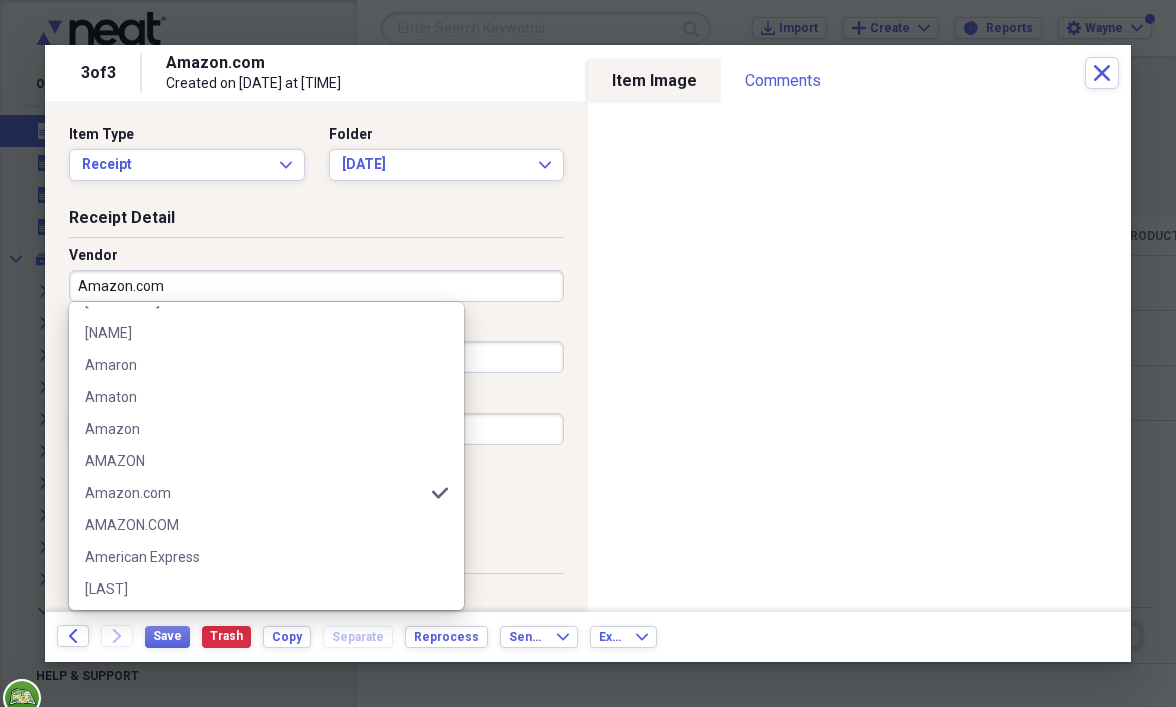 scroll, scrollTop: 700, scrollLeft: 0, axis: vertical 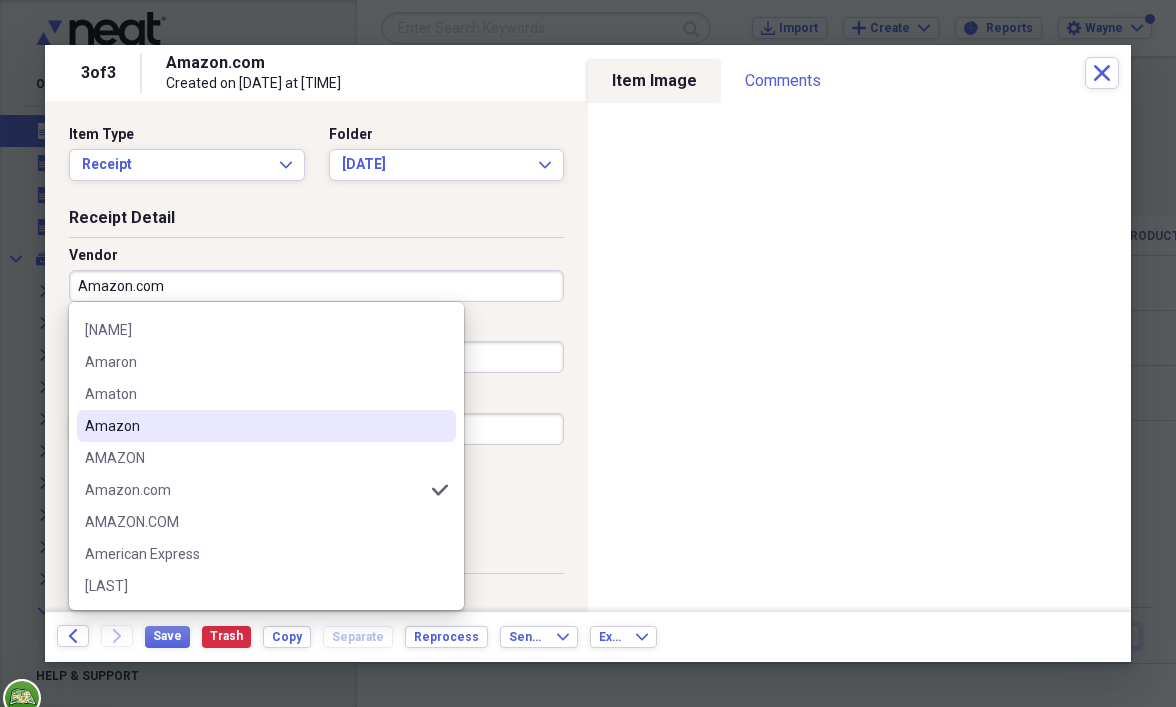 click on "Amazon" at bounding box center (254, 426) 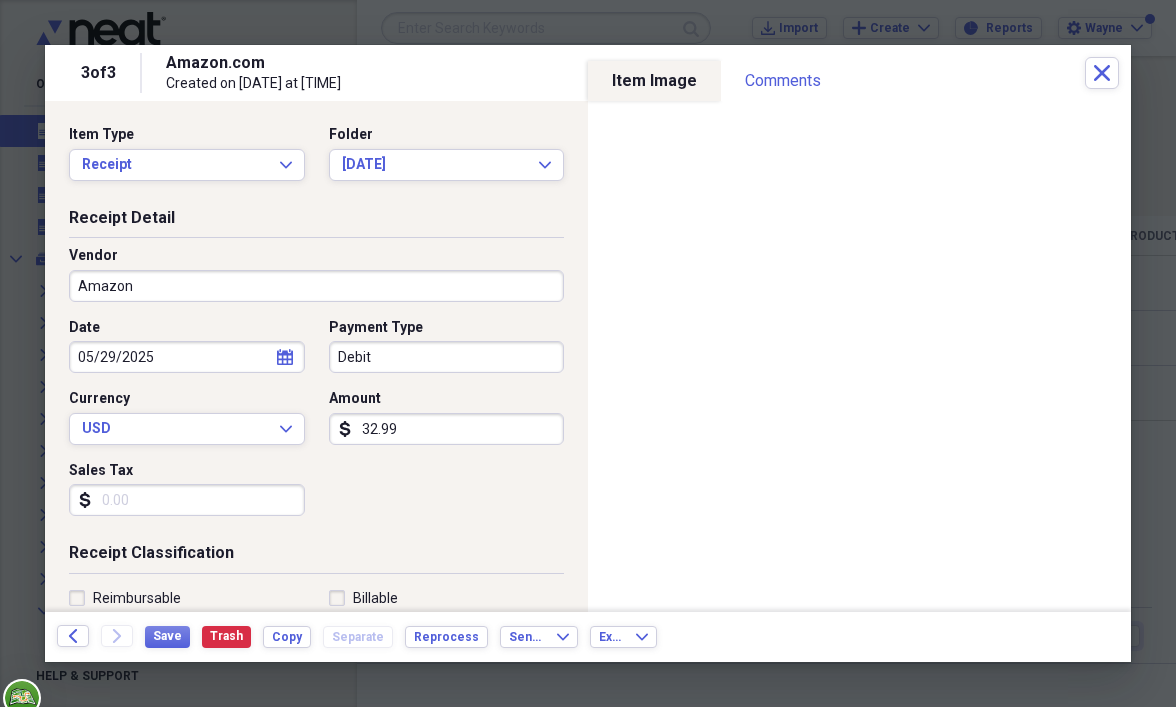 click on "Amazon" at bounding box center [316, 286] 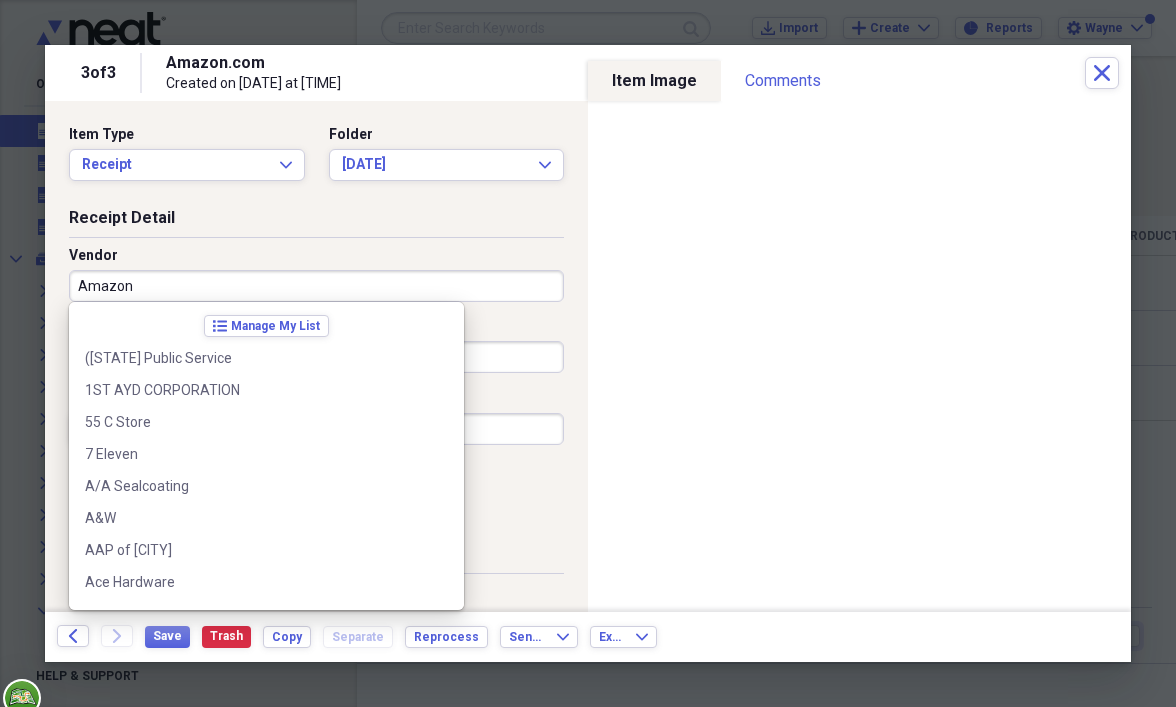 scroll, scrollTop: 572, scrollLeft: 0, axis: vertical 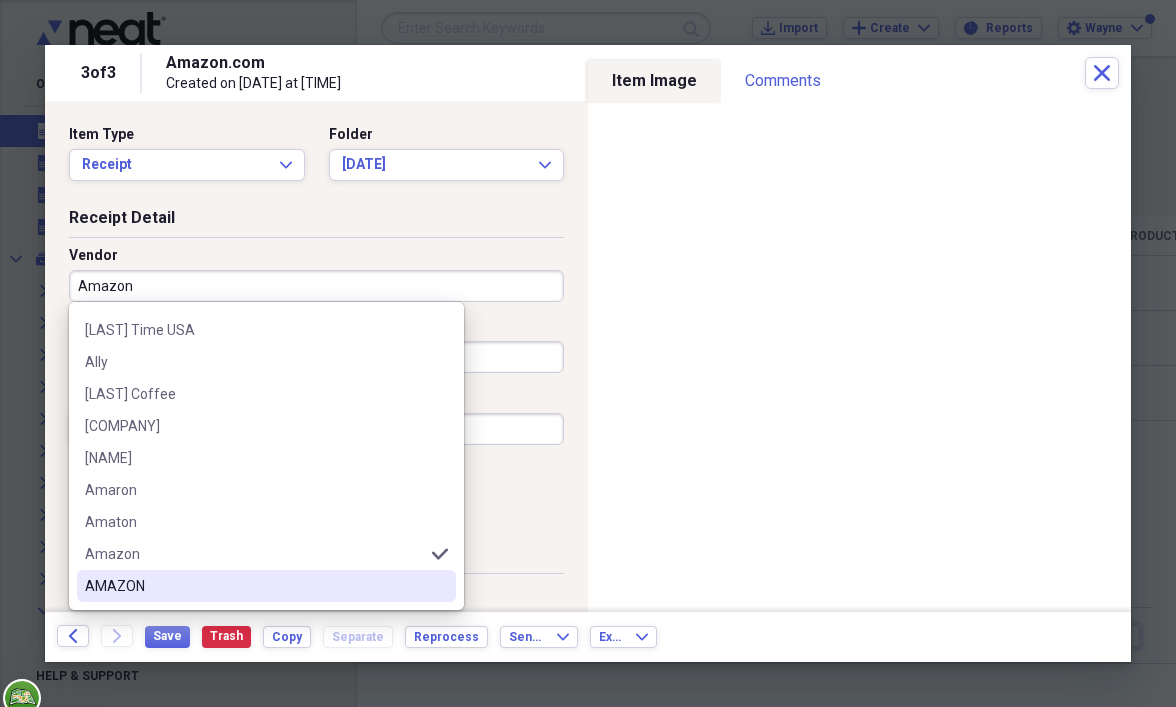 click on "AMAZON" at bounding box center [254, 586] 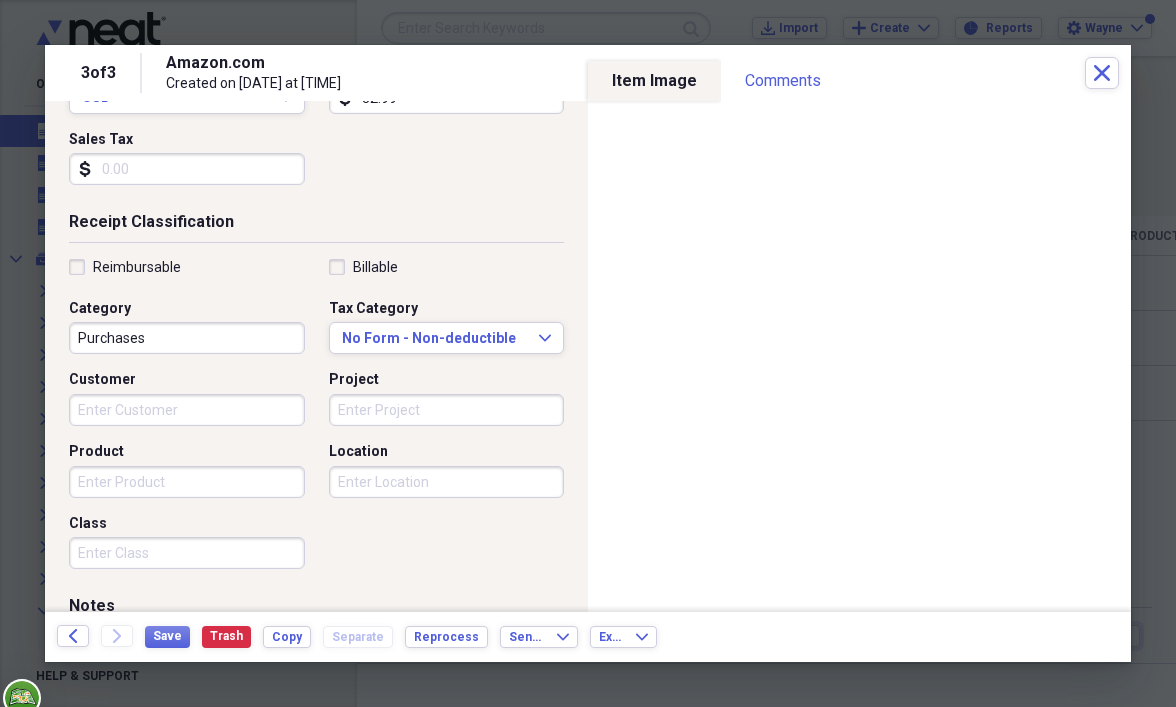 scroll, scrollTop: 400, scrollLeft: 0, axis: vertical 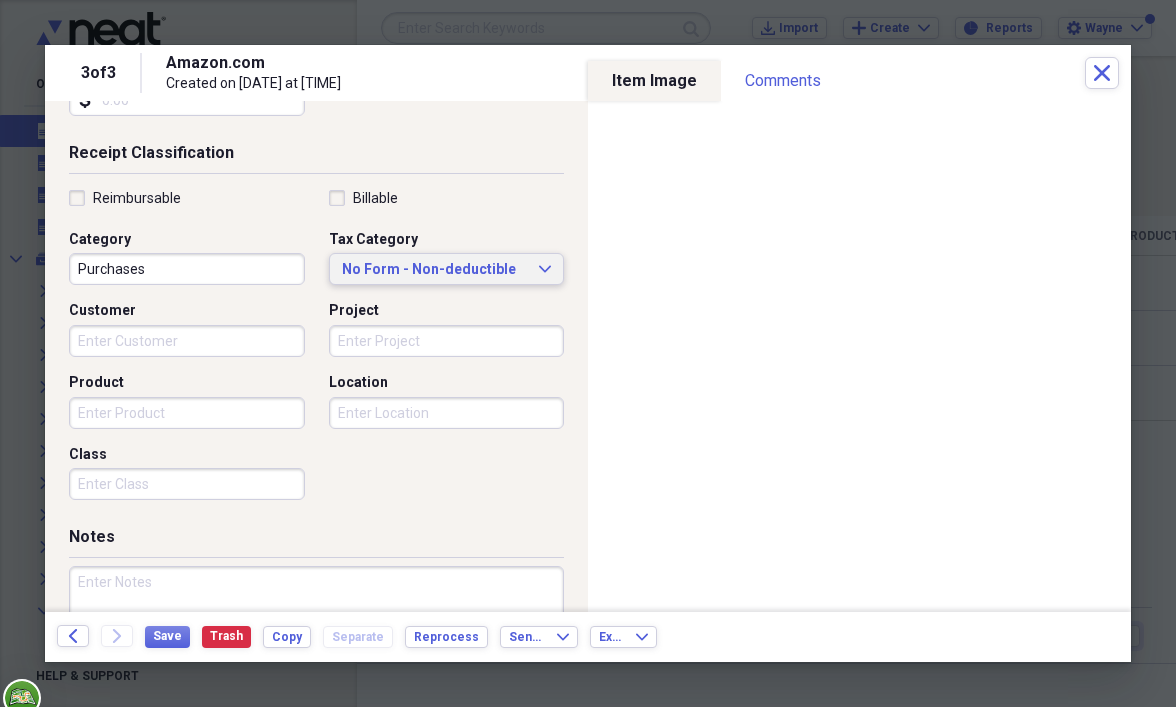 click on "Expand" 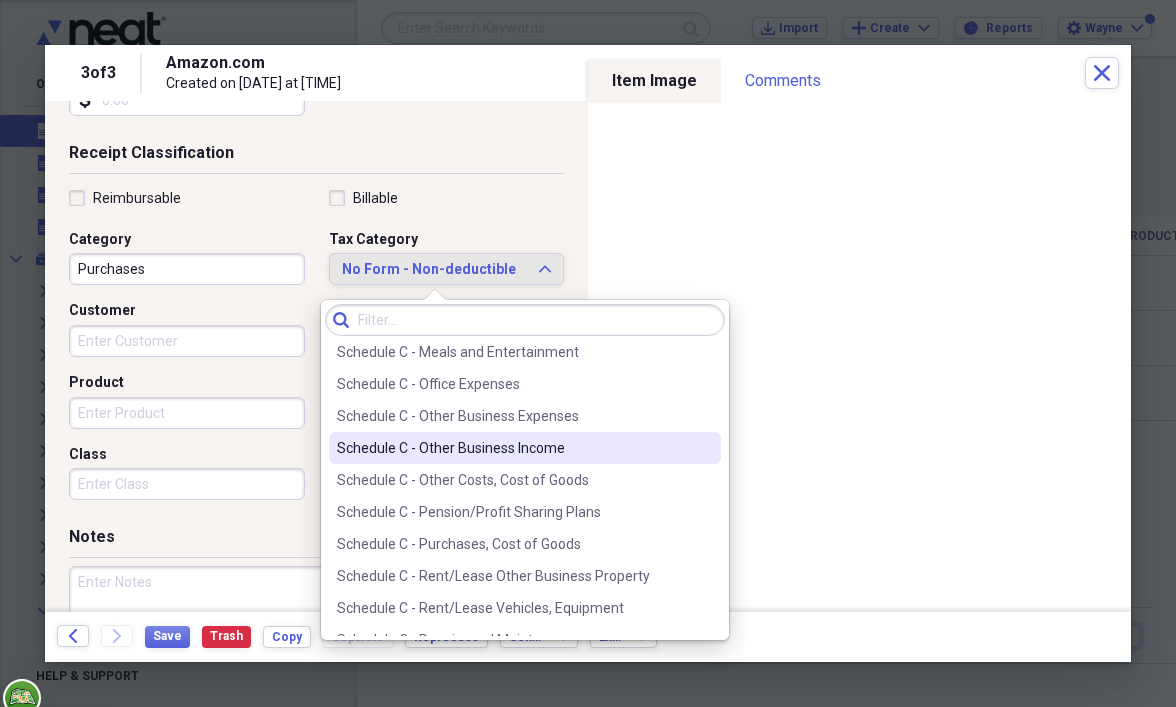 scroll, scrollTop: 4100, scrollLeft: 0, axis: vertical 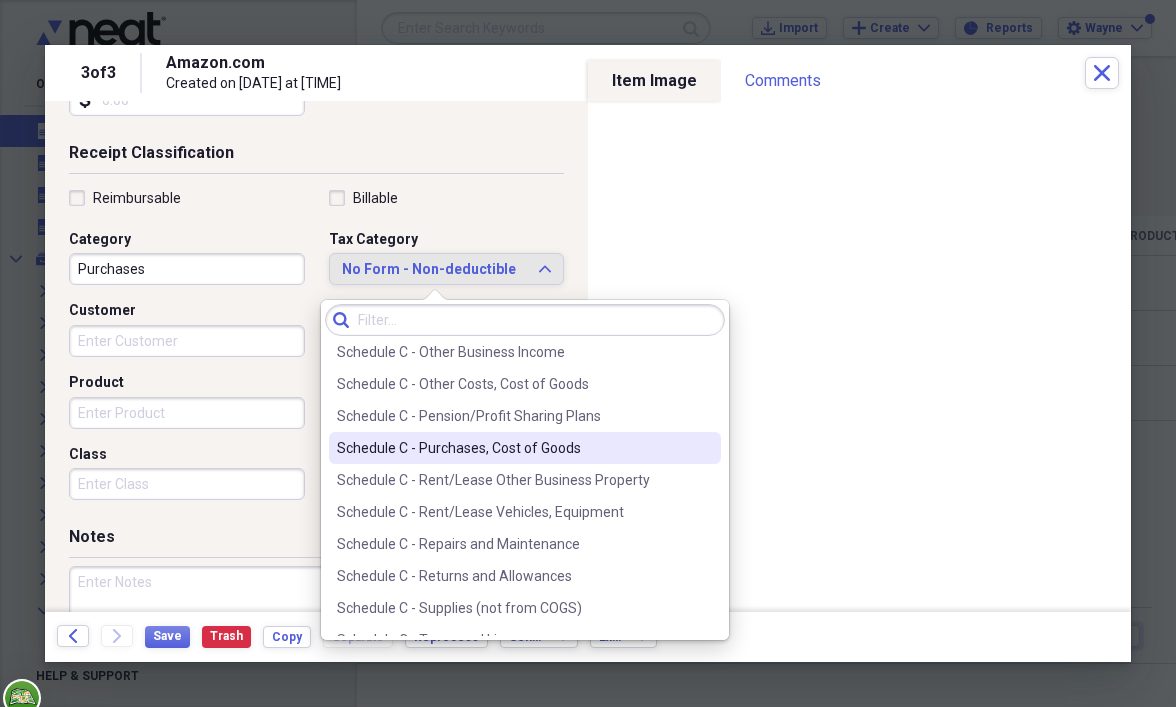 click on "Schedule C - Purchases, Cost of Goods" at bounding box center (513, 448) 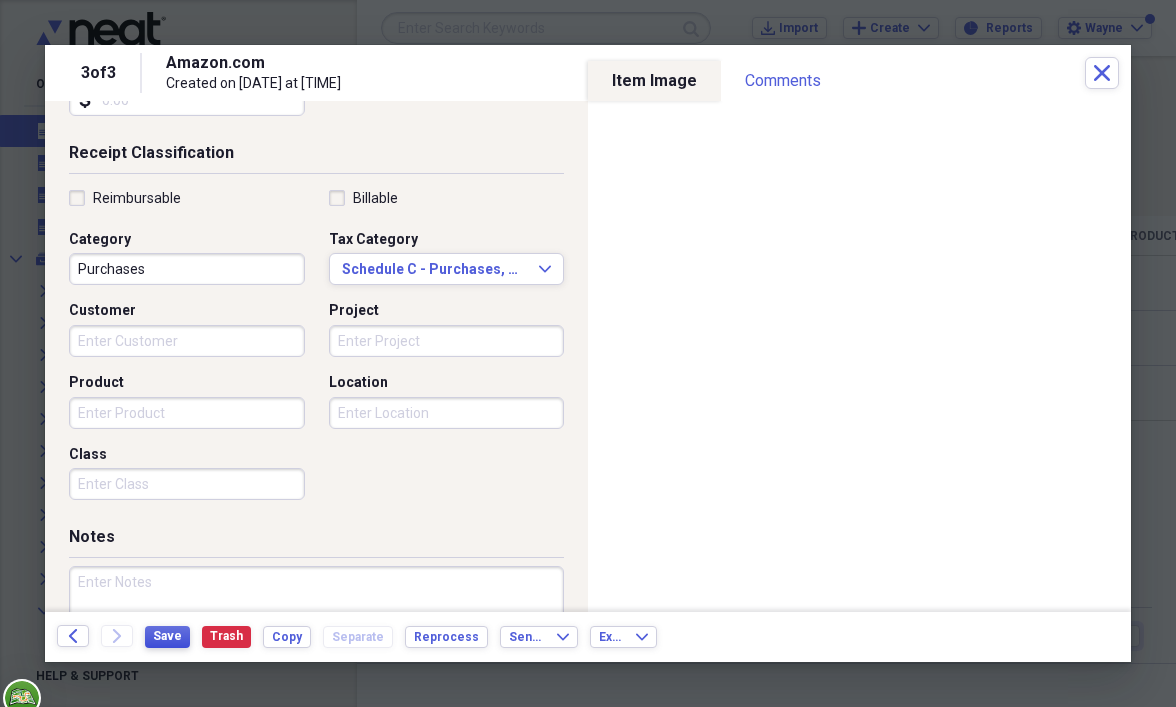 click on "Save" at bounding box center [167, 636] 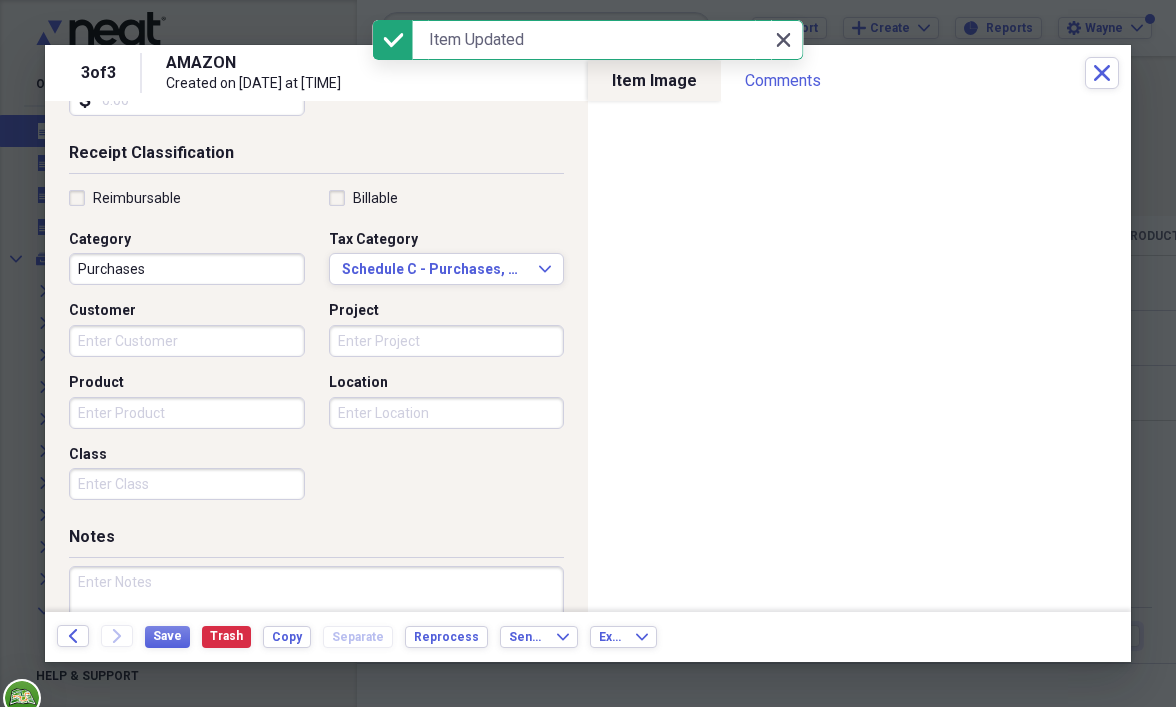 click on "Close Close" at bounding box center (783, 40) 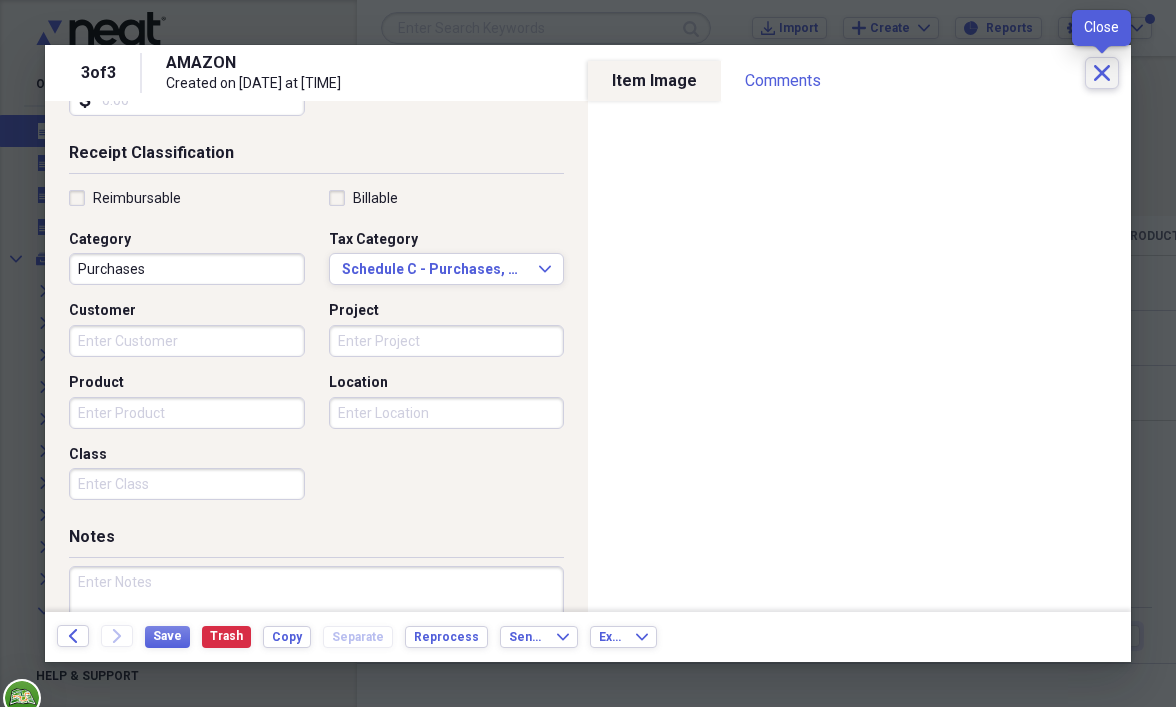 click on "Close" at bounding box center [1102, 73] 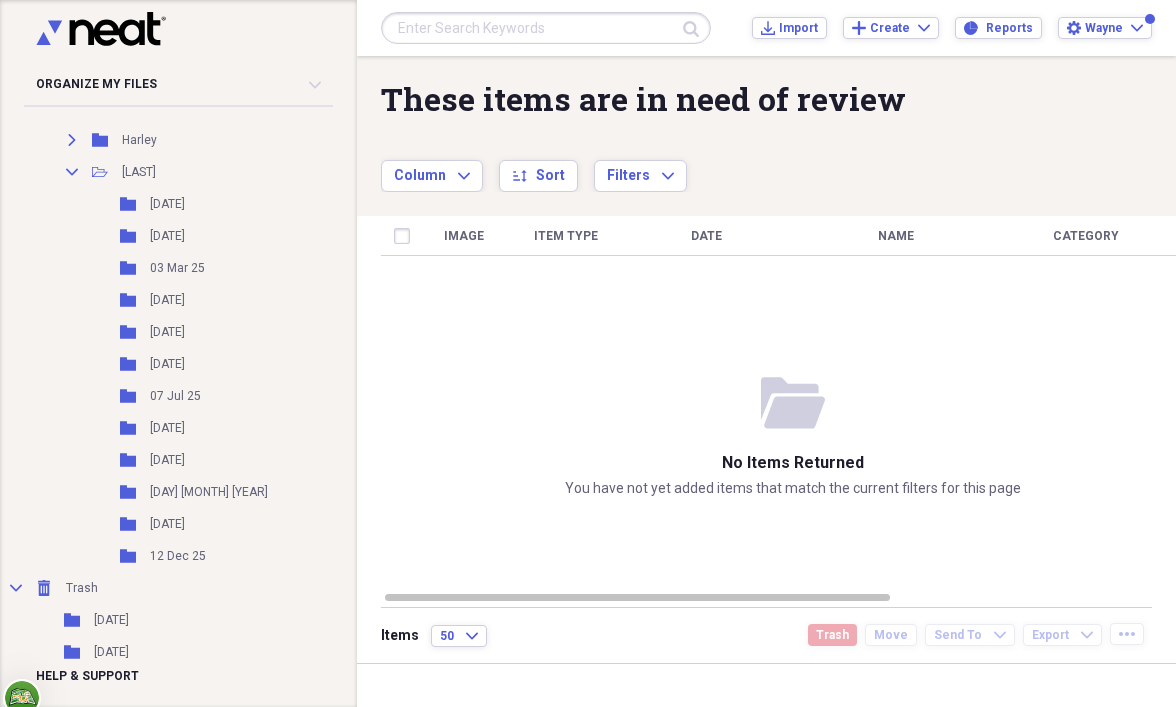 scroll, scrollTop: 575, scrollLeft: 0, axis: vertical 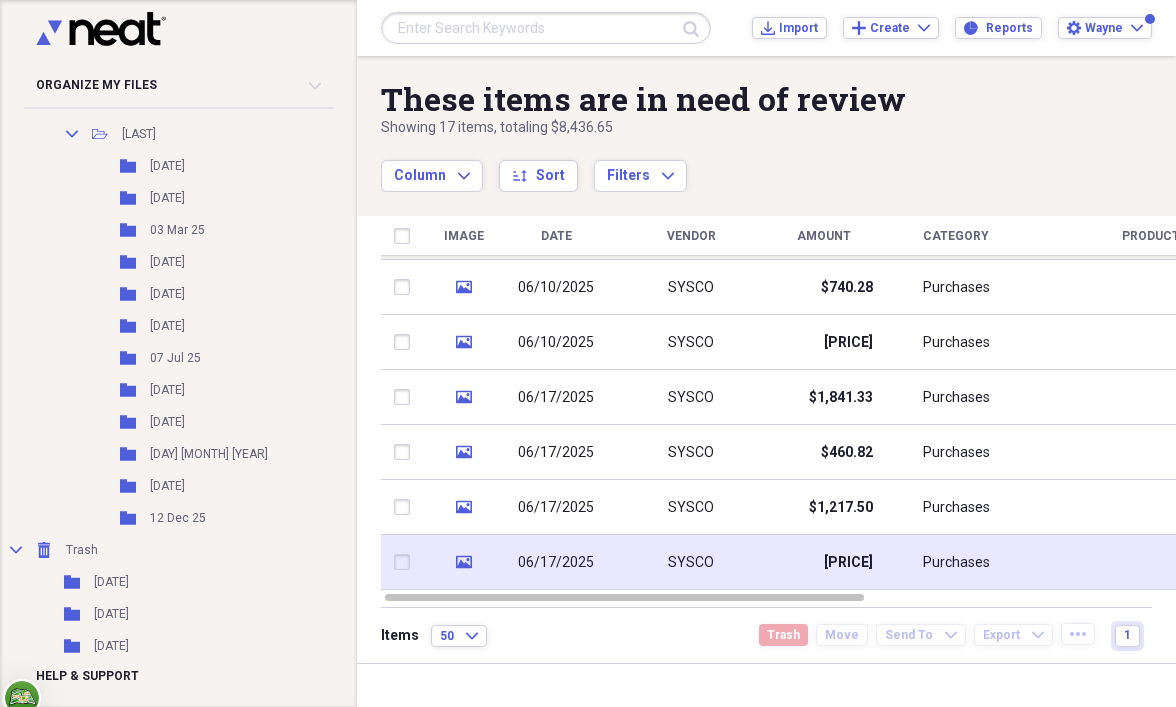 click on "06/17/2025" at bounding box center (556, 563) 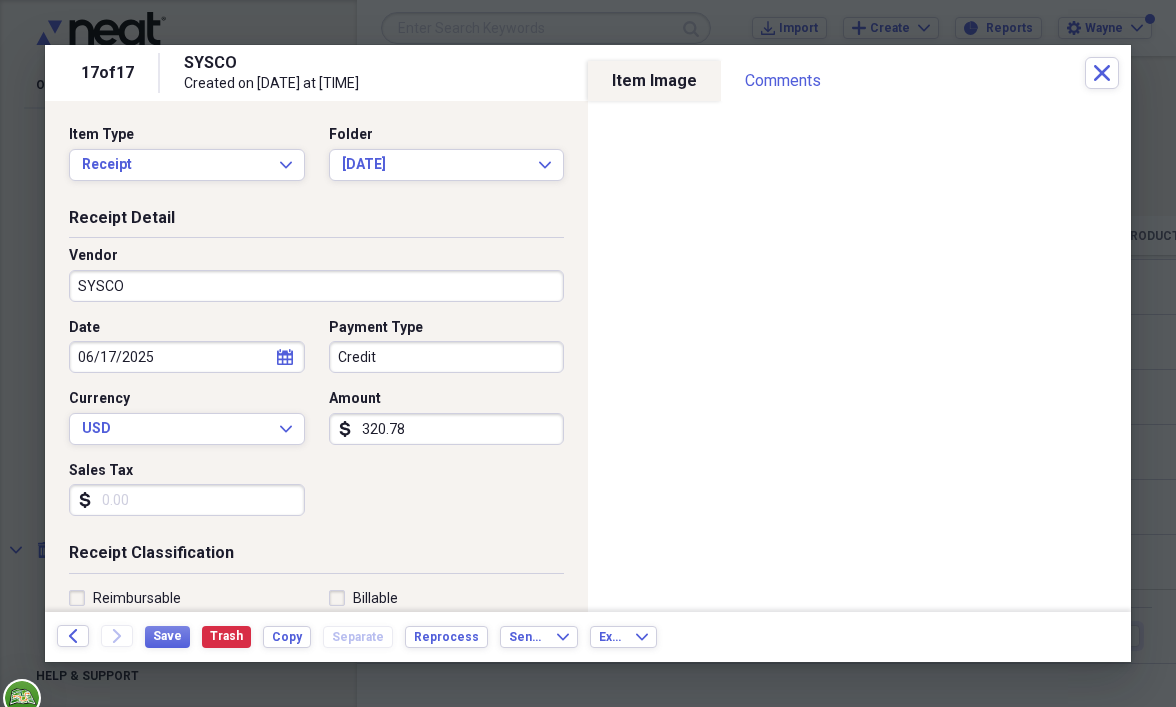 click on "320.78" at bounding box center (447, 429) 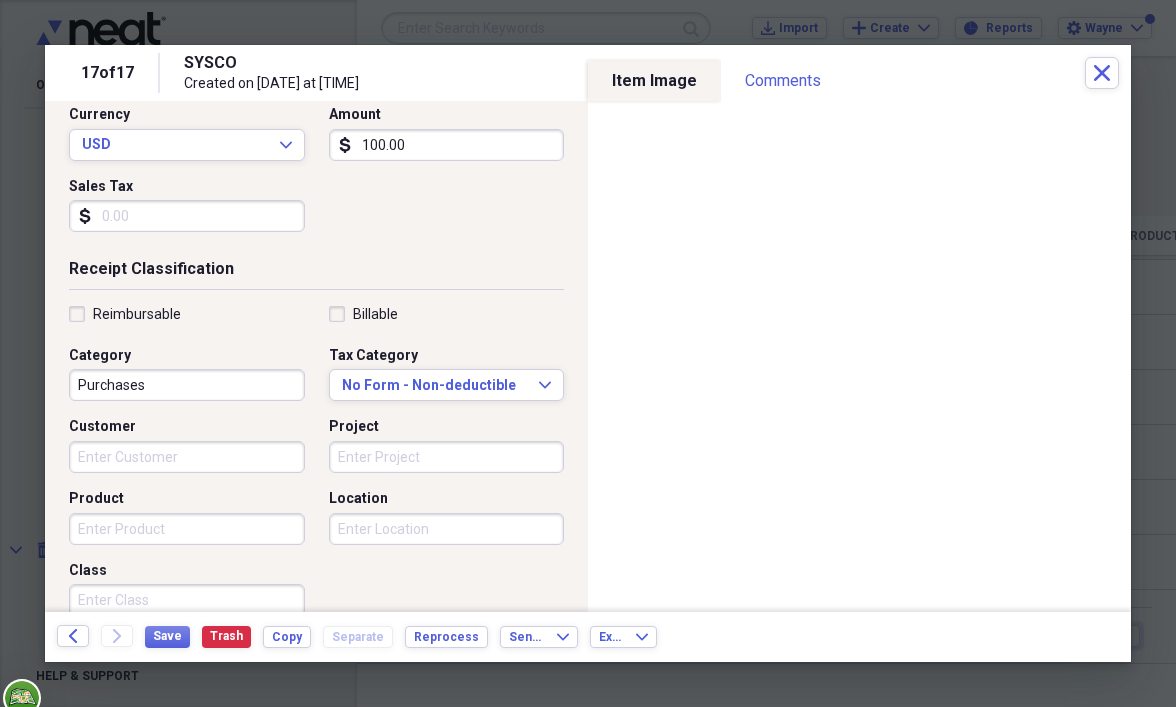 scroll, scrollTop: 400, scrollLeft: 0, axis: vertical 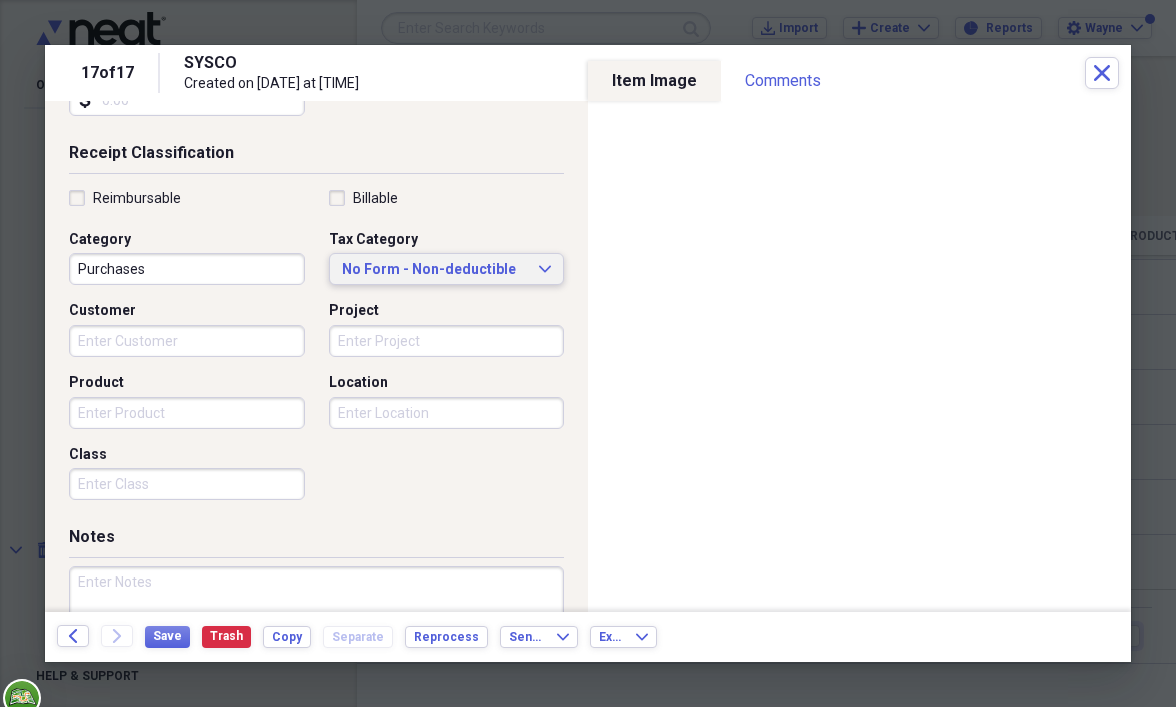 type on "100.00" 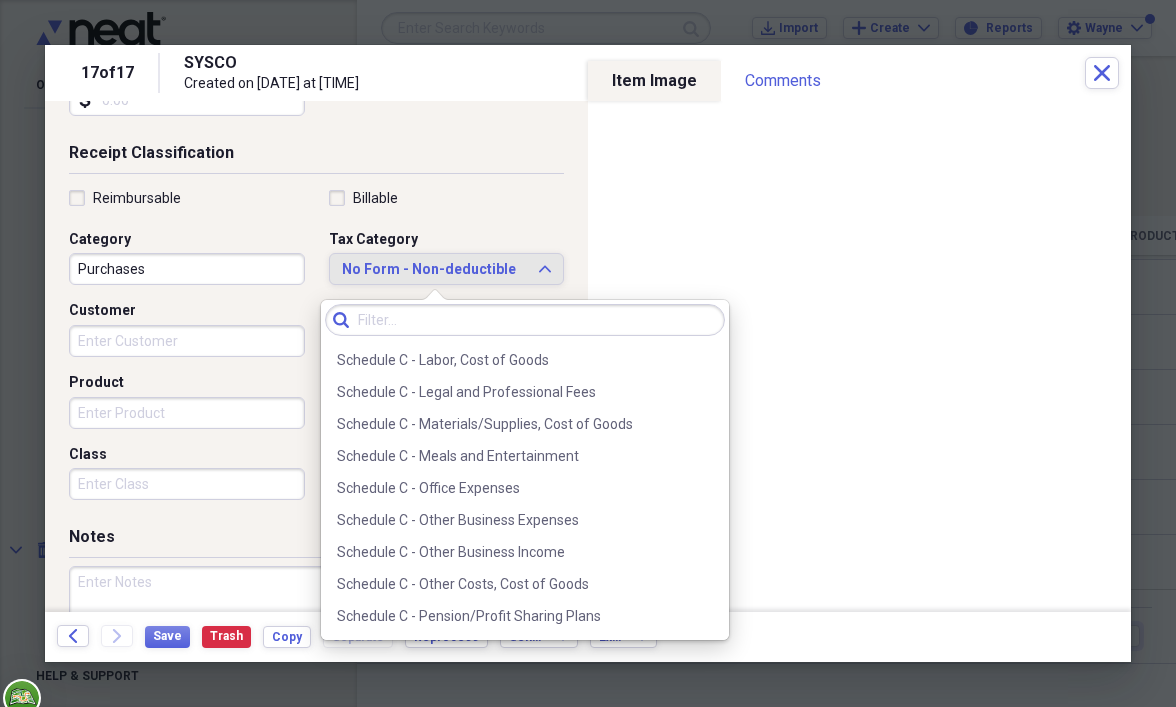 scroll, scrollTop: 4000, scrollLeft: 0, axis: vertical 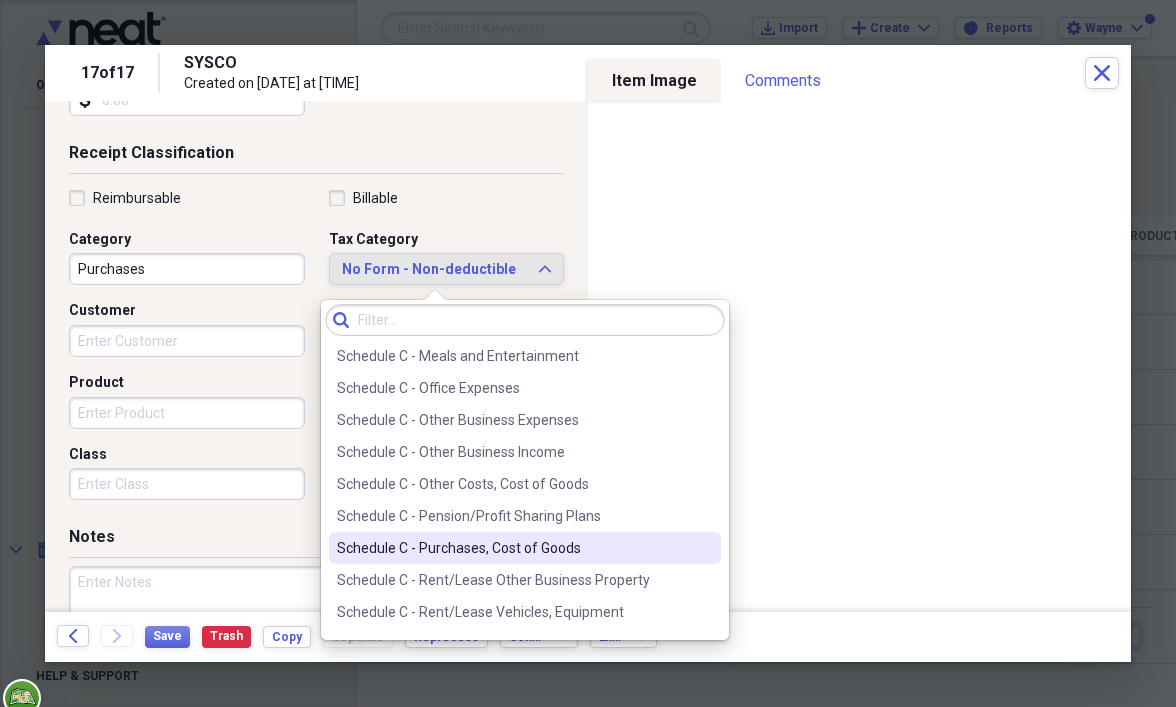 click on "Schedule C - Purchases, Cost of Goods" at bounding box center [513, 548] 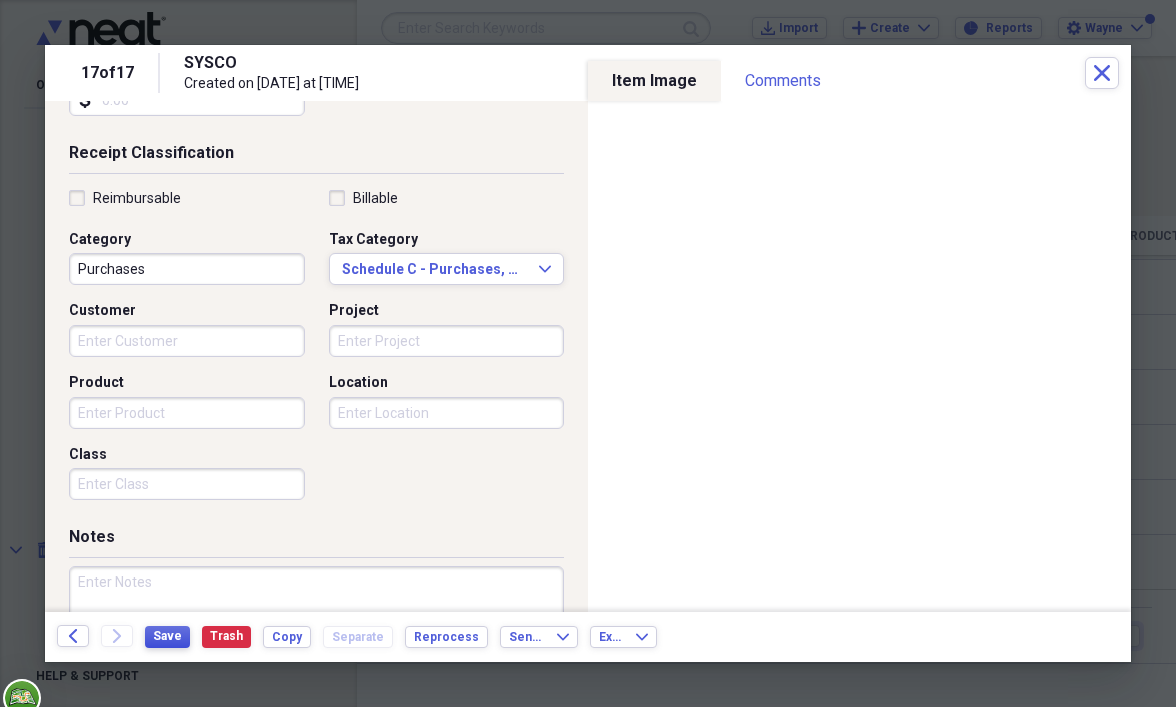 click on "Save" at bounding box center [167, 636] 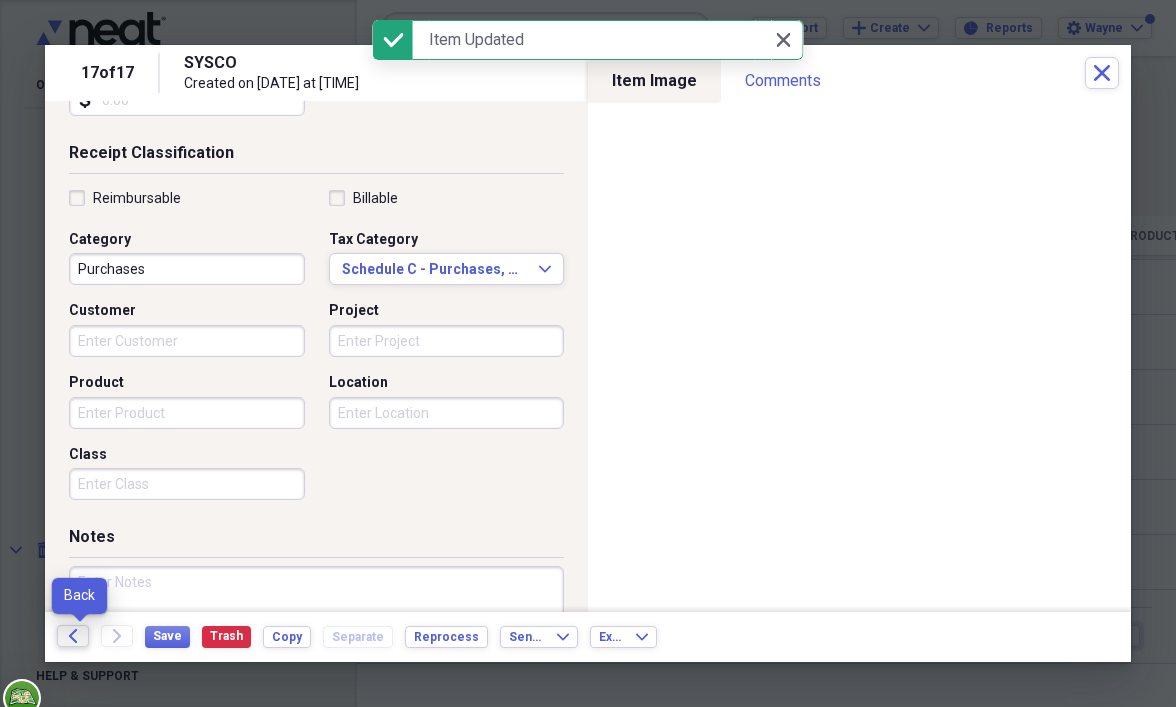 click on "Back" 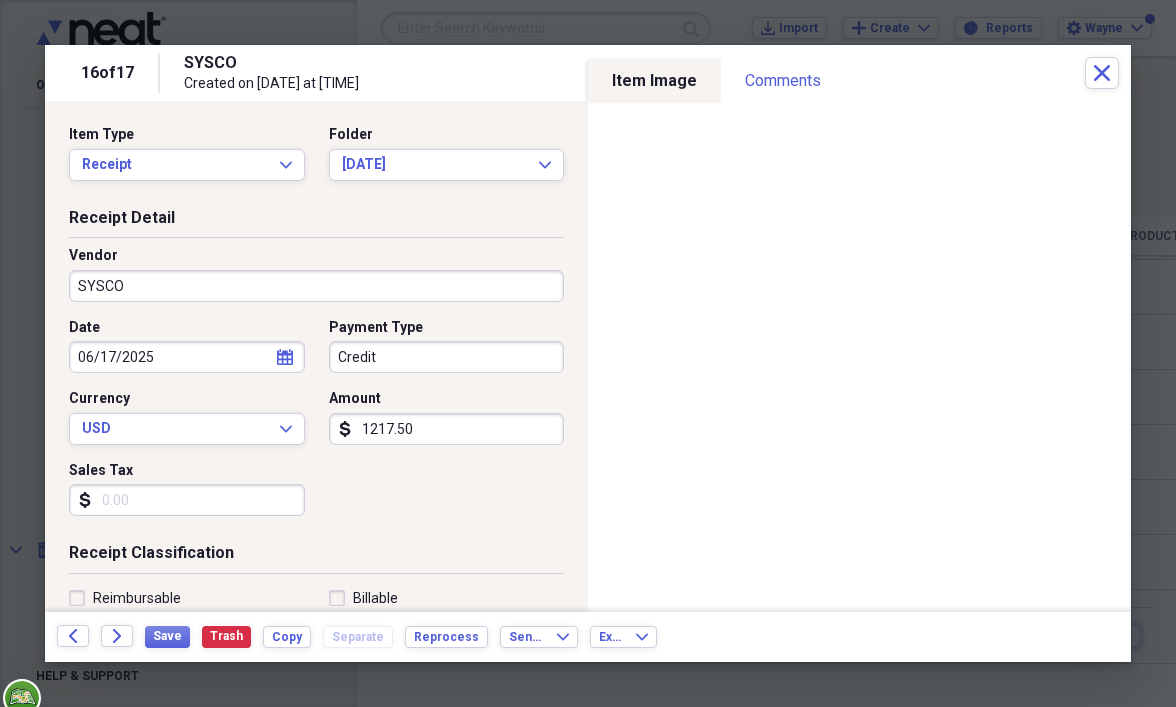 click on "1217.50" at bounding box center [447, 429] 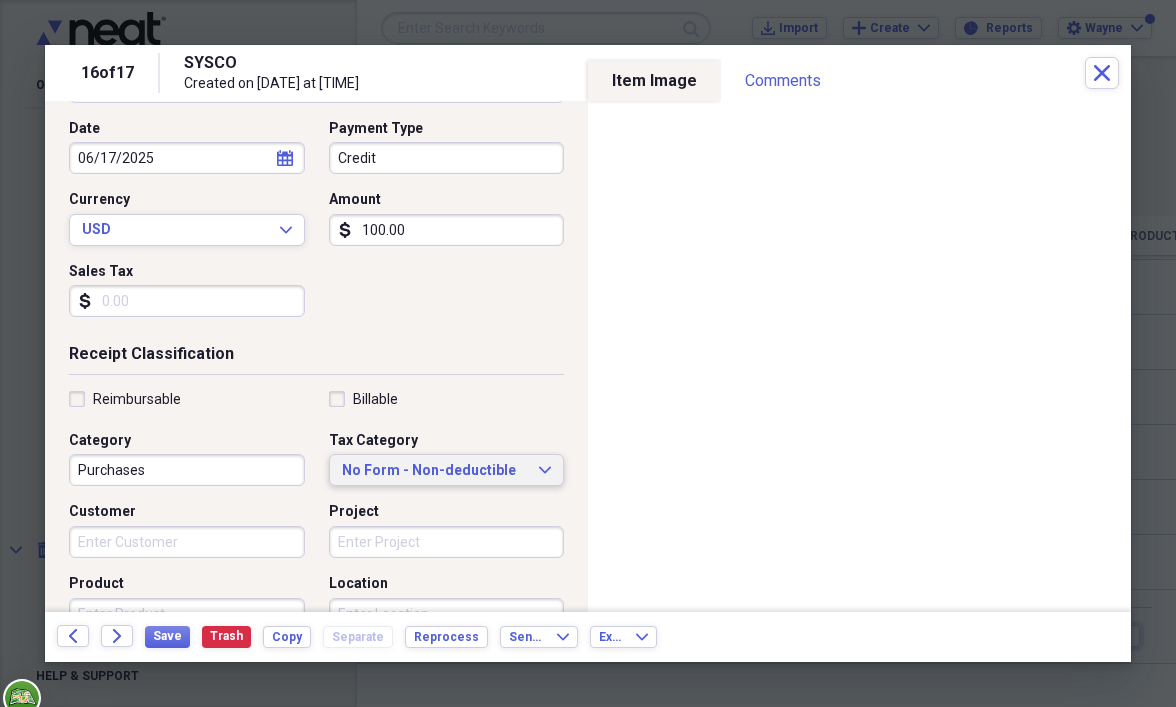 scroll, scrollTop: 200, scrollLeft: 0, axis: vertical 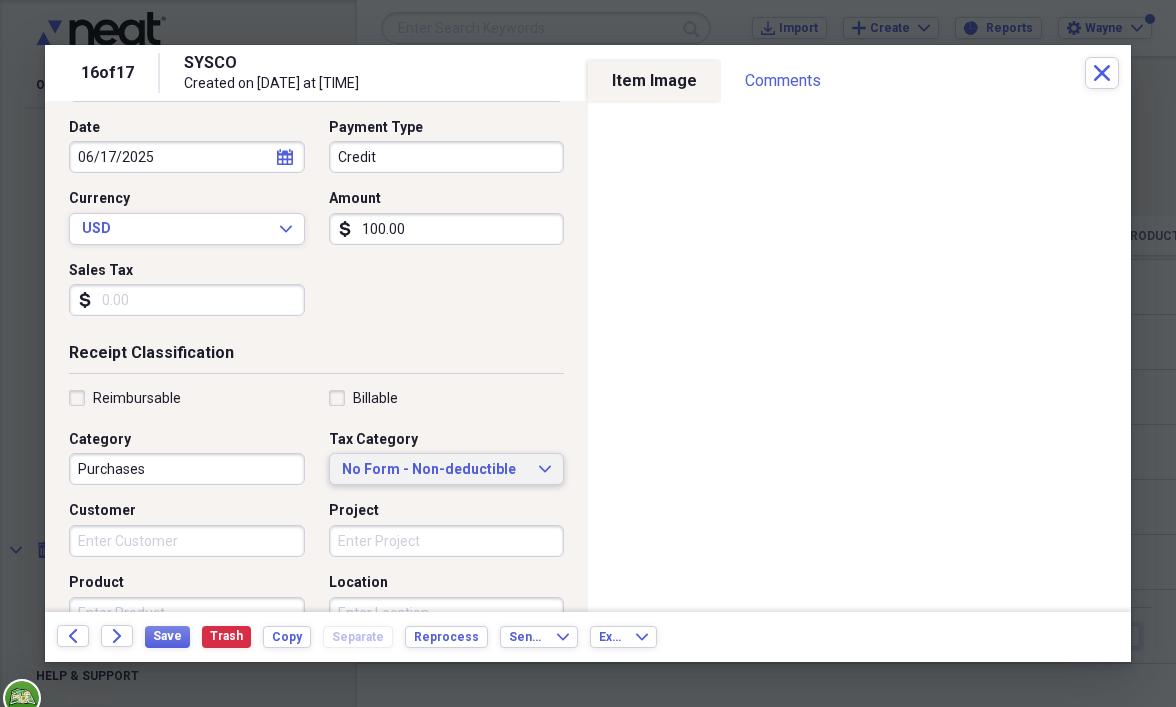 type on "100.00" 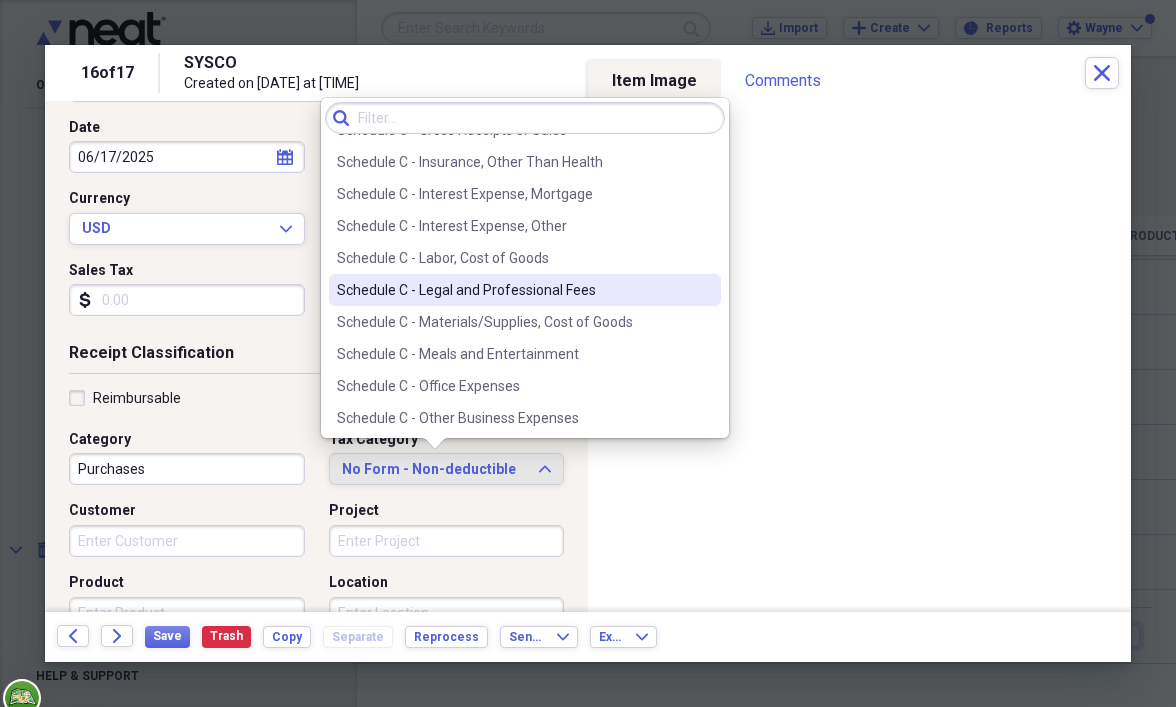 scroll, scrollTop: 4100, scrollLeft: 0, axis: vertical 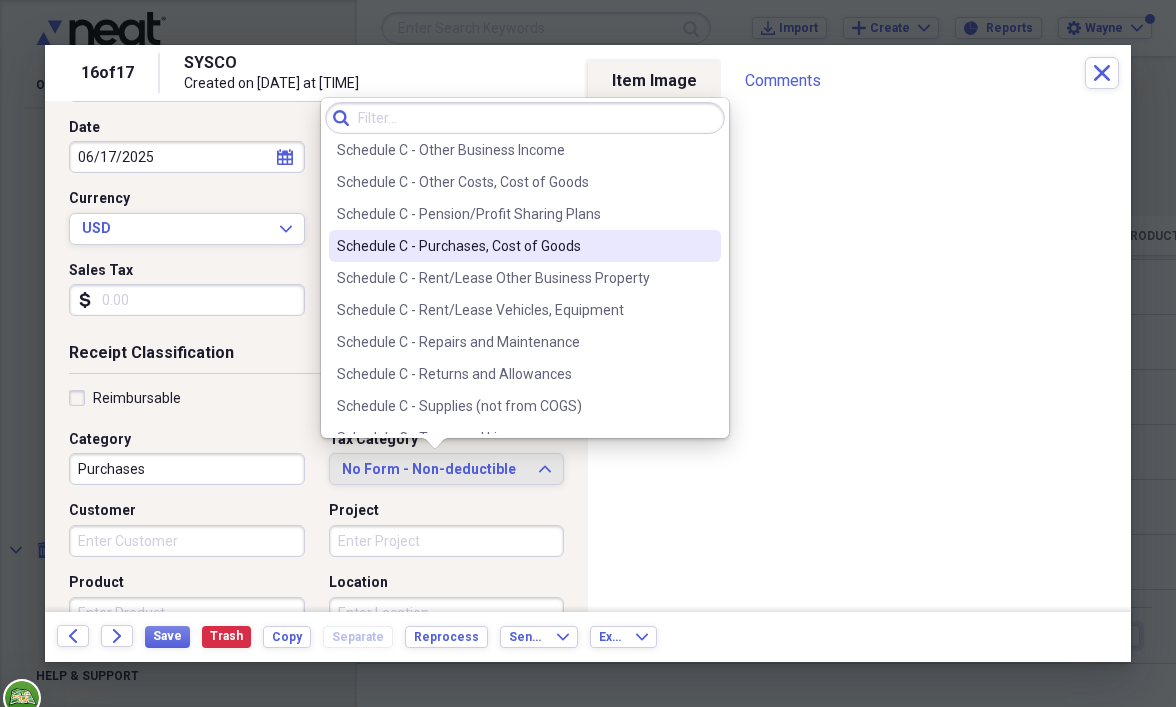 click on "Schedule C - Purchases, Cost of Goods" at bounding box center (513, 246) 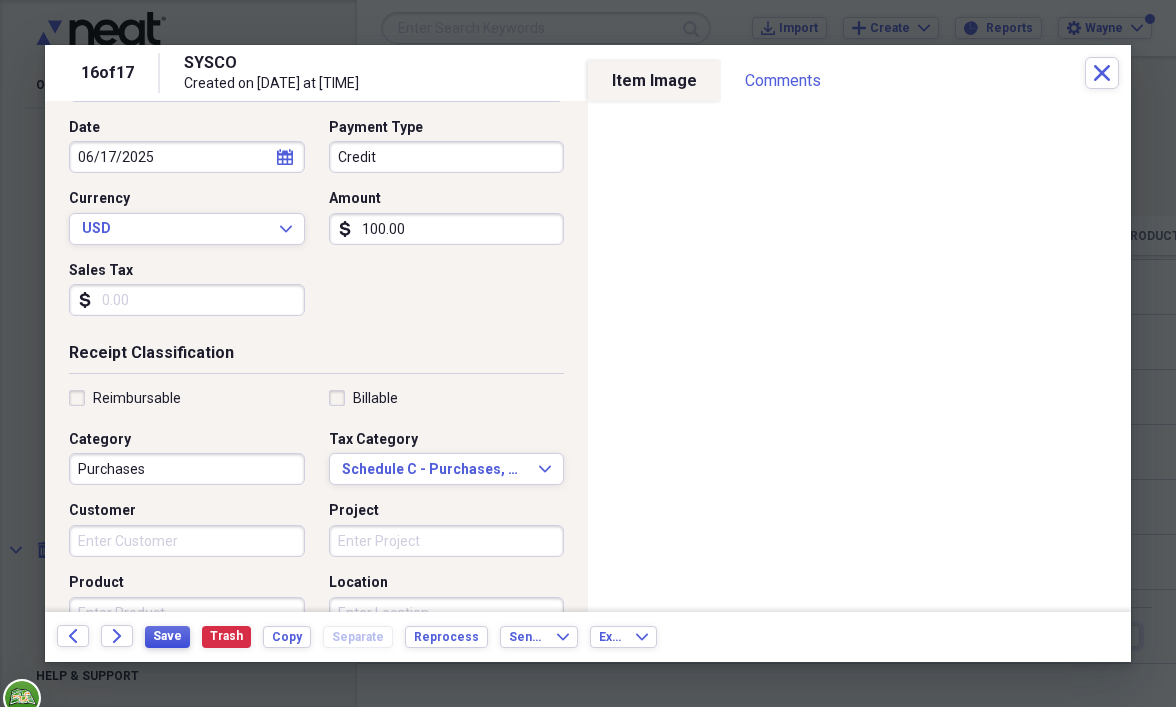 click on "Save" at bounding box center (167, 636) 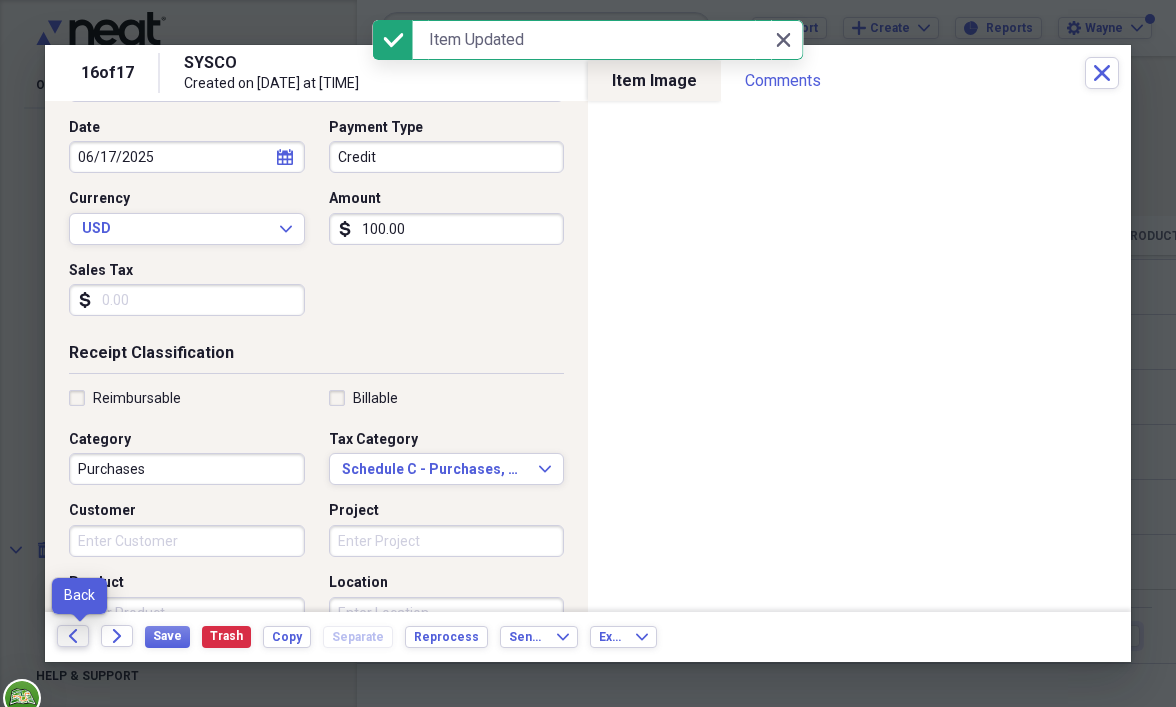 click on "Back" 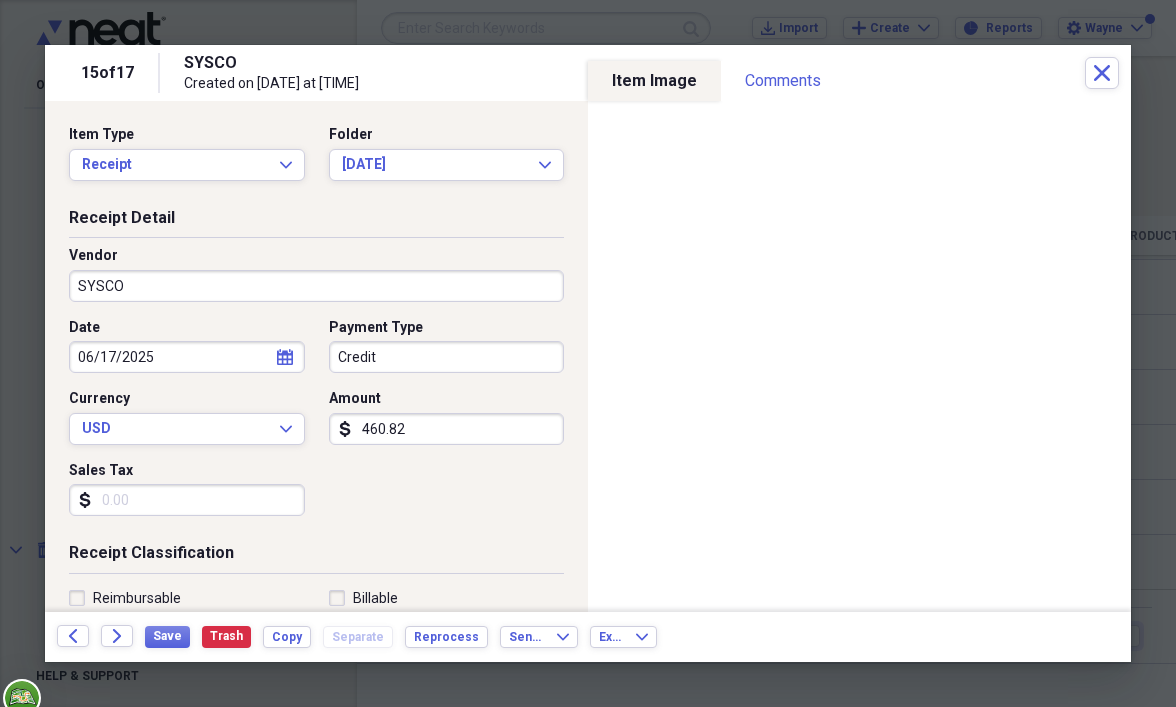 click on "460.82" at bounding box center [447, 429] 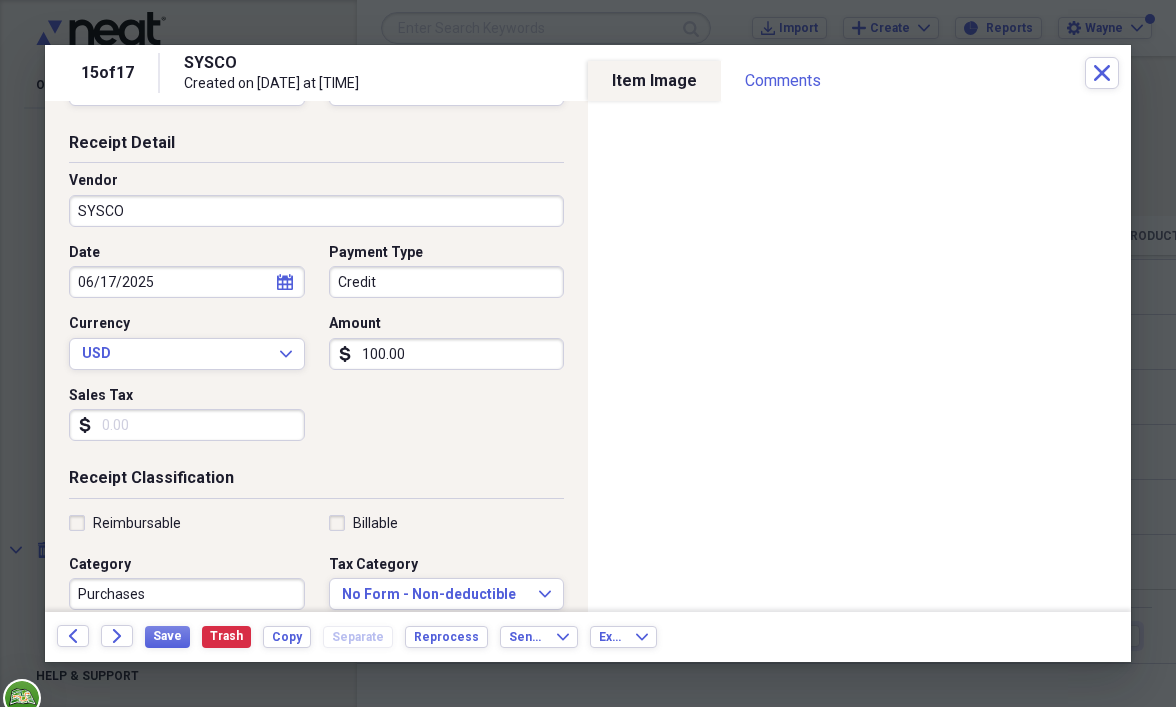 scroll, scrollTop: 200, scrollLeft: 0, axis: vertical 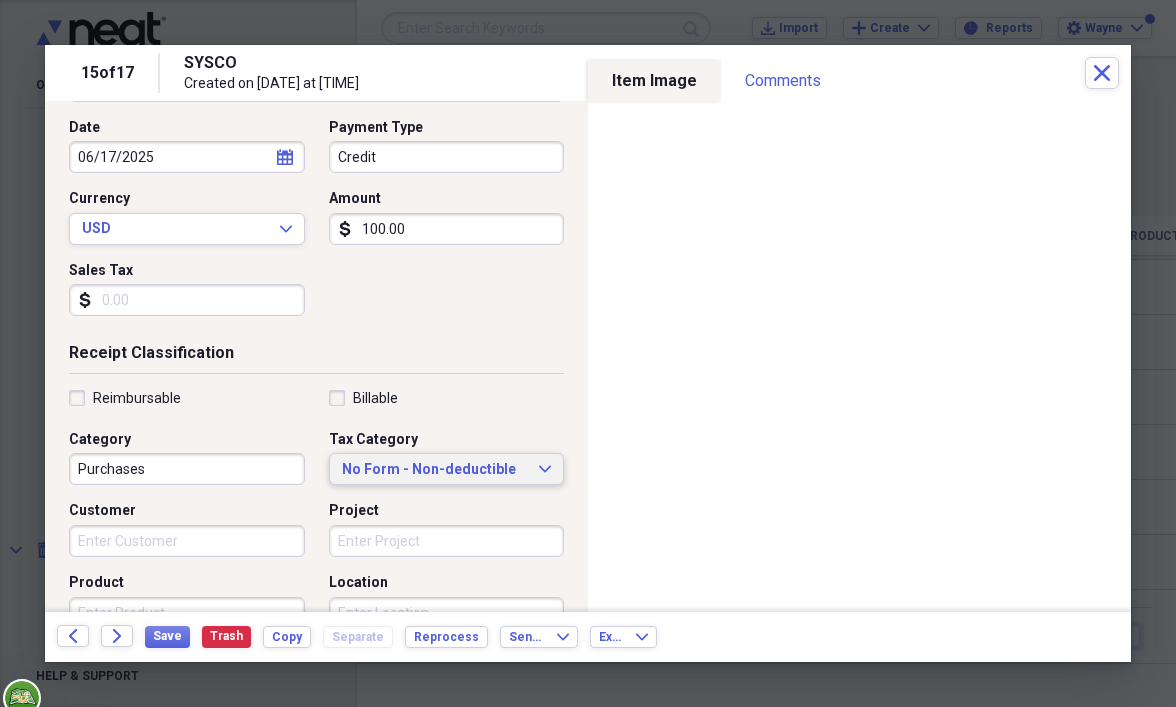 type on "100.00" 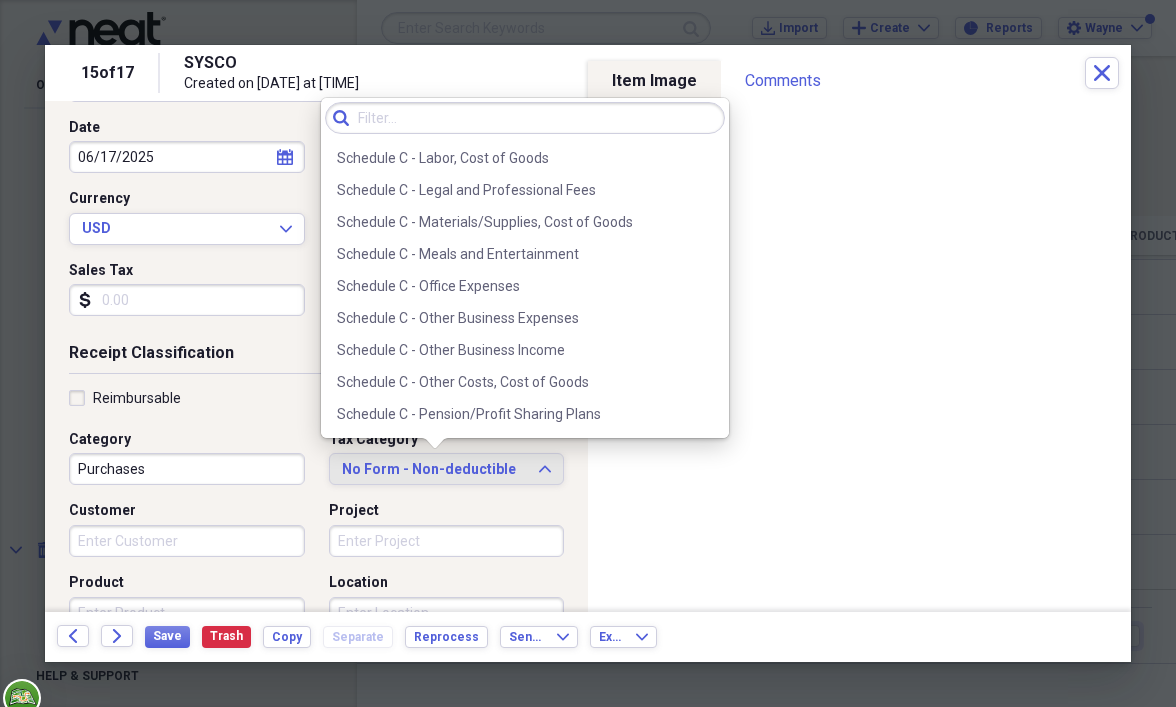 scroll, scrollTop: 4000, scrollLeft: 0, axis: vertical 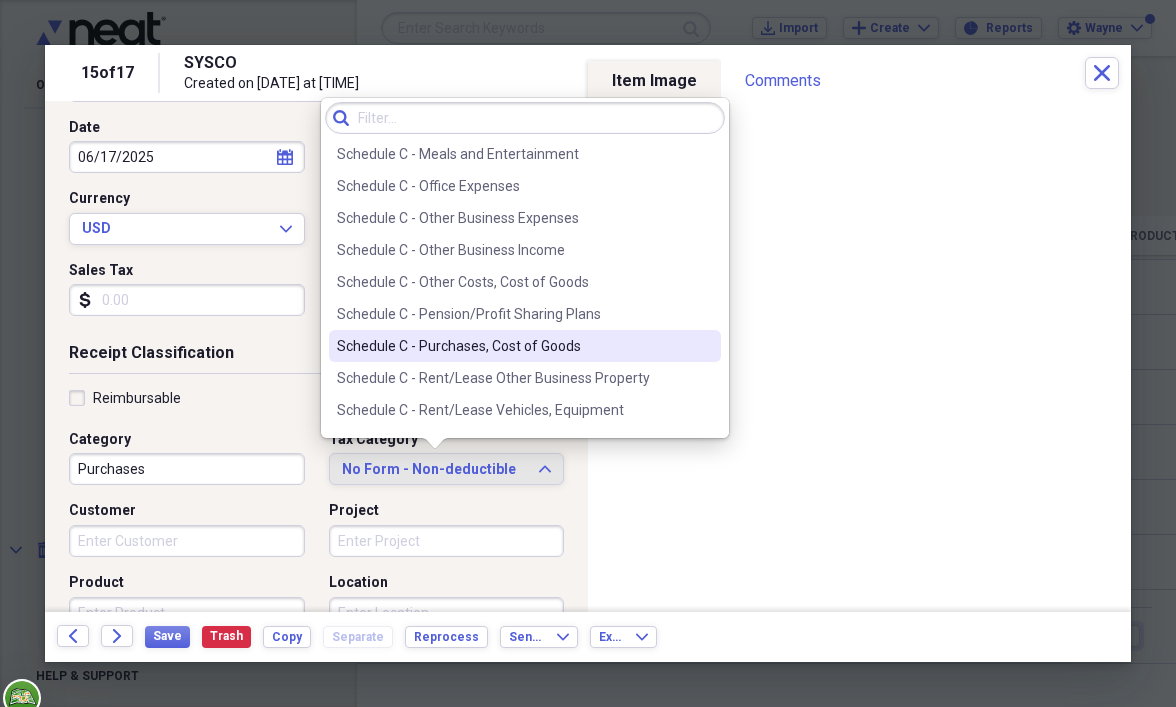 click on "Schedule C - Purchases, Cost of Goods" at bounding box center (513, 346) 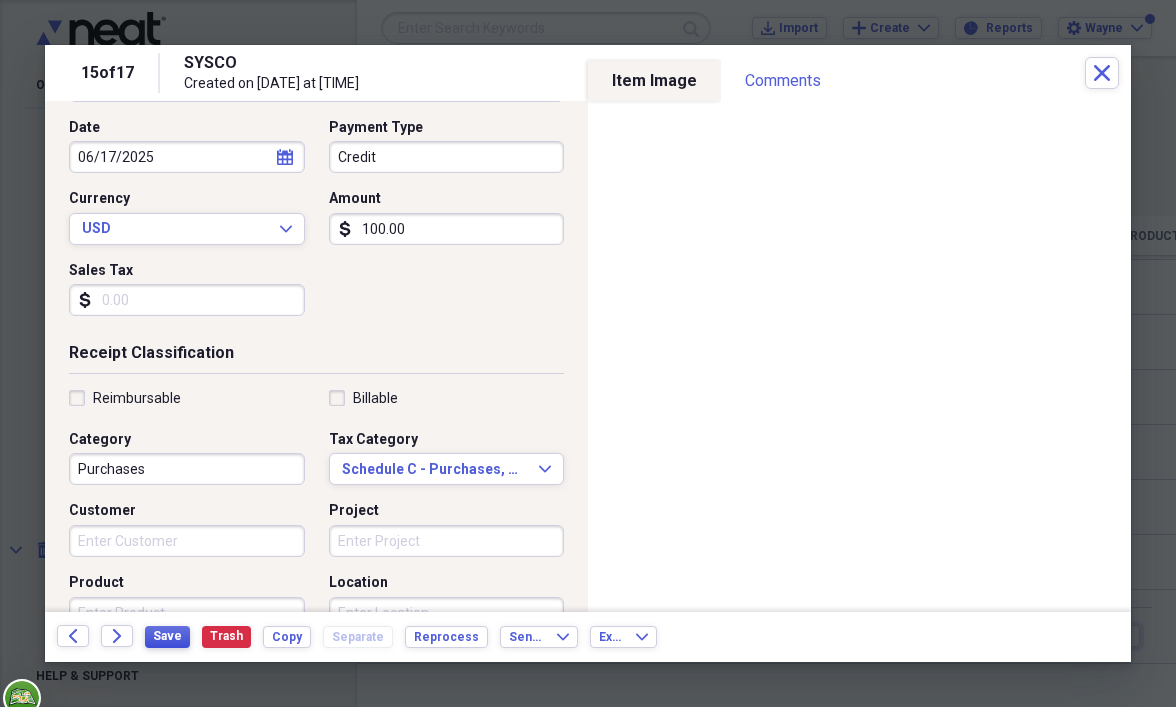click on "Save" at bounding box center [167, 636] 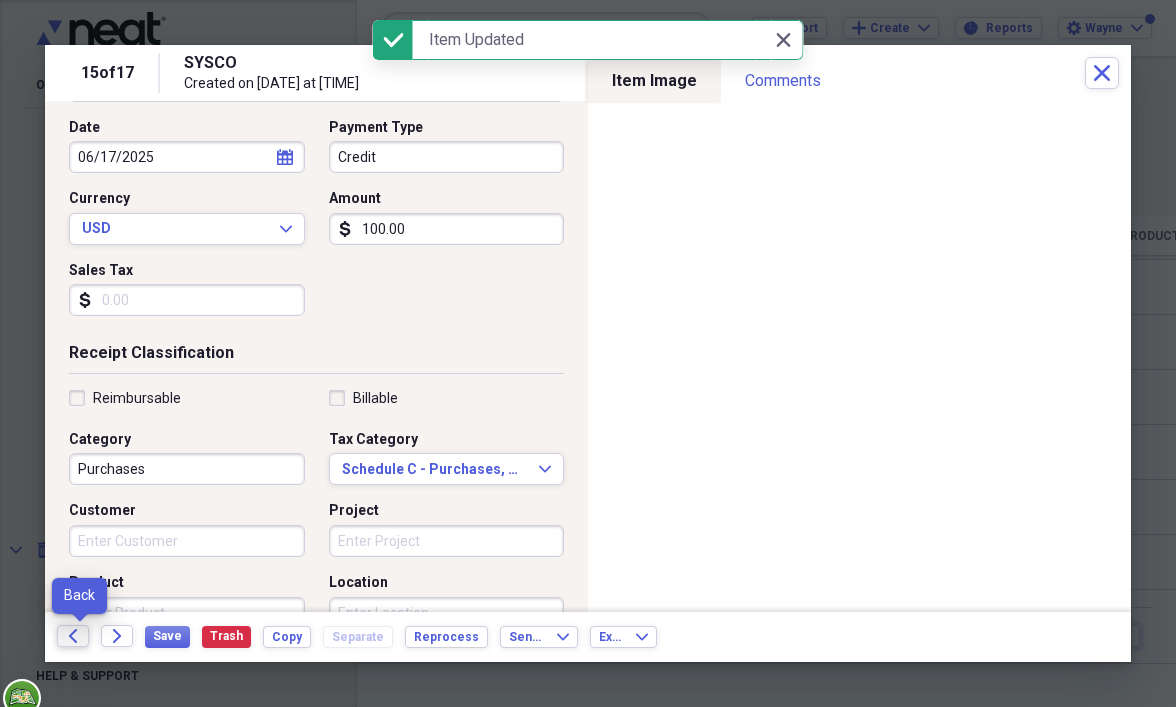 click 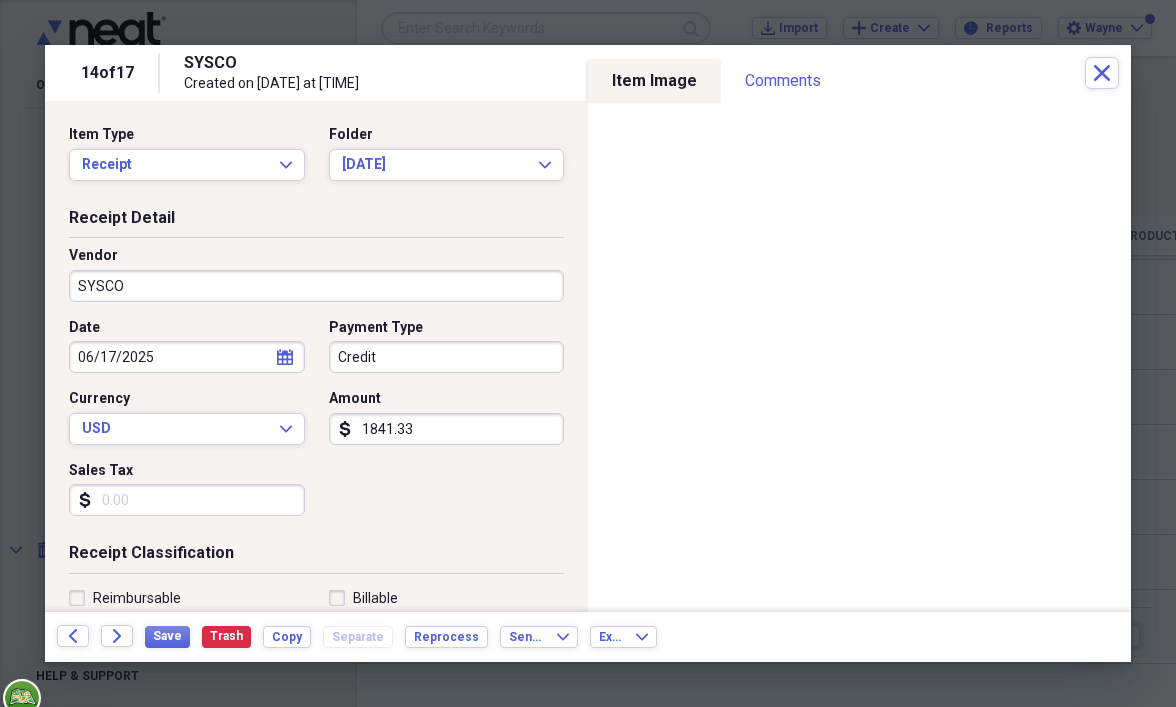click on "1841.33" at bounding box center [447, 429] 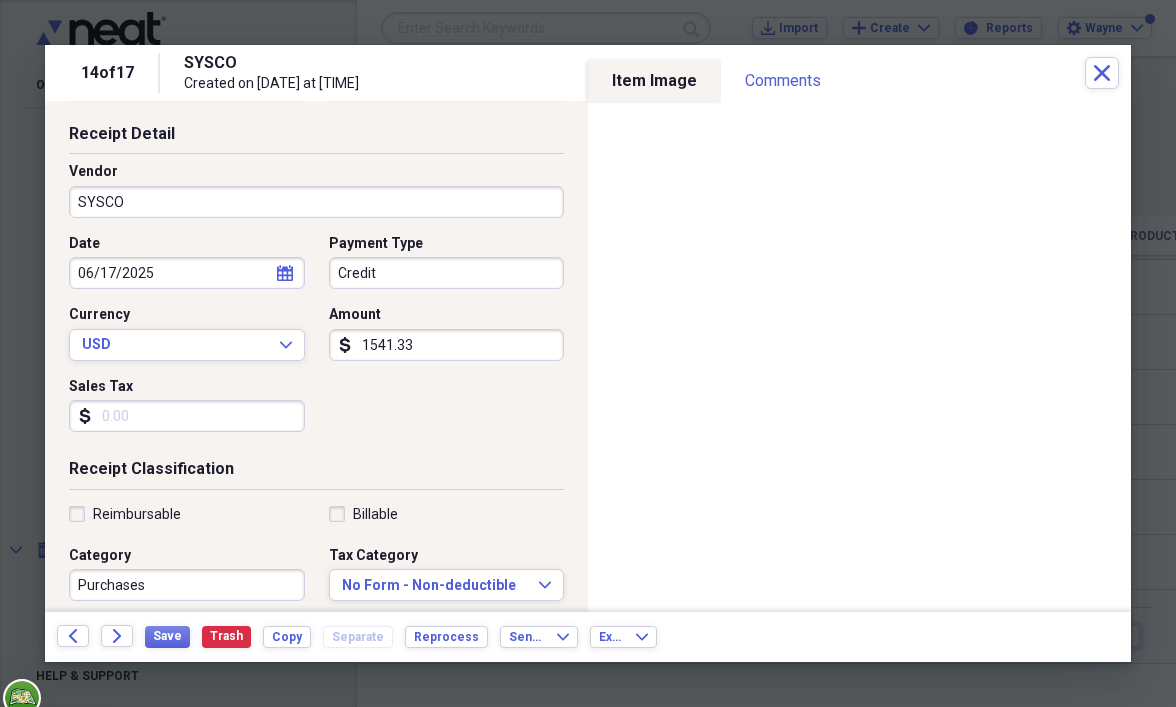 scroll, scrollTop: 300, scrollLeft: 0, axis: vertical 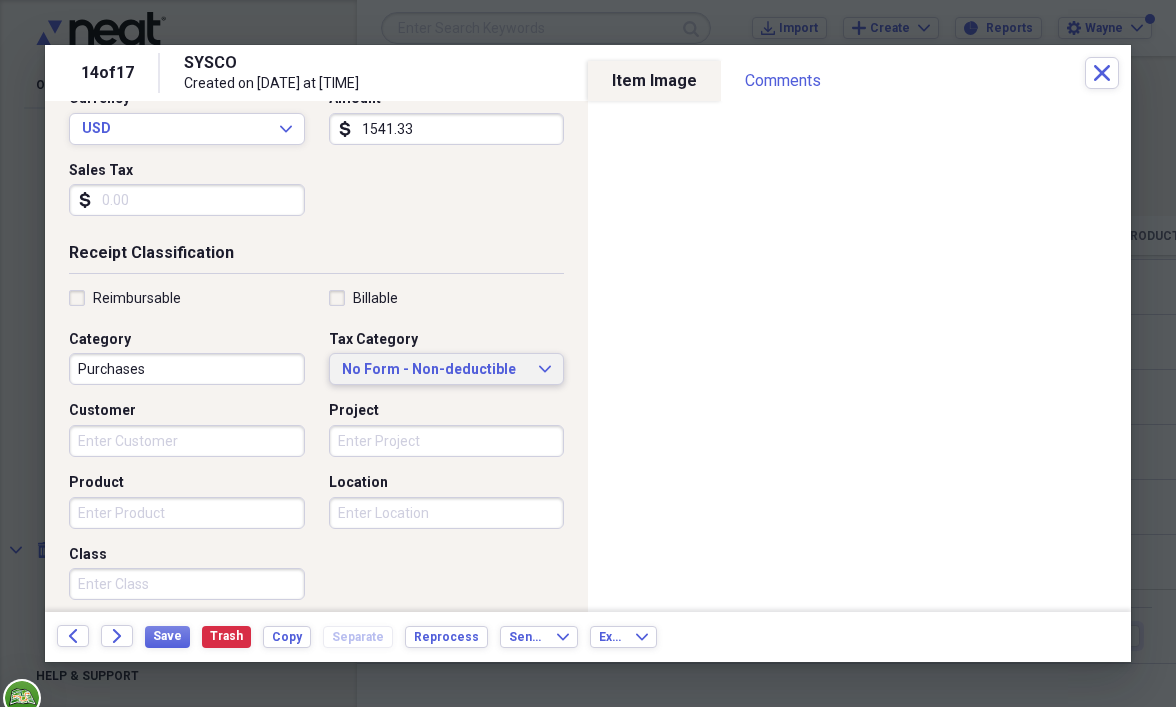 type on "1541.33" 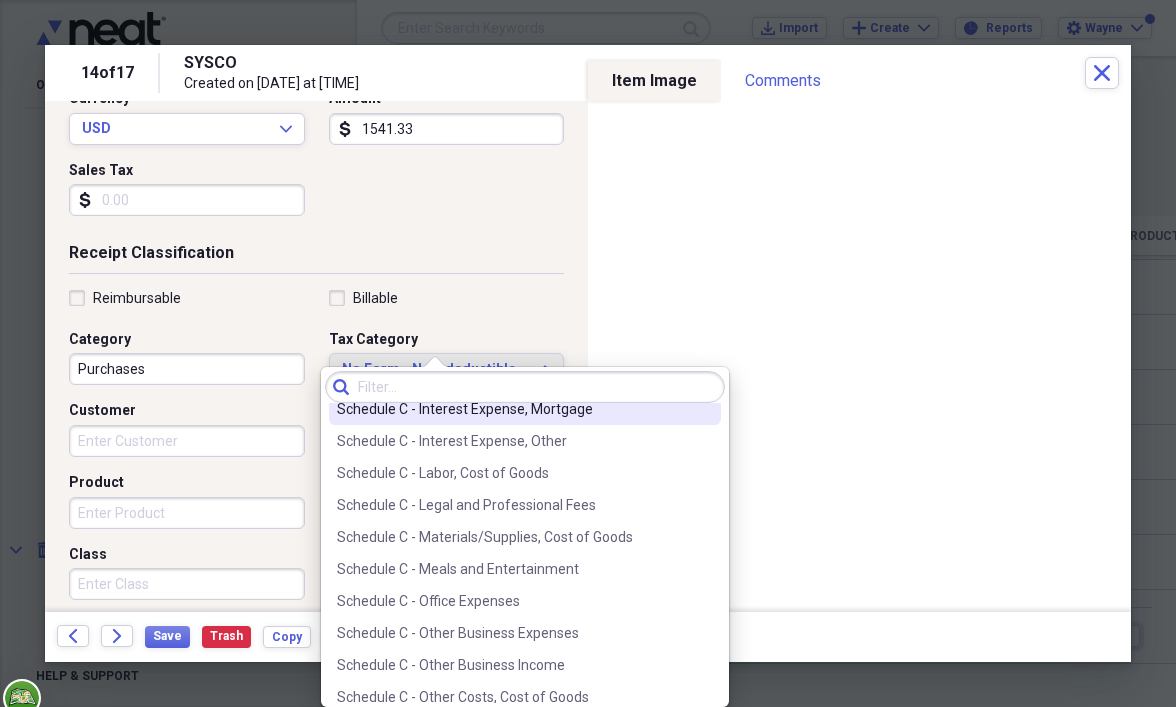 scroll, scrollTop: 4000, scrollLeft: 0, axis: vertical 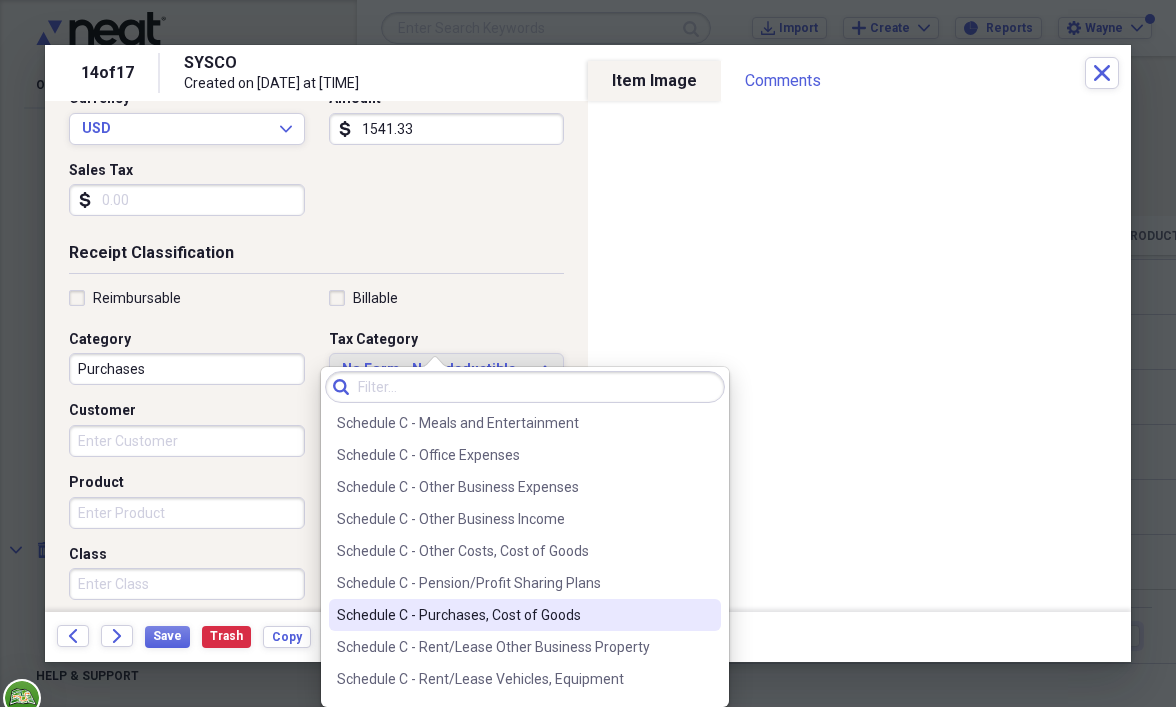 click on "Schedule C - Purchases, Cost of Goods" at bounding box center [513, 615] 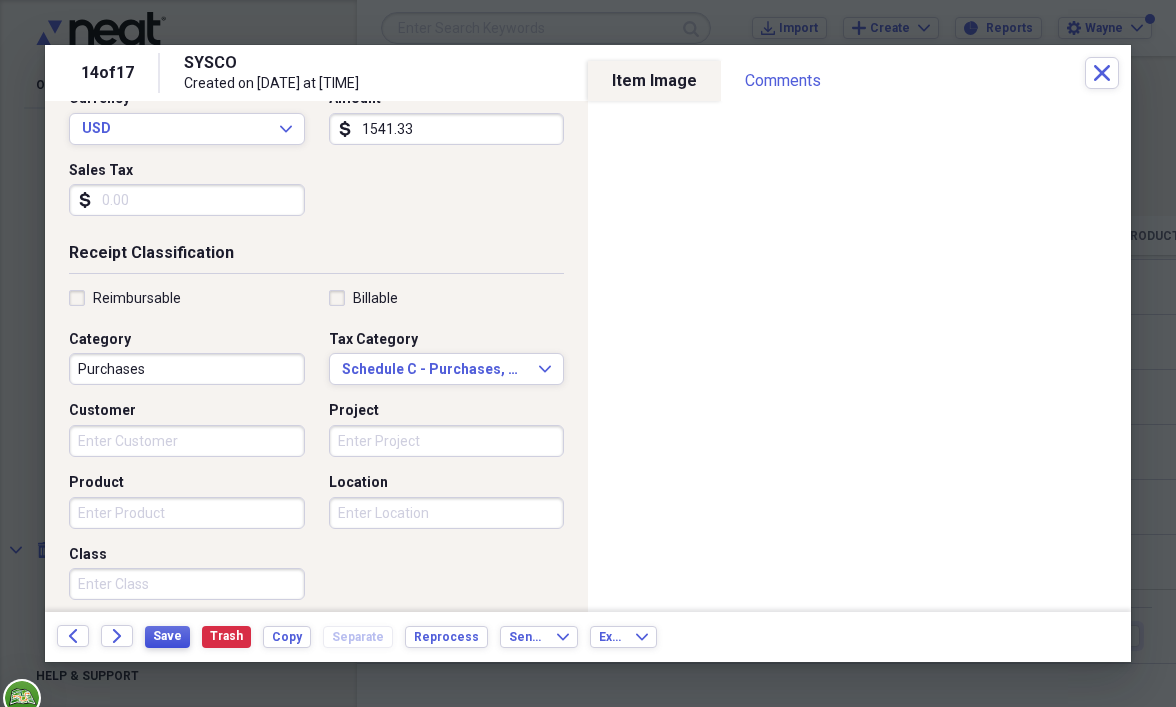 click on "Save" at bounding box center (167, 636) 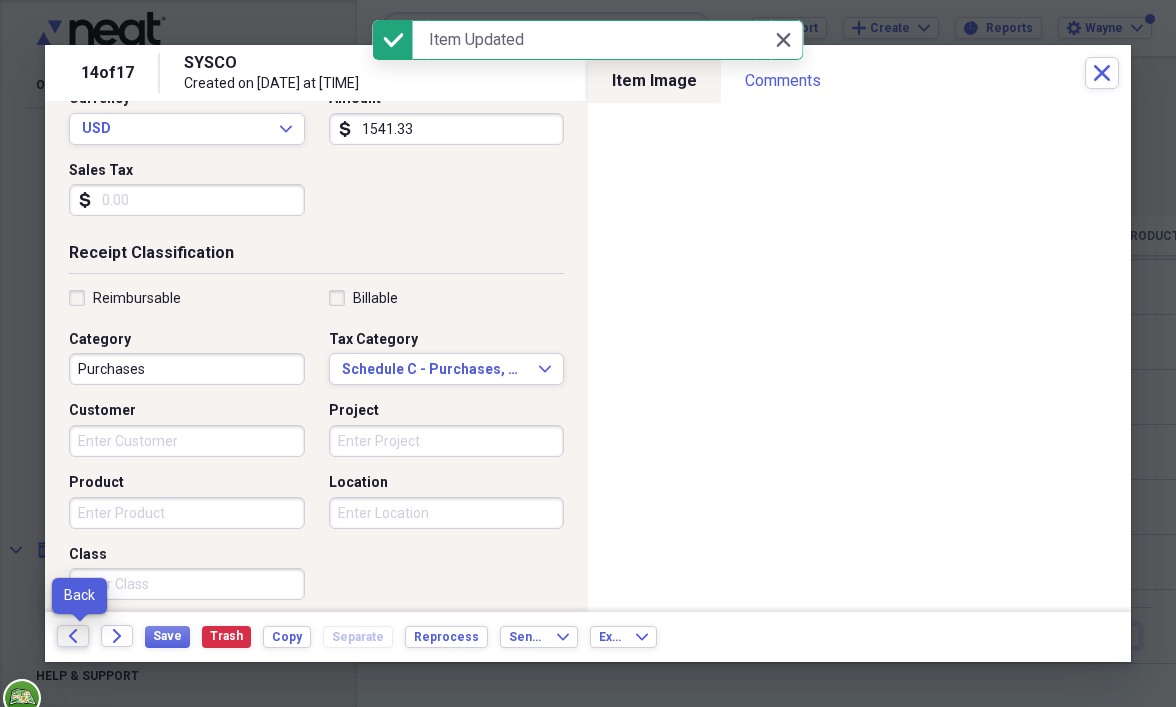 click 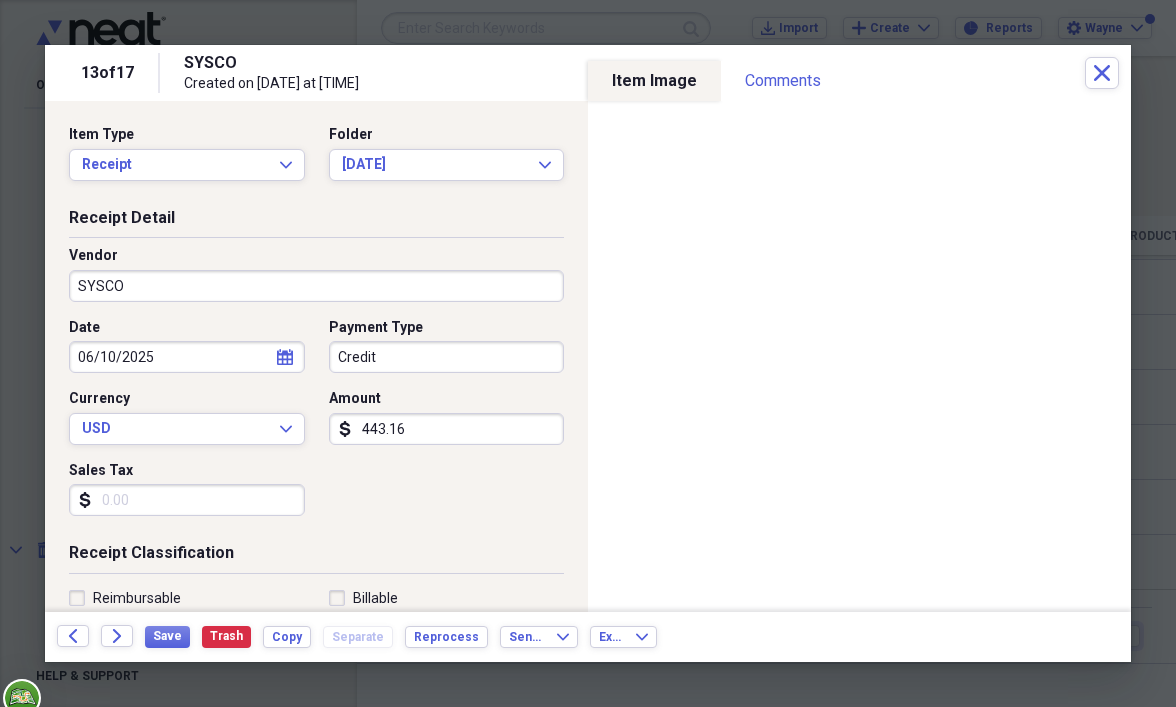click on "443.16" at bounding box center (447, 429) 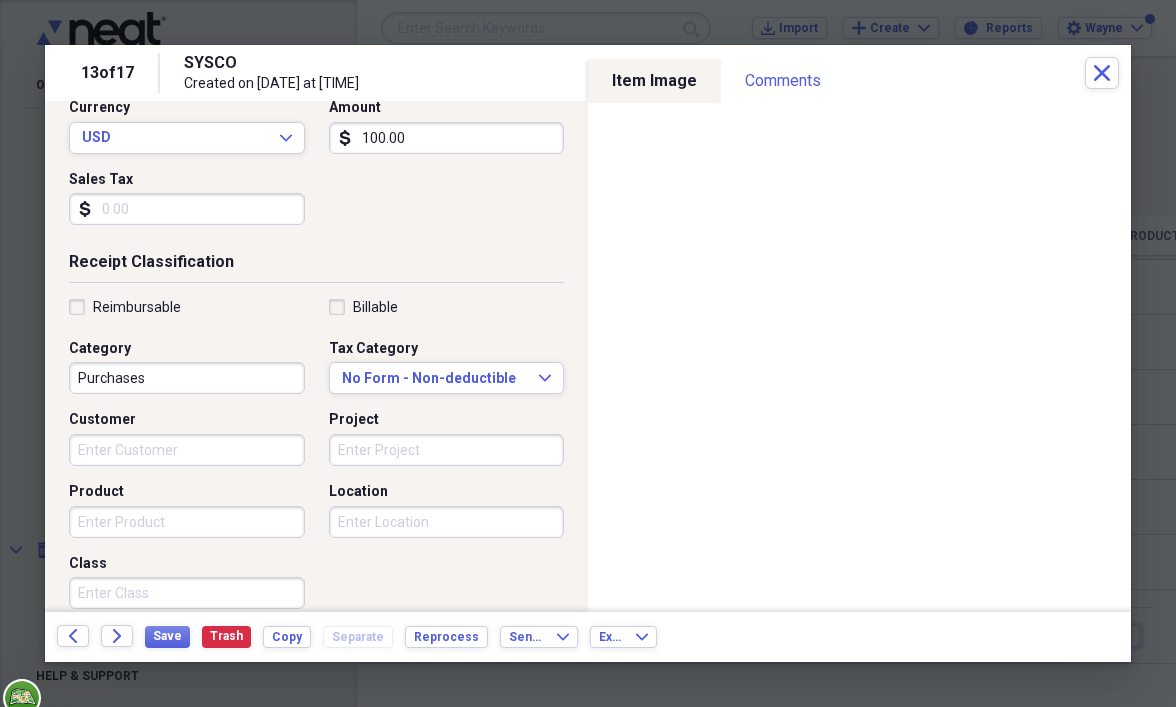 scroll, scrollTop: 300, scrollLeft: 0, axis: vertical 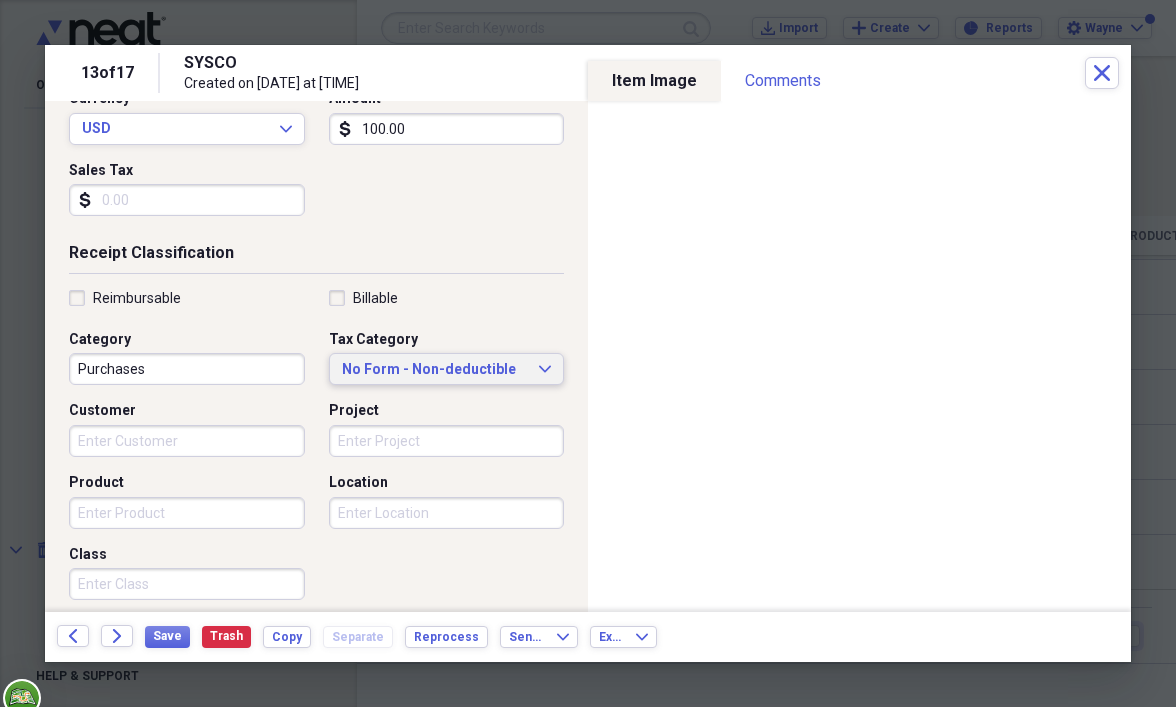 type on "100.00" 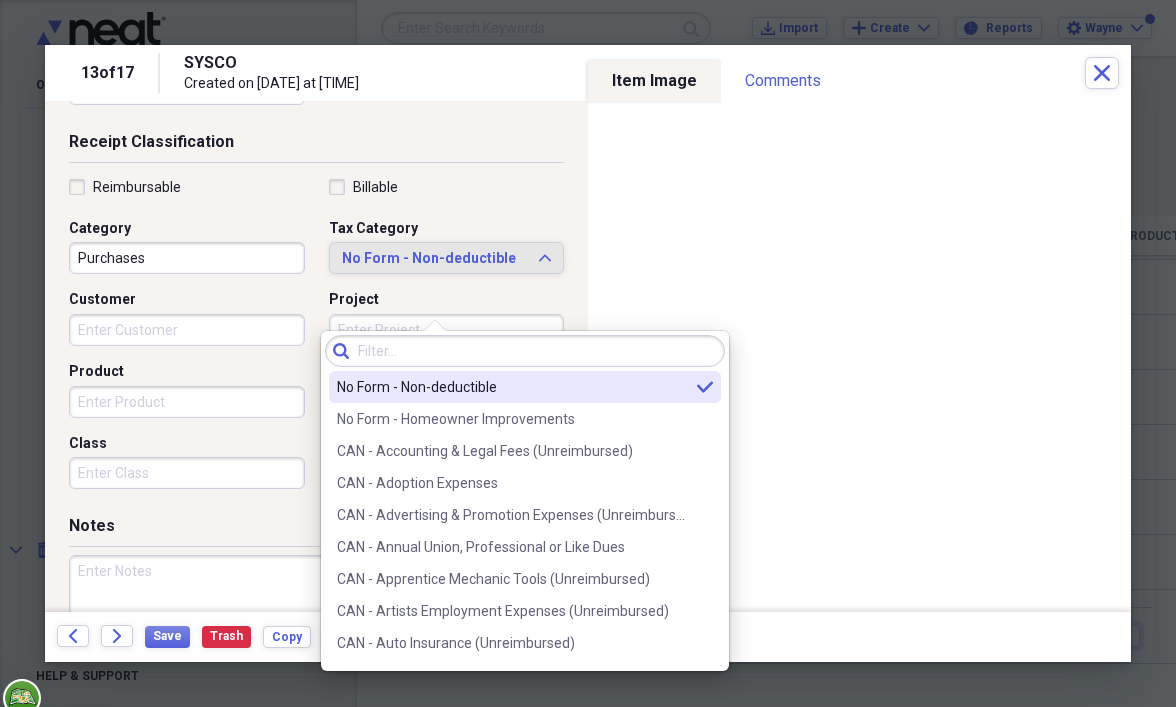 scroll, scrollTop: 510, scrollLeft: 0, axis: vertical 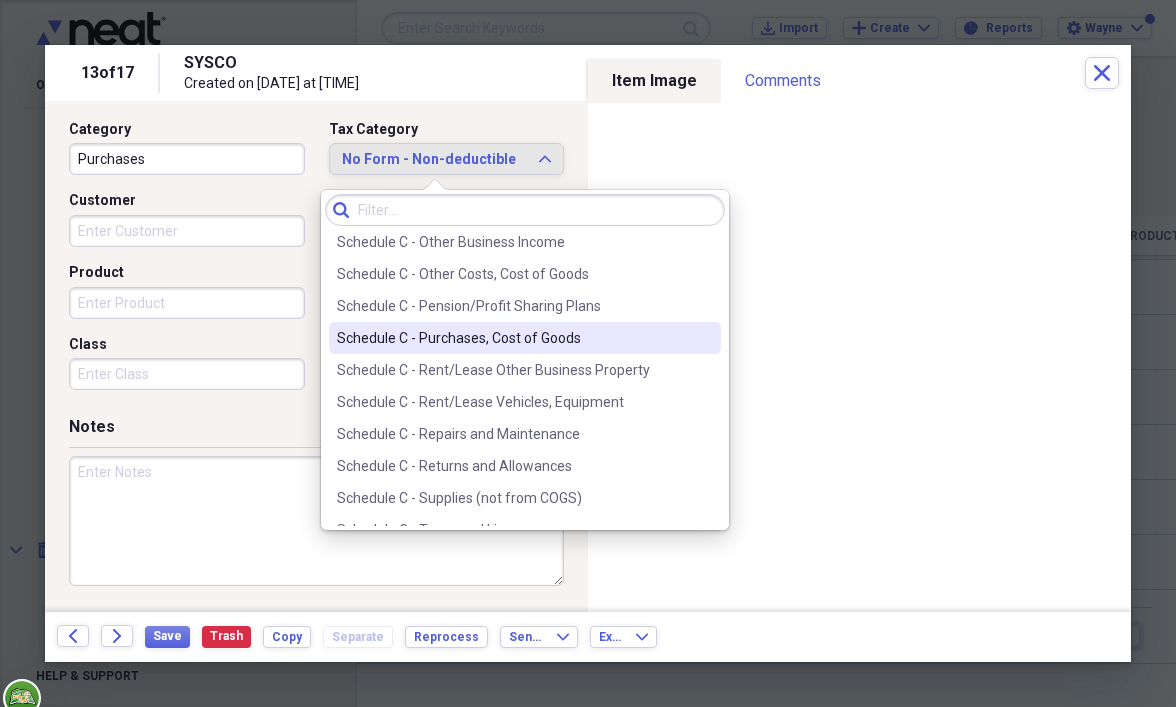 click on "Schedule C - Purchases, Cost of Goods" at bounding box center (513, 338) 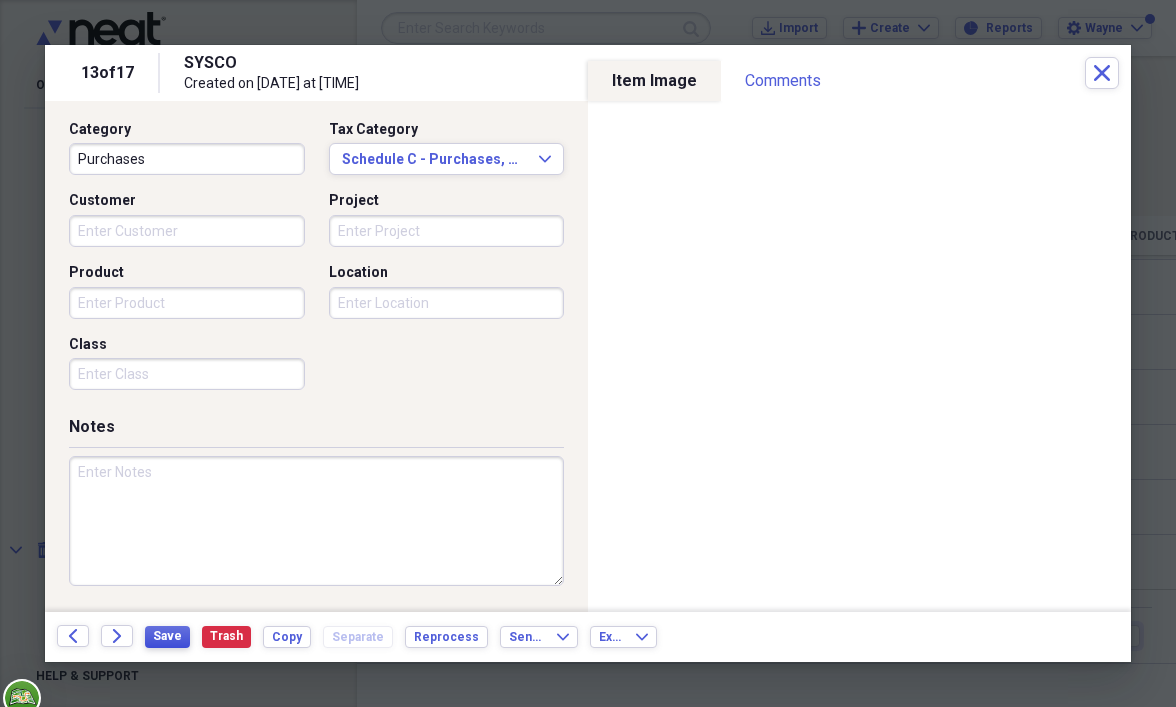 click on "Save" at bounding box center [167, 636] 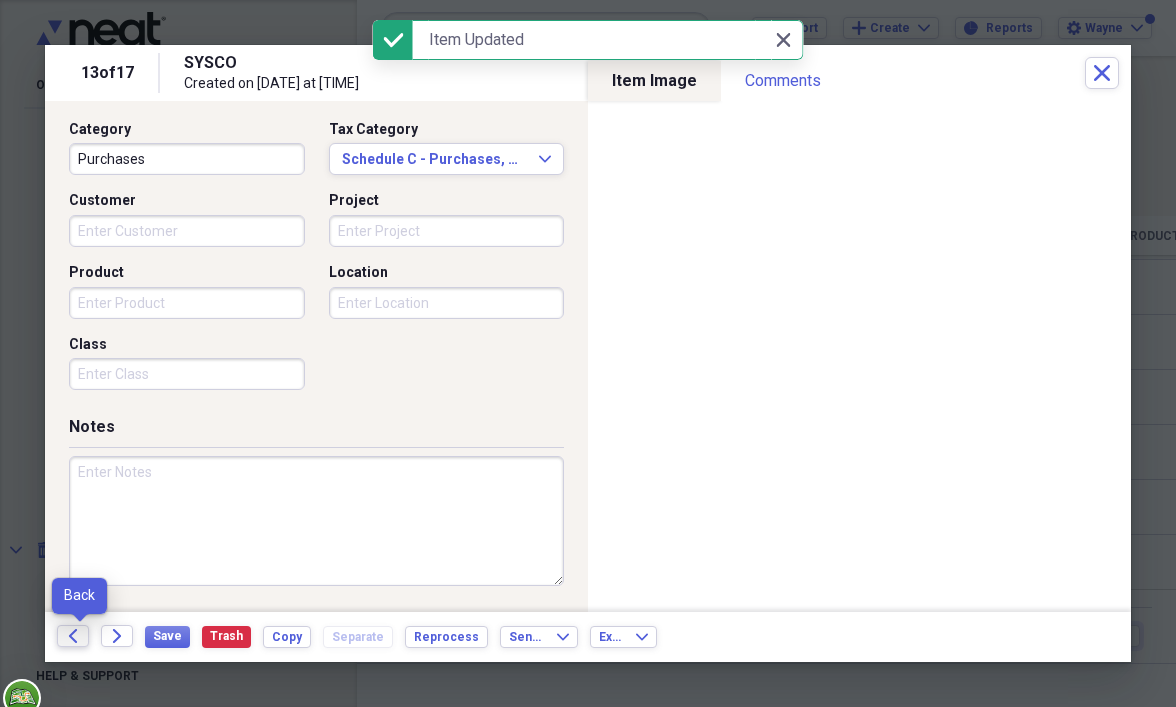 click on "Back" 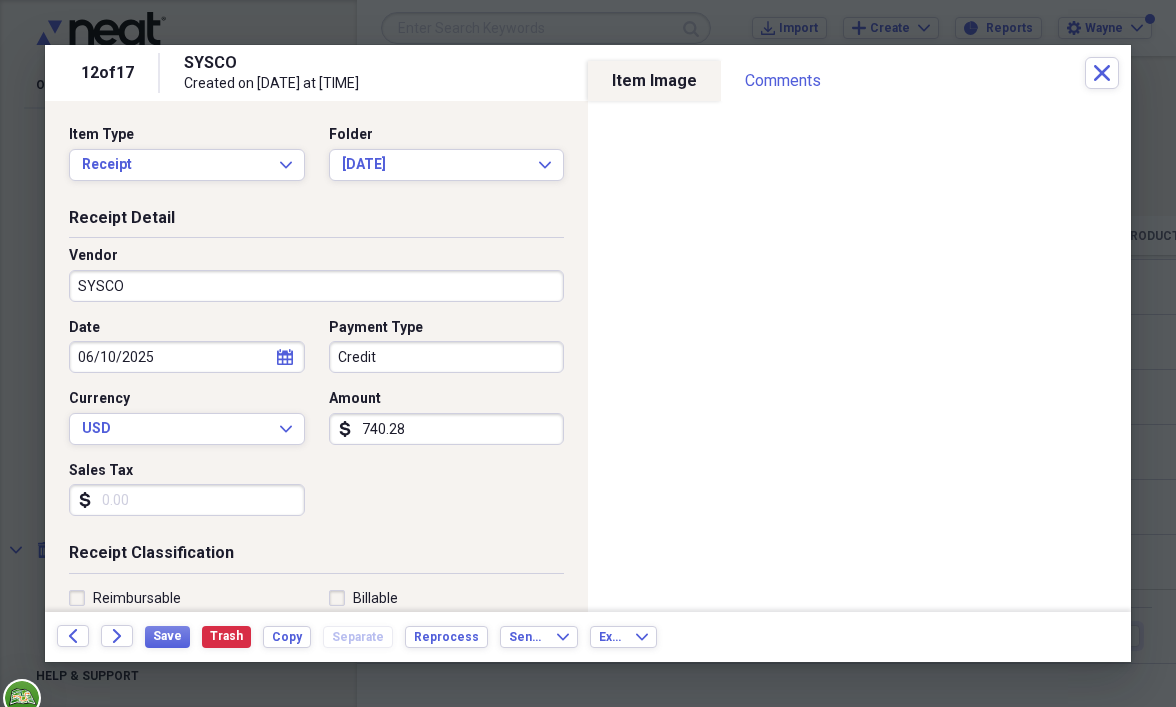 click on "740.28" at bounding box center (447, 429) 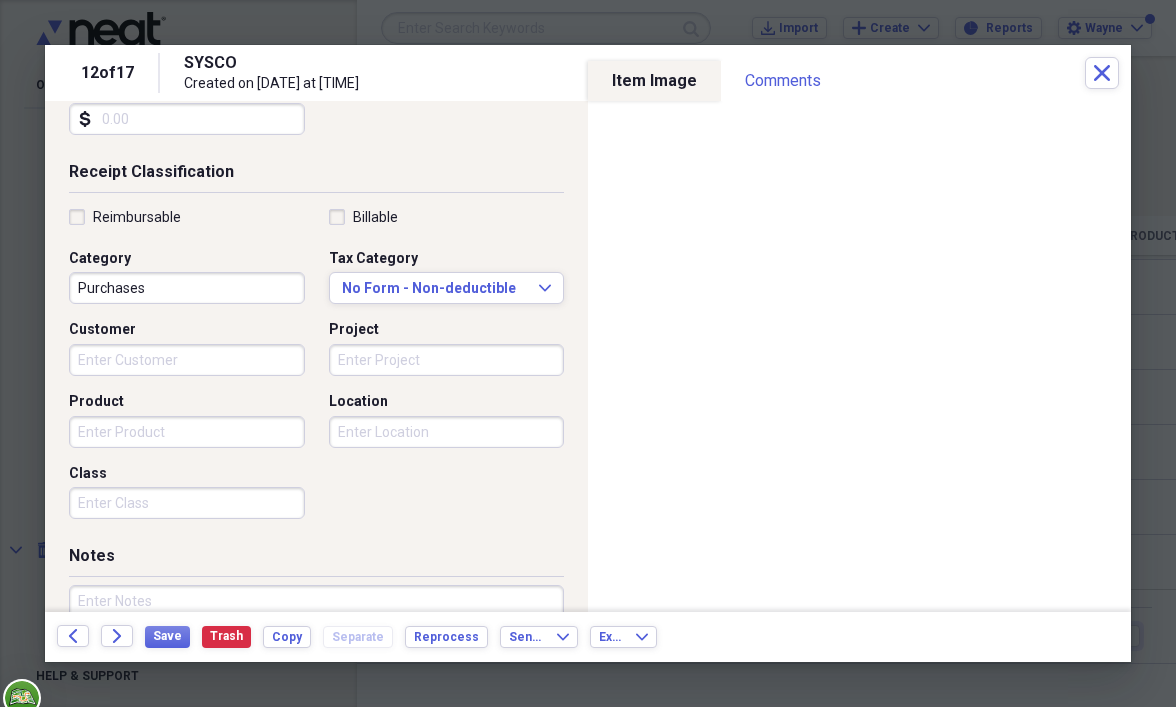 scroll, scrollTop: 400, scrollLeft: 0, axis: vertical 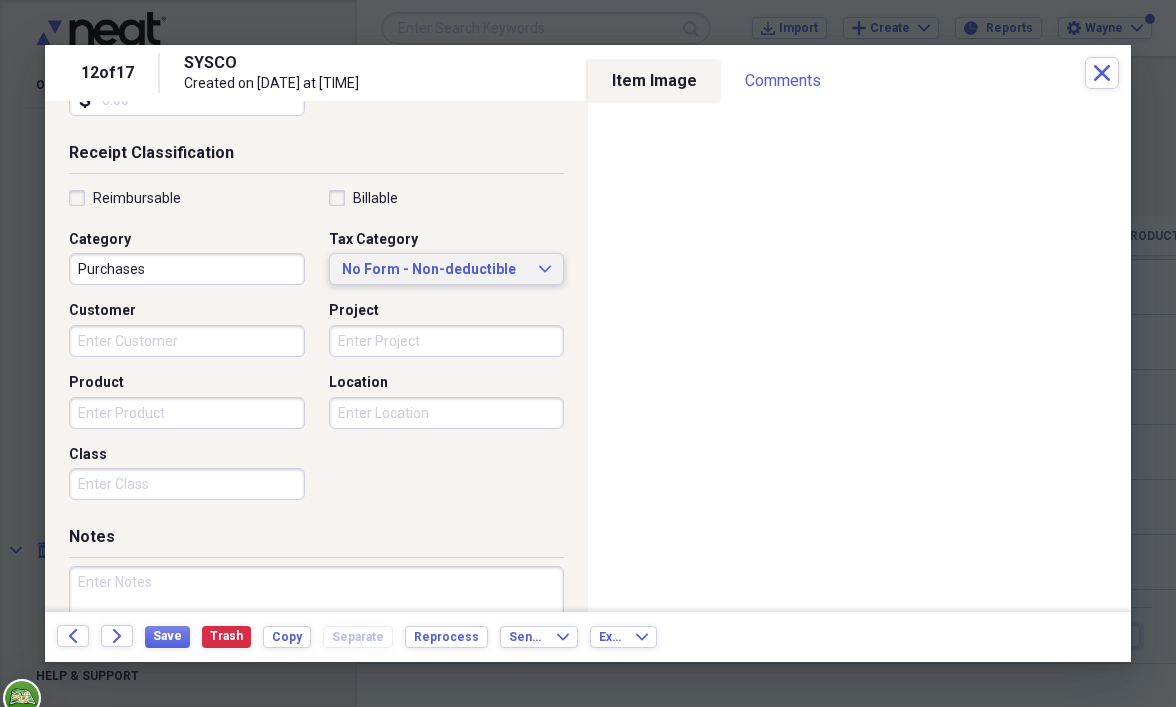 type on "100.00" 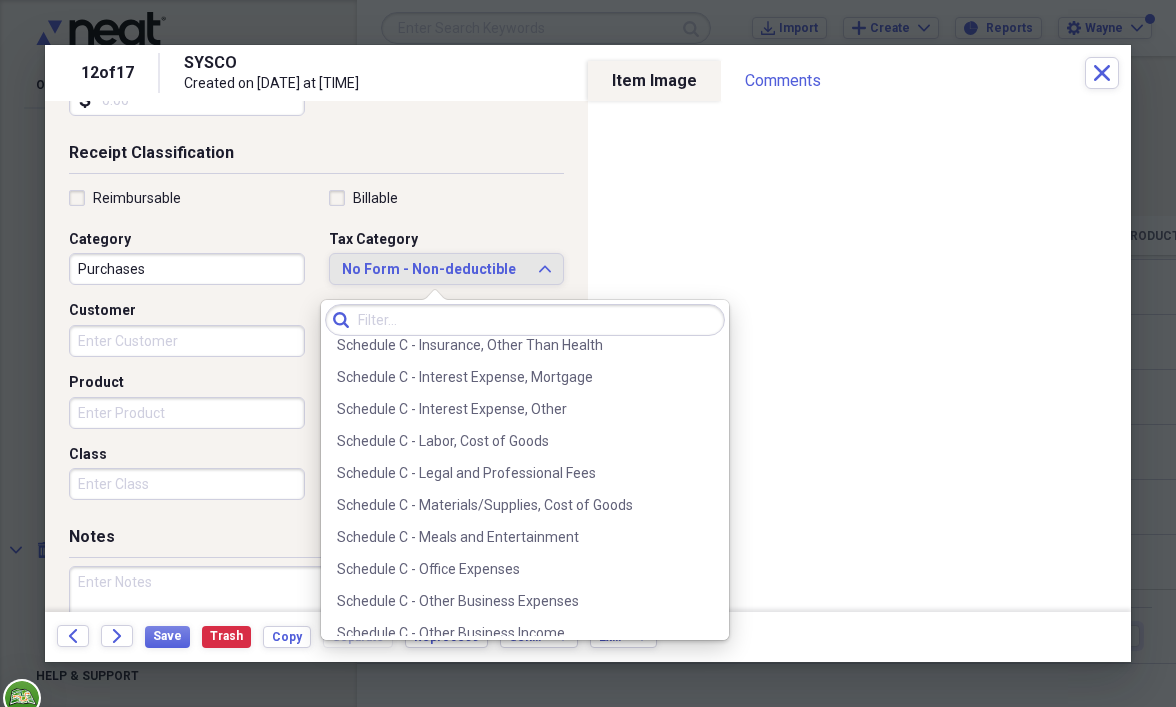 scroll, scrollTop: 4000, scrollLeft: 0, axis: vertical 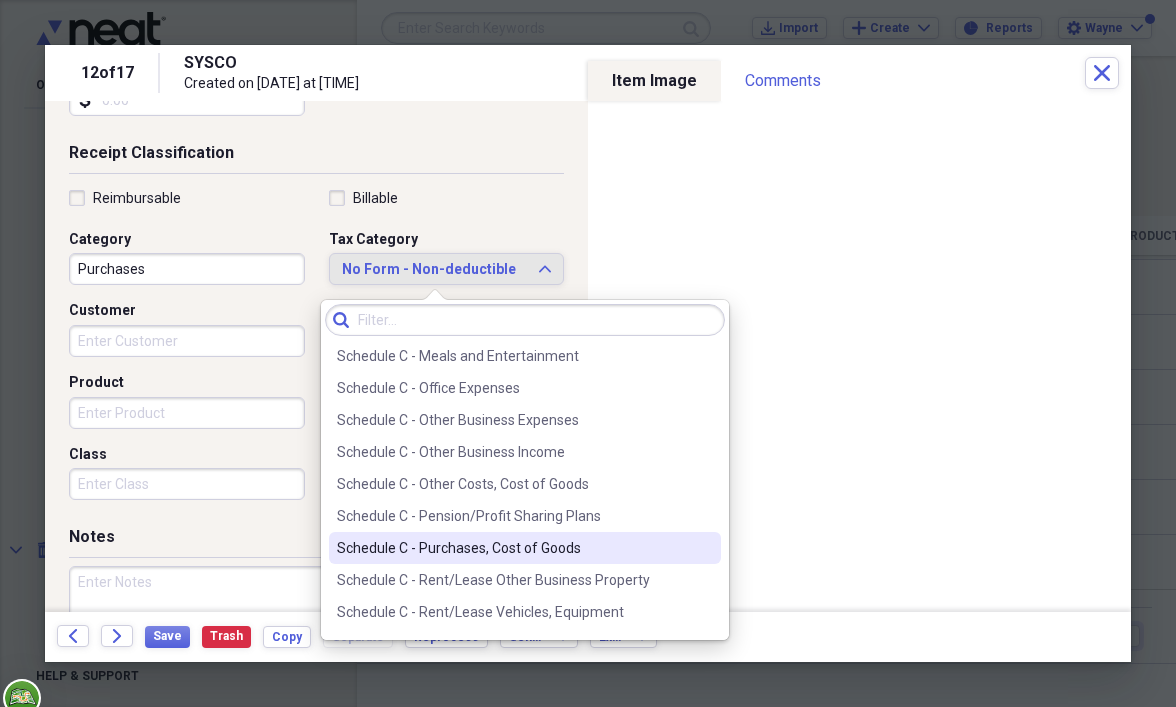 click on "Schedule C - Purchases, Cost of Goods" at bounding box center (525, 548) 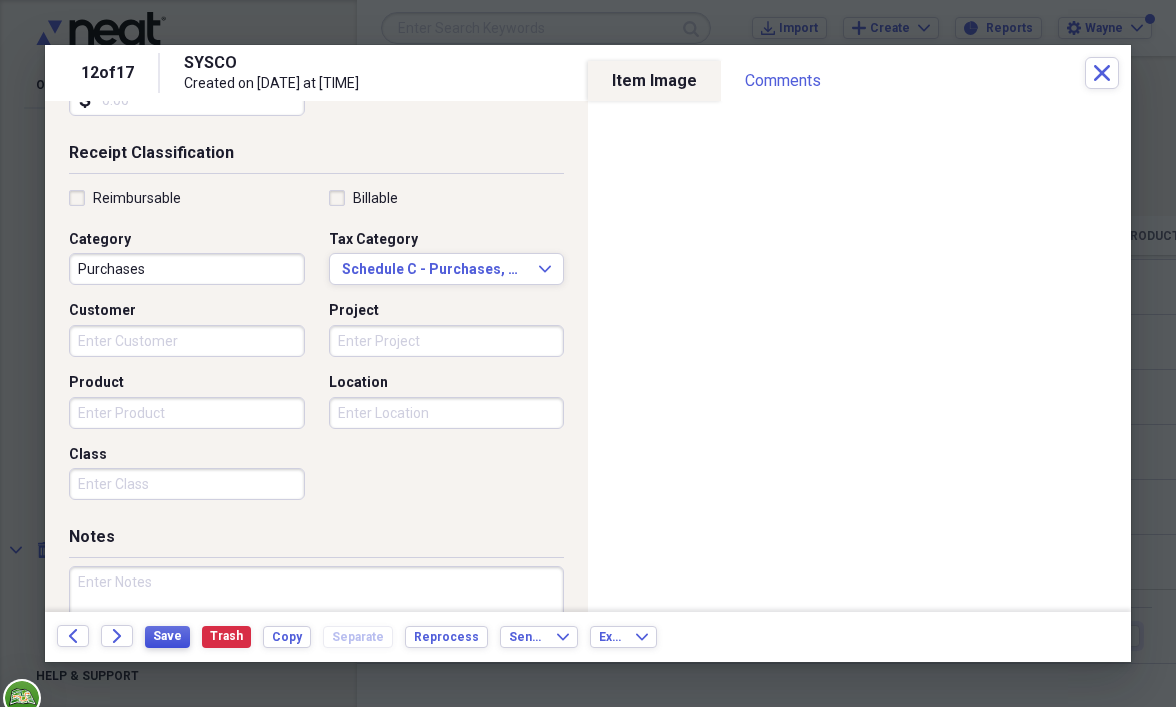 click on "Save" at bounding box center [167, 636] 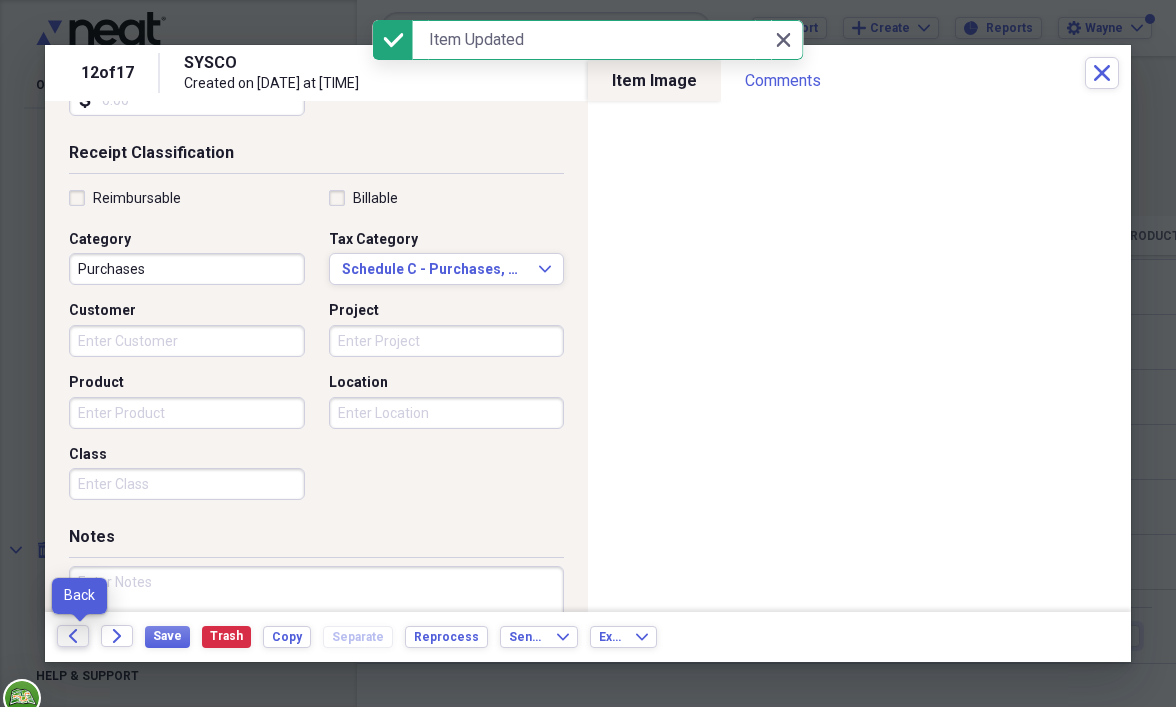 click 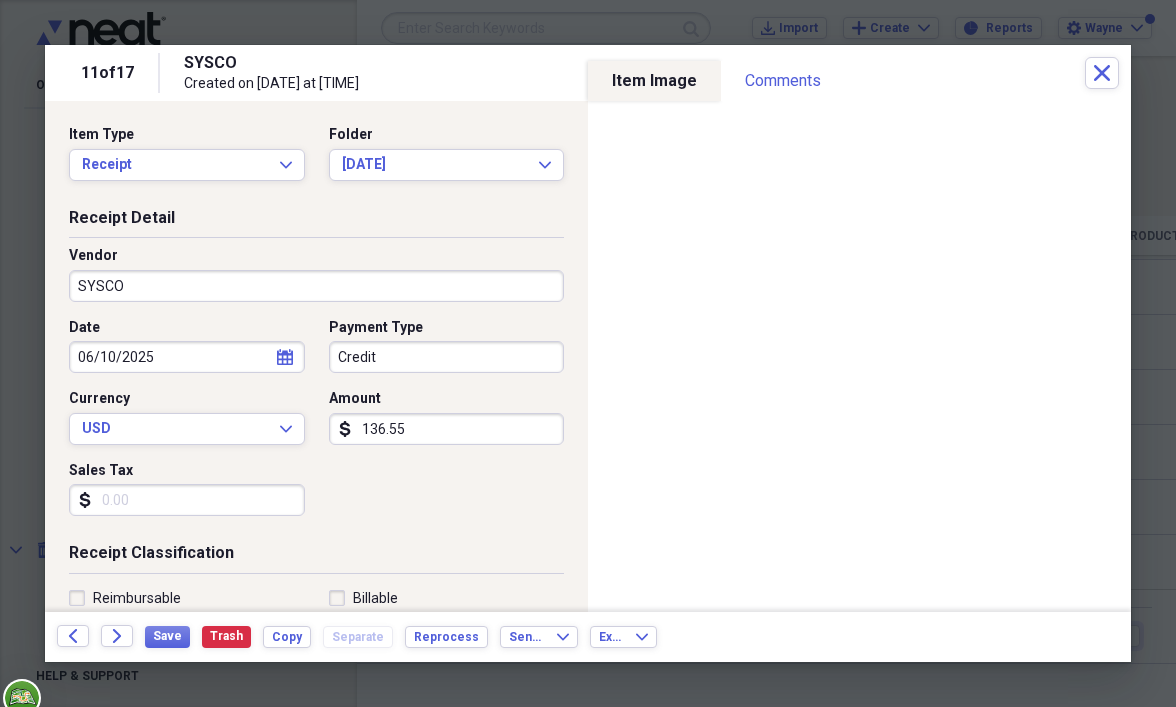 click on "136.55" at bounding box center (447, 429) 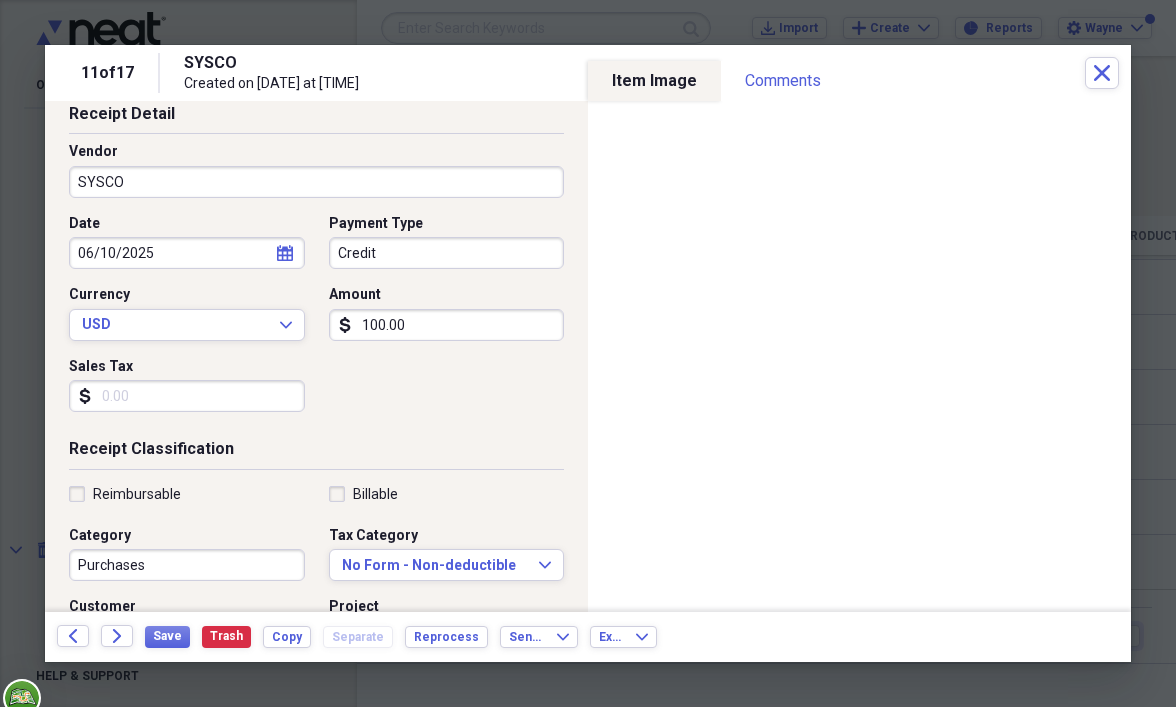 scroll, scrollTop: 200, scrollLeft: 0, axis: vertical 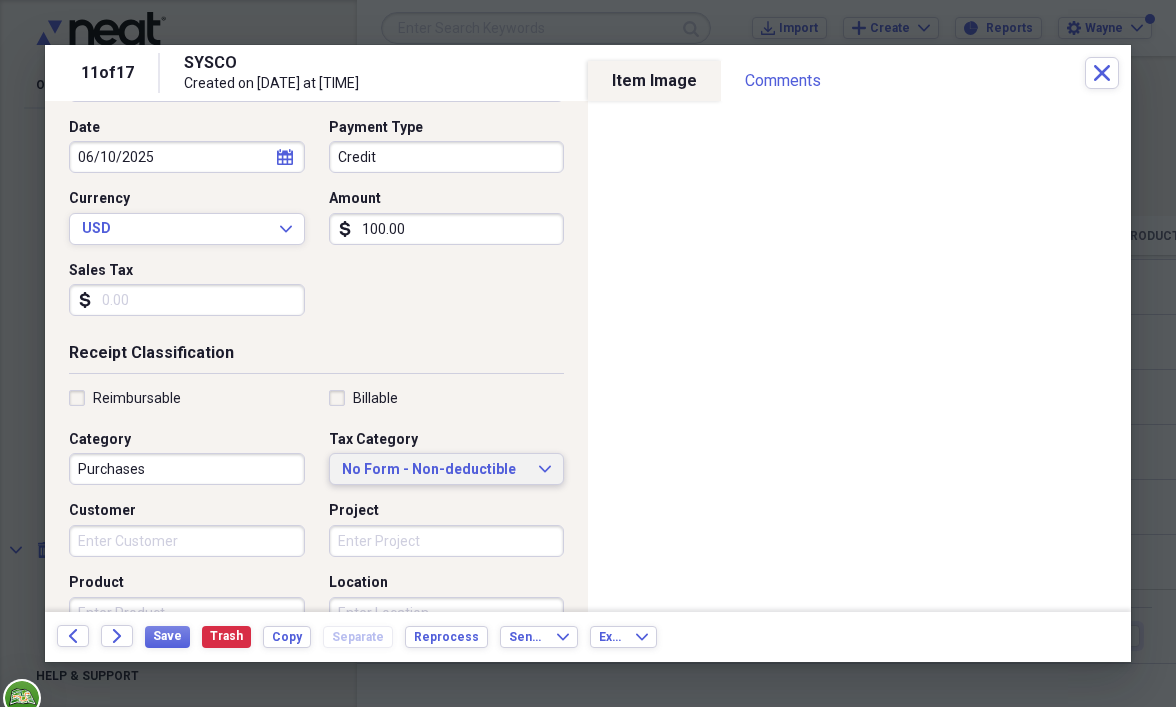 type on "100.00" 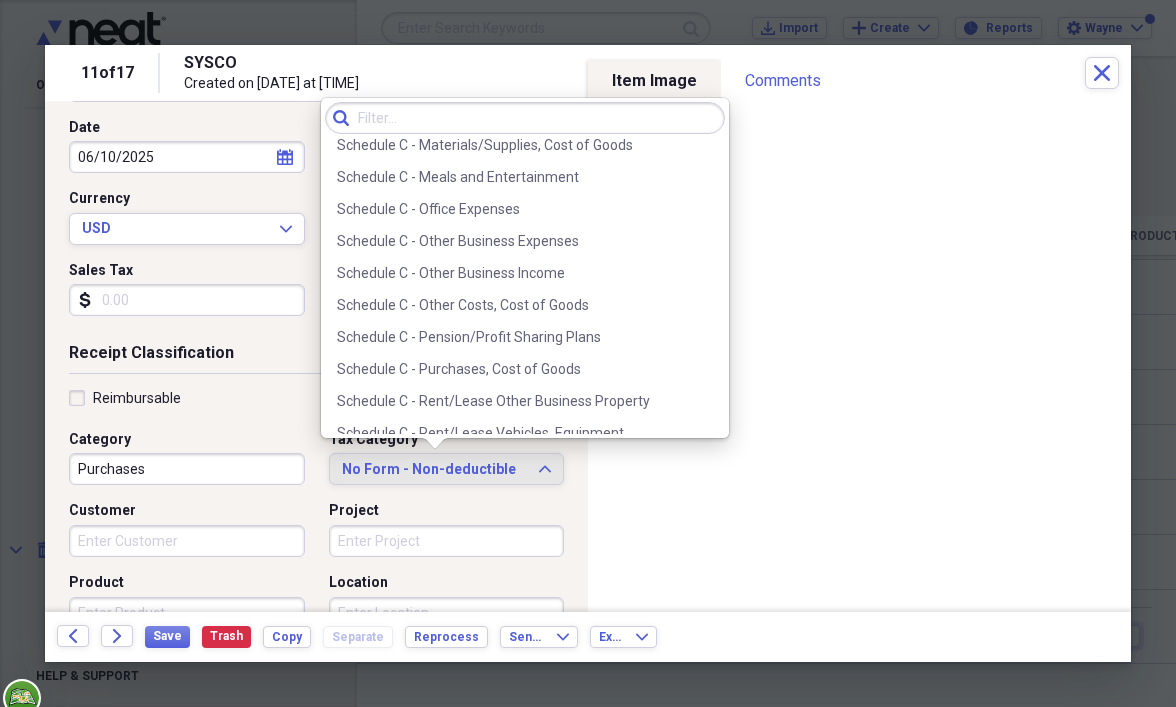 scroll, scrollTop: 4000, scrollLeft: 0, axis: vertical 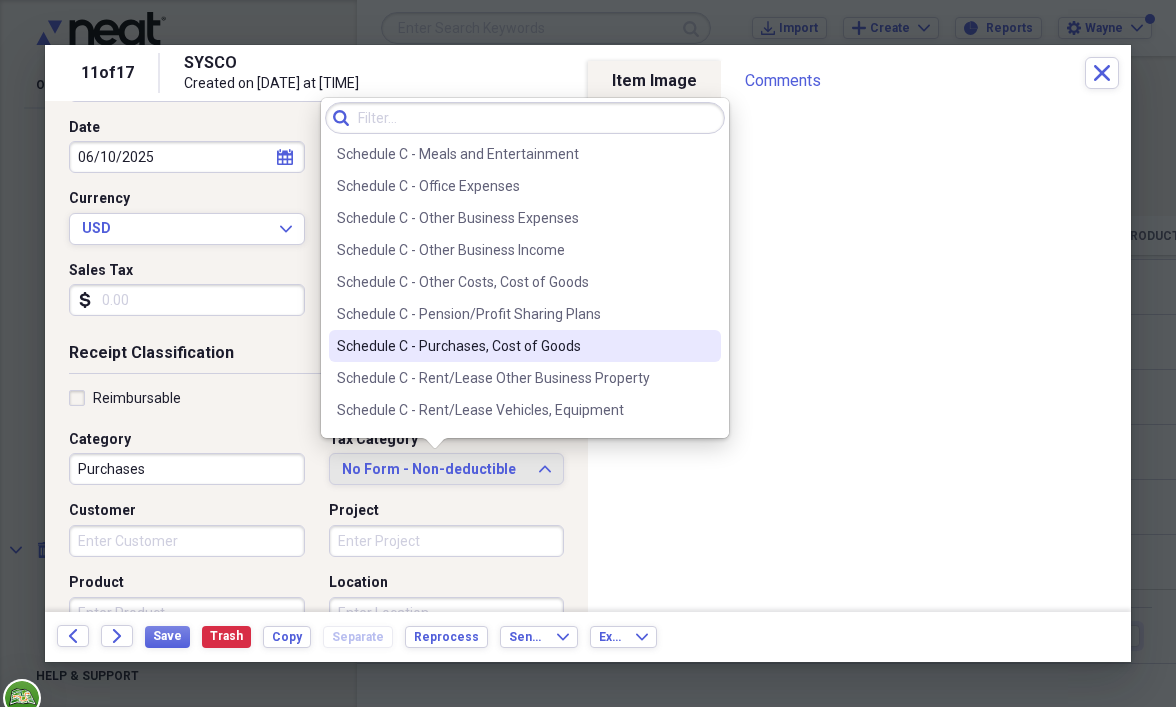 click on "Schedule C - Purchases, Cost of Goods" at bounding box center (525, 346) 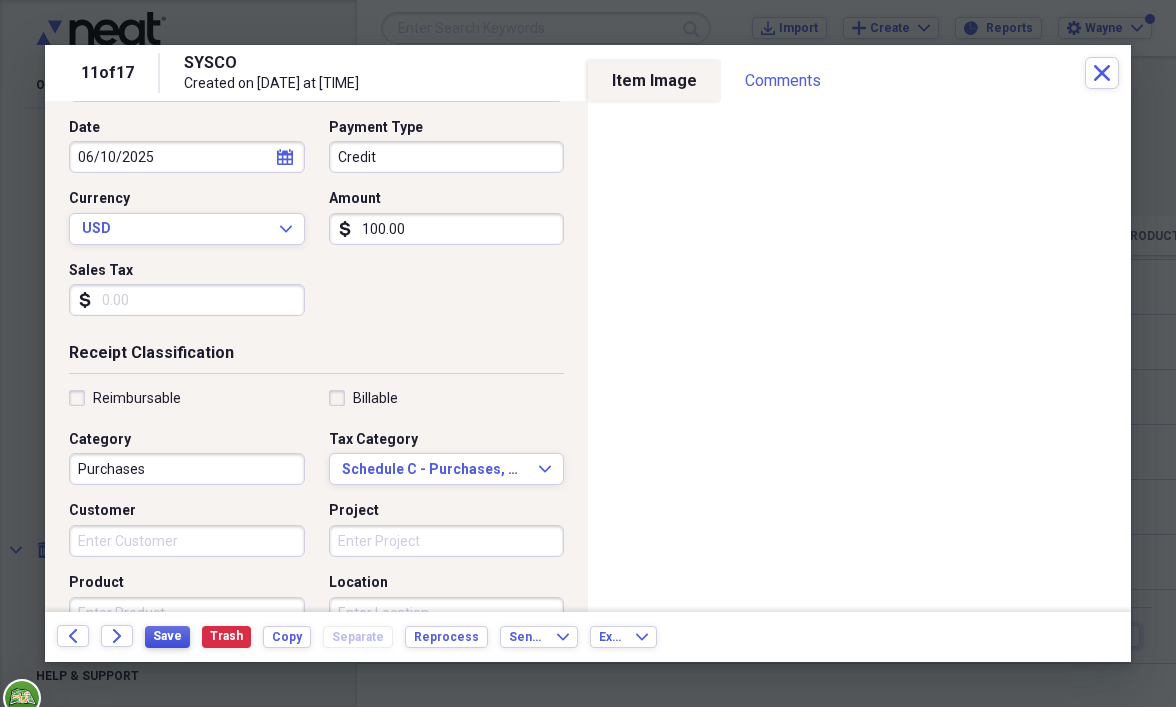 click on "Save" at bounding box center (167, 636) 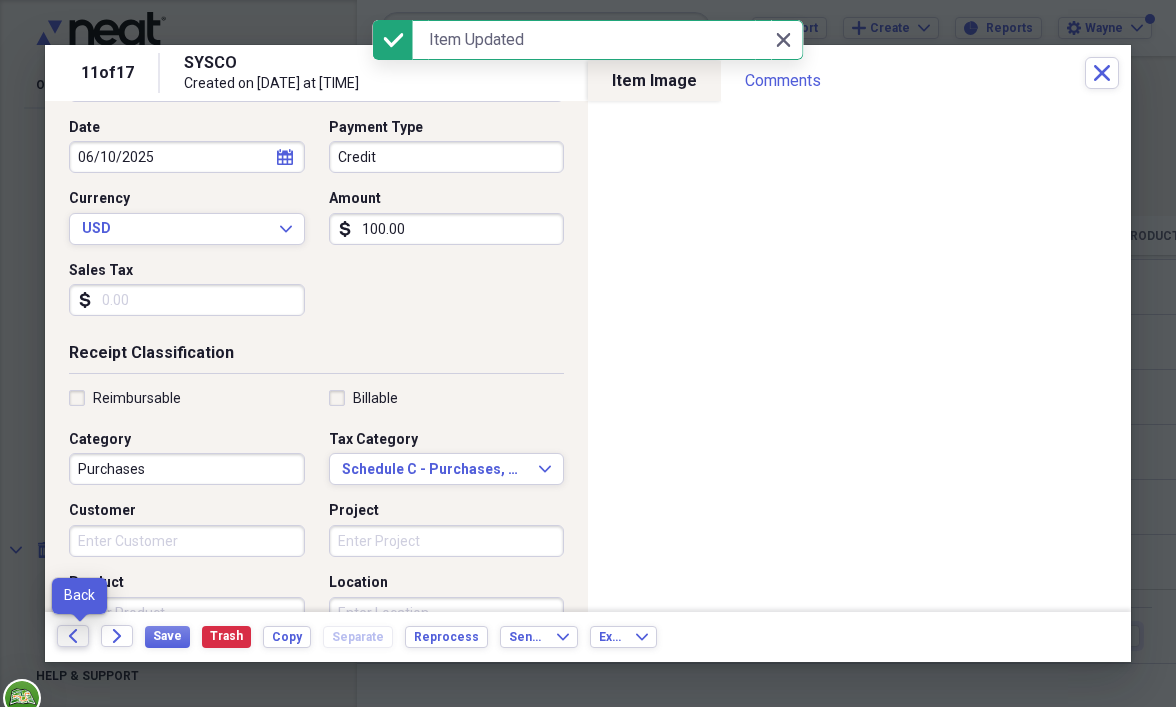 click on "Back" at bounding box center [73, 636] 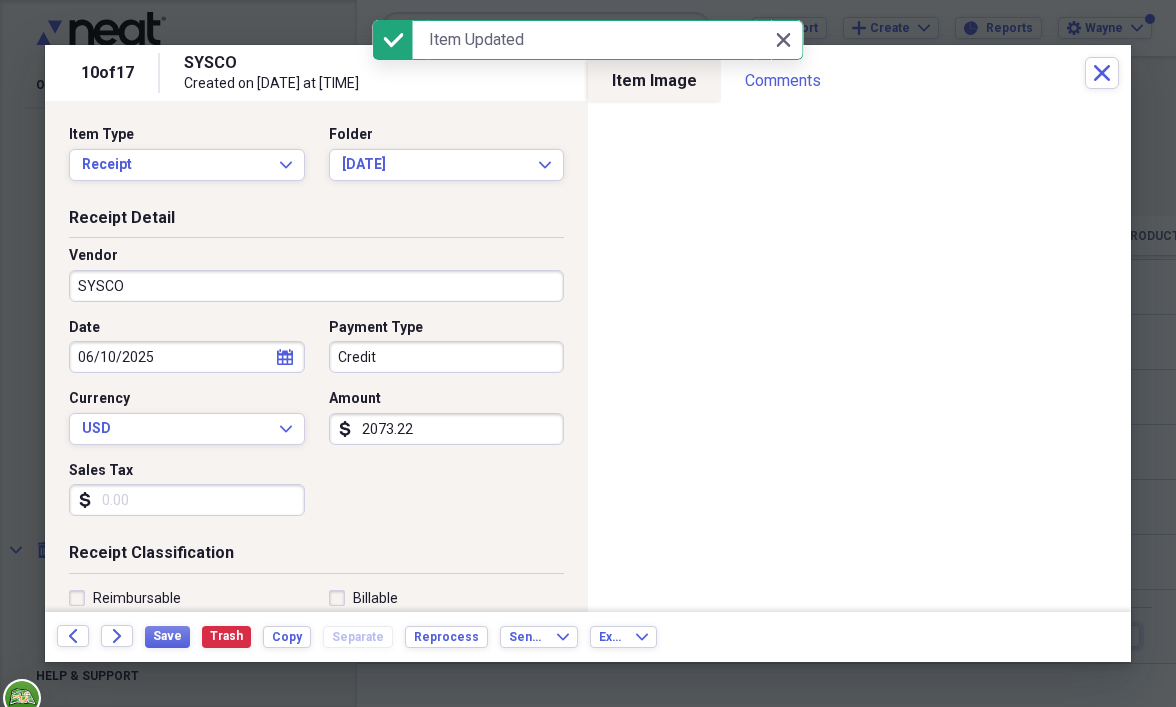 click on "2073.22" at bounding box center (447, 429) 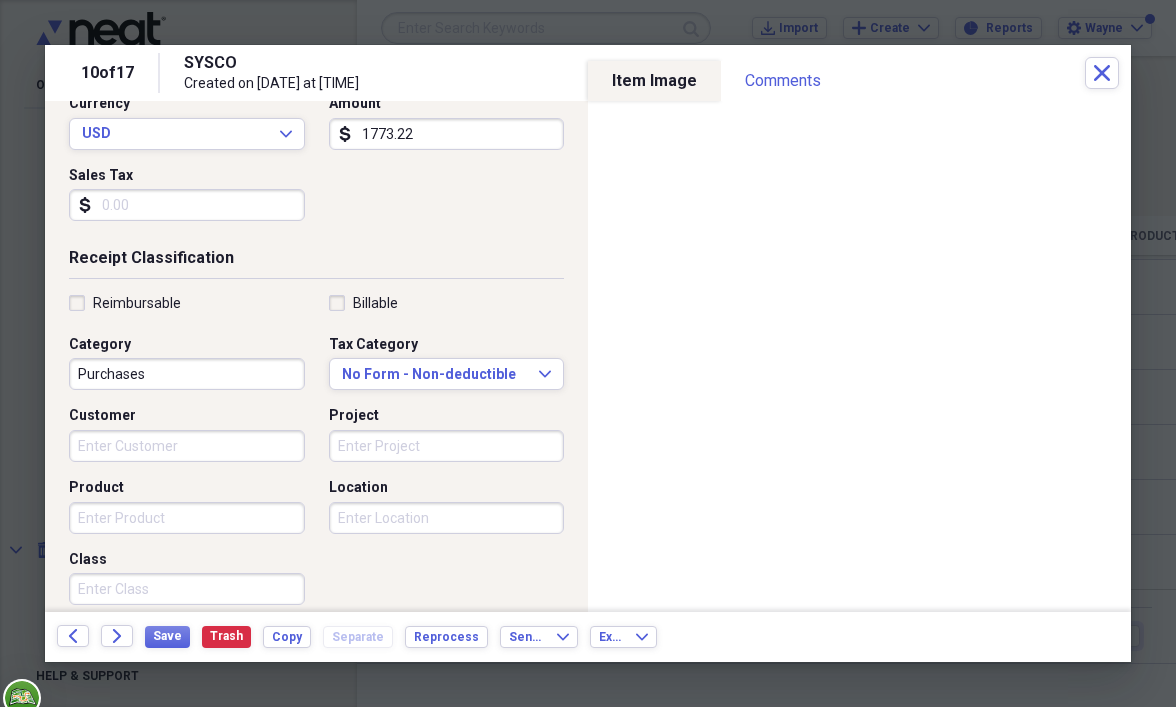 scroll, scrollTop: 300, scrollLeft: 0, axis: vertical 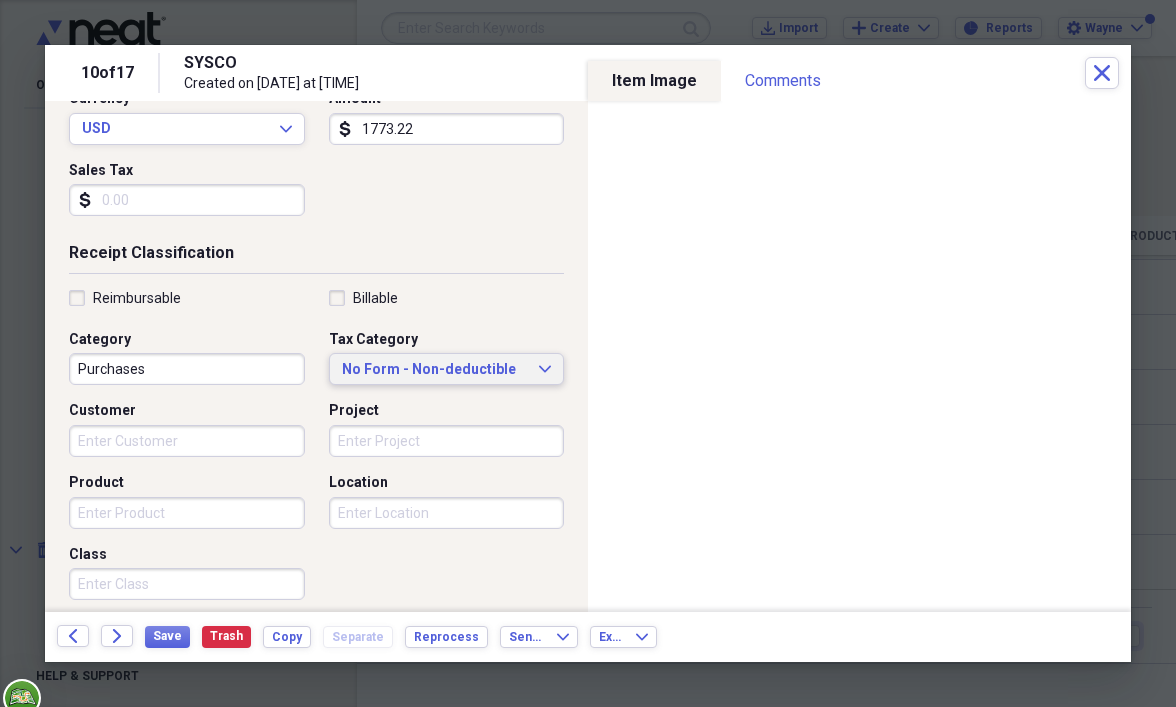 type on "1773.22" 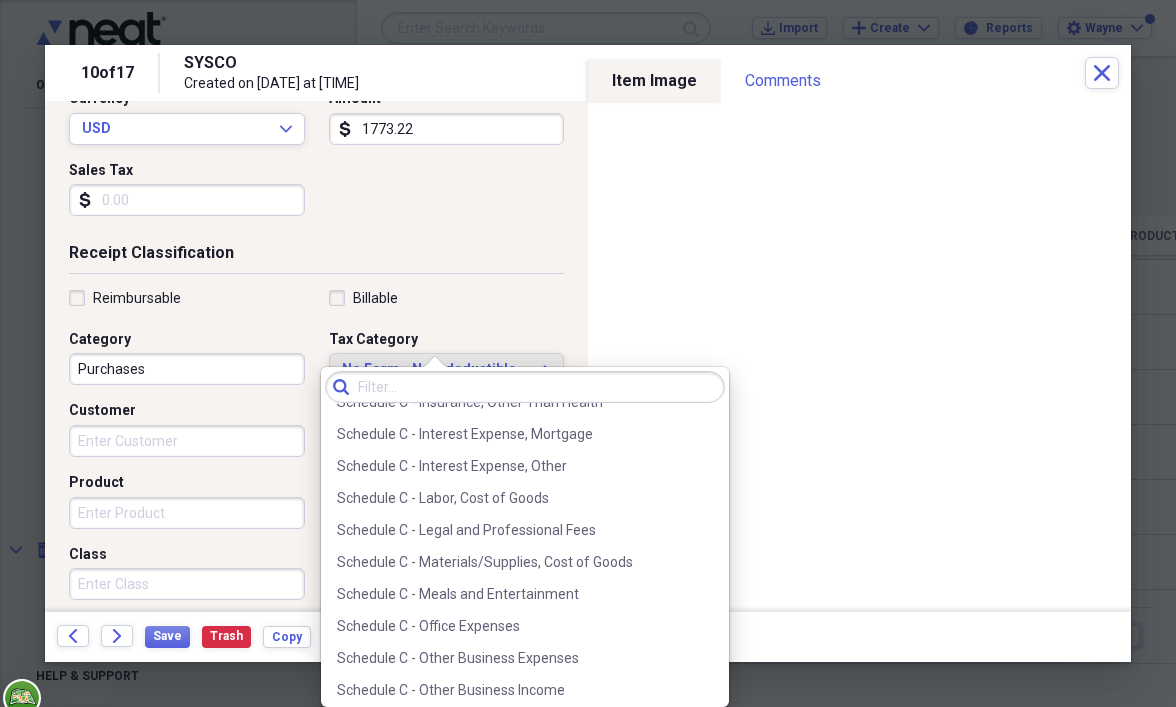 scroll, scrollTop: 4100, scrollLeft: 0, axis: vertical 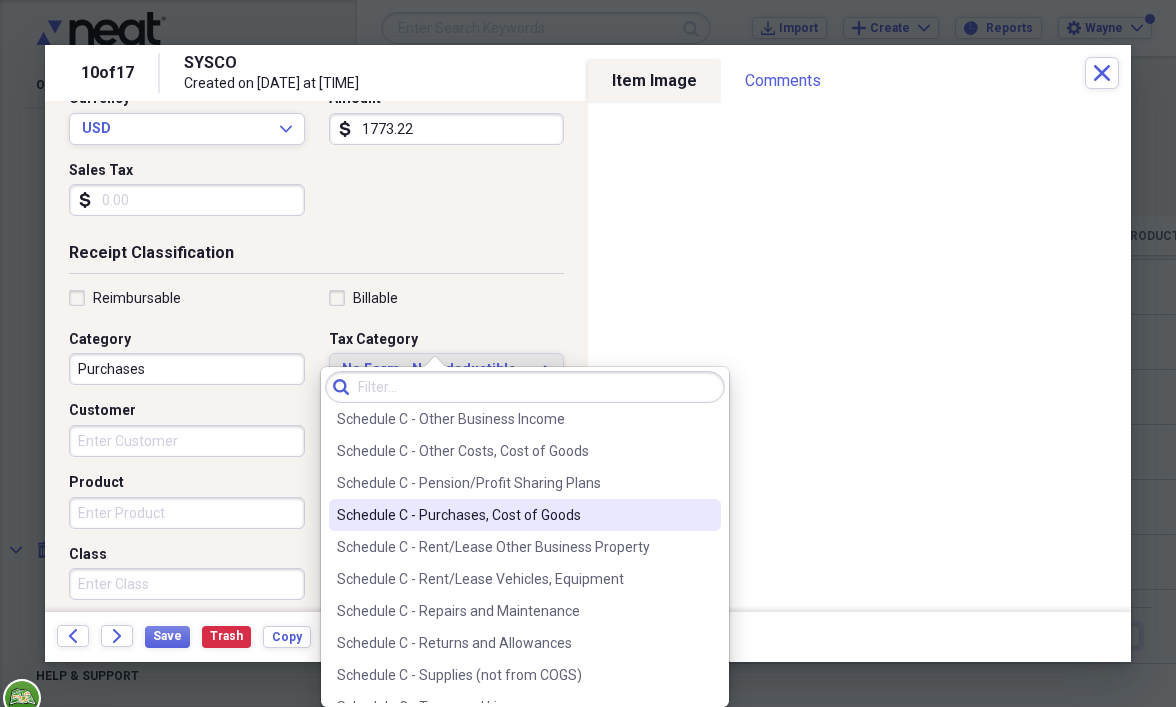 click on "Schedule C - Purchases, Cost of Goods" at bounding box center (525, 515) 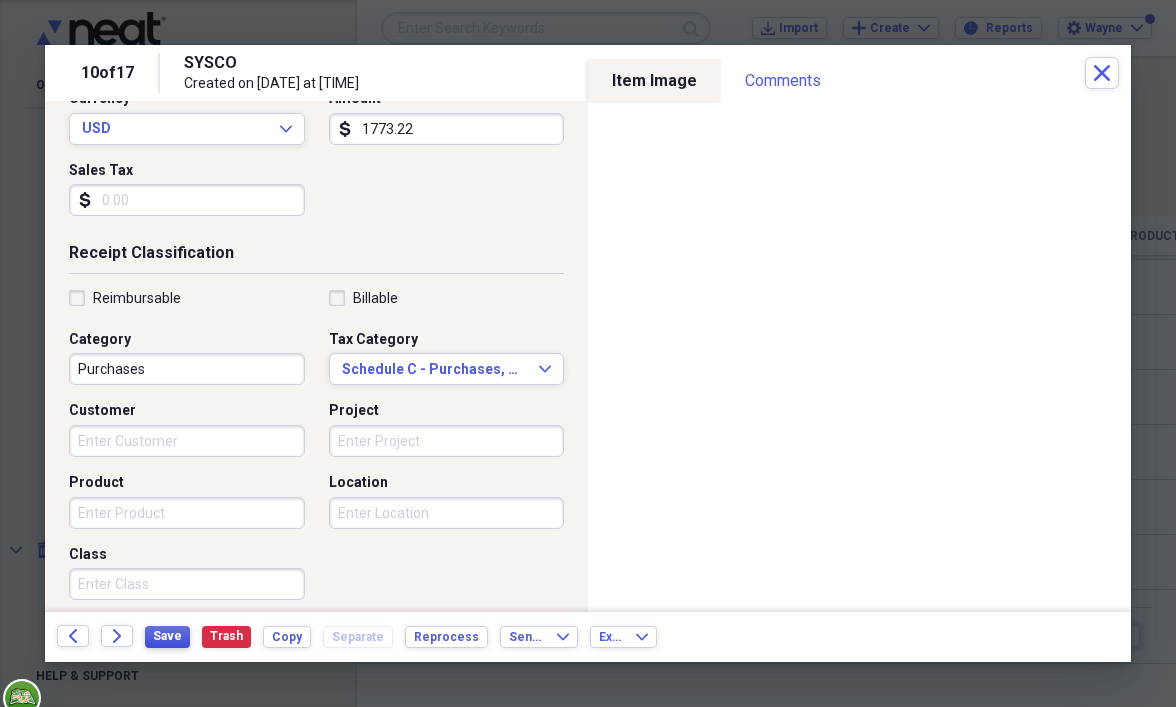 click on "Save" at bounding box center (167, 637) 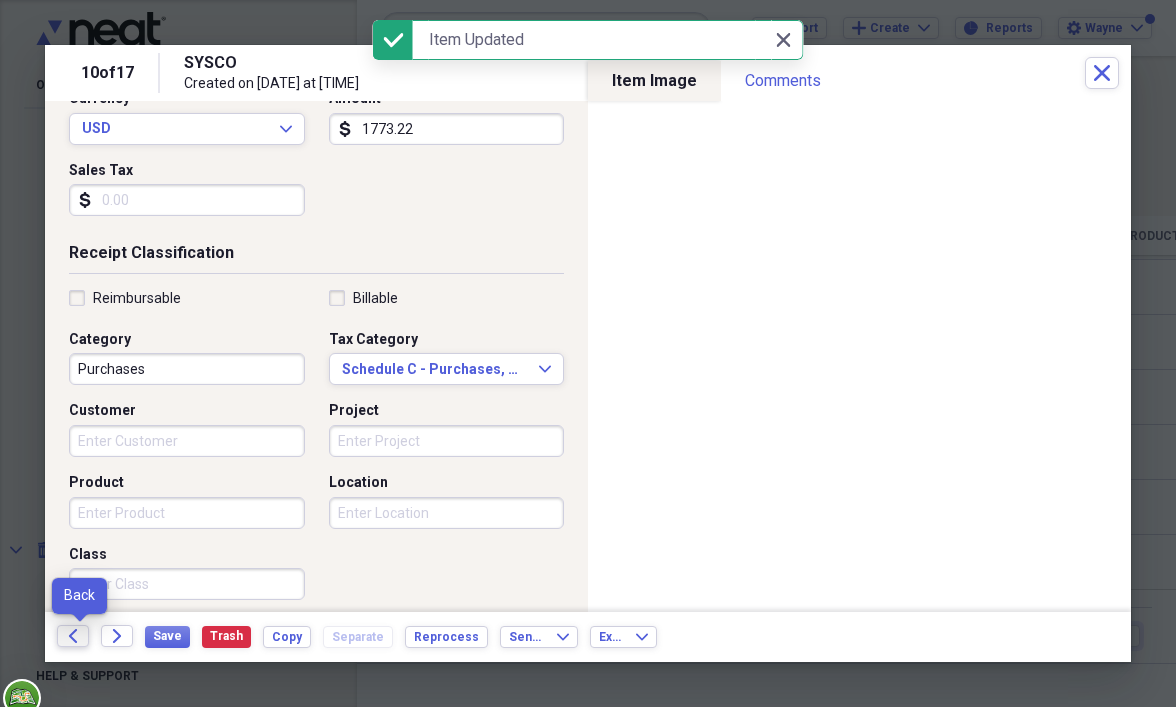 click on "Back" 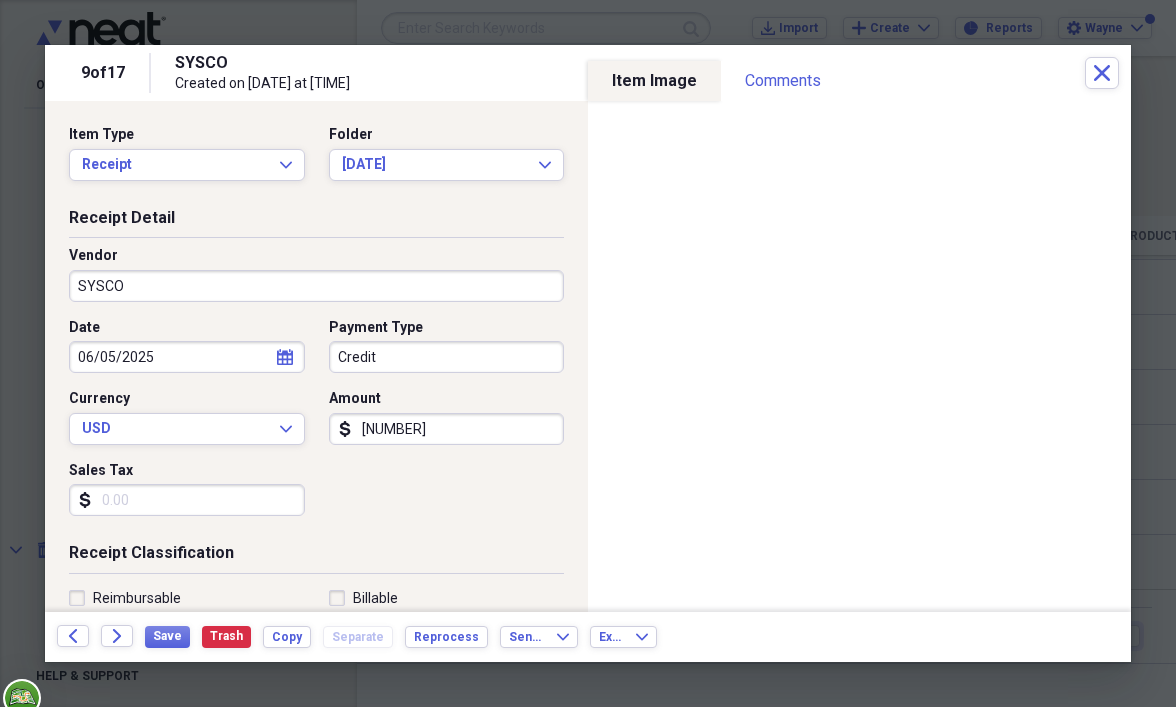 click on "[NUMBER]" at bounding box center (447, 429) 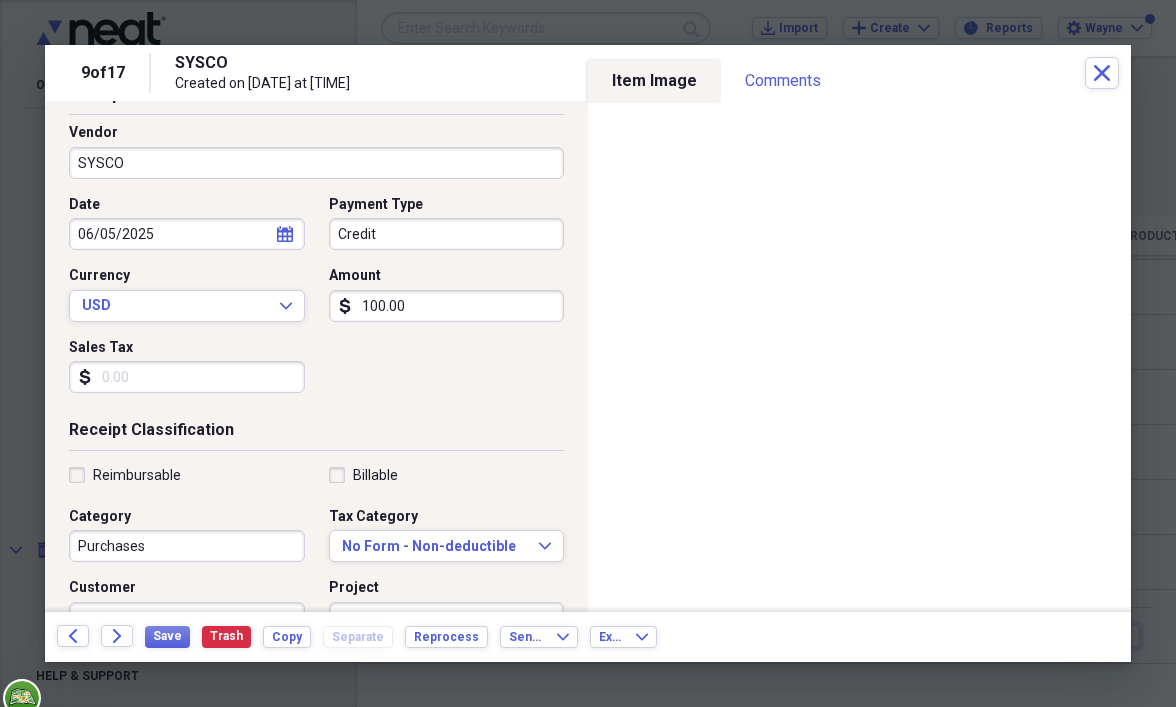 scroll, scrollTop: 200, scrollLeft: 0, axis: vertical 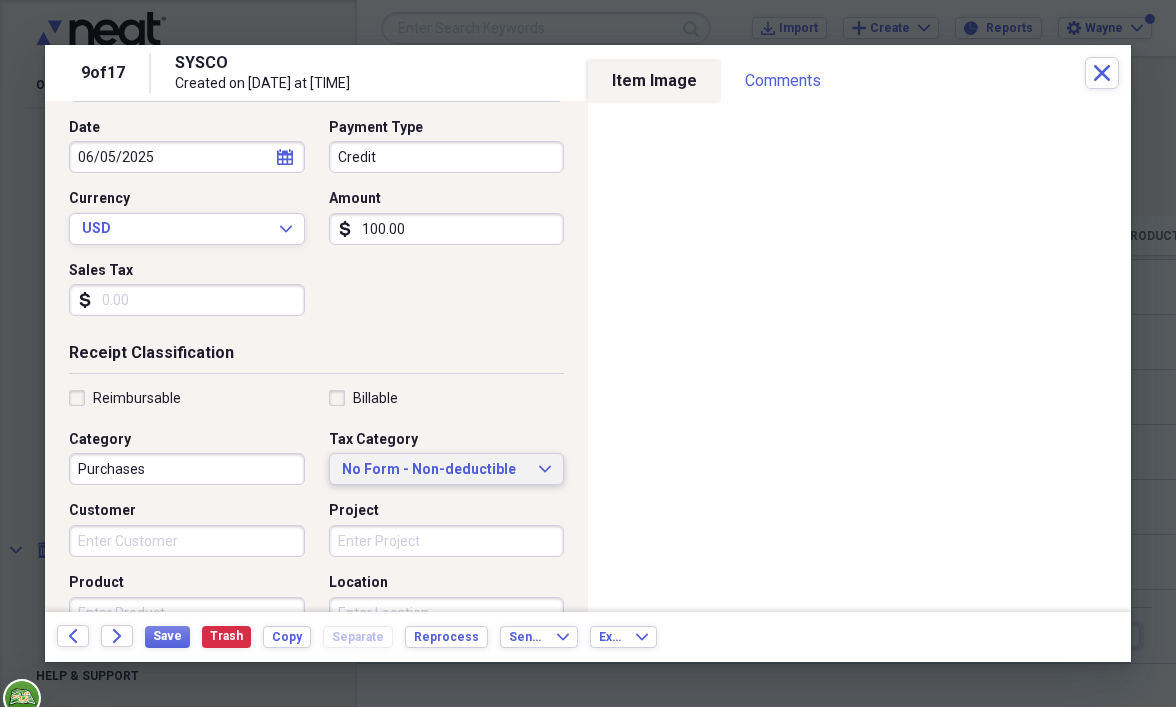 type on "100.00" 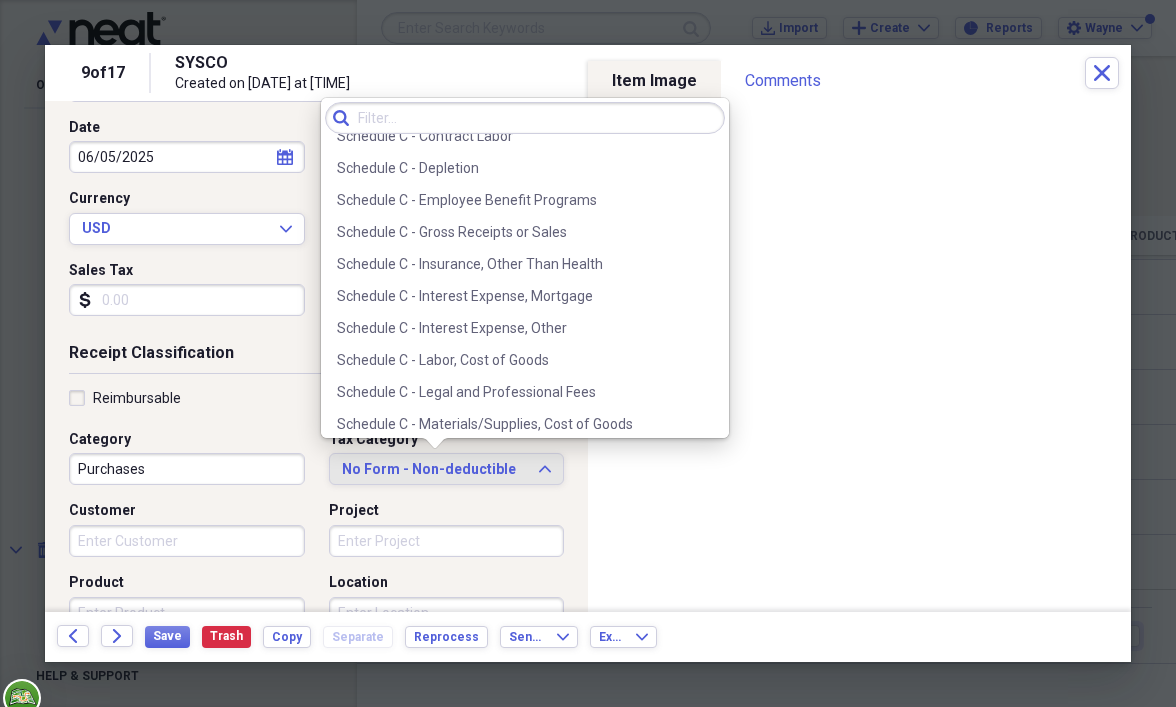 scroll, scrollTop: 3978, scrollLeft: 0, axis: vertical 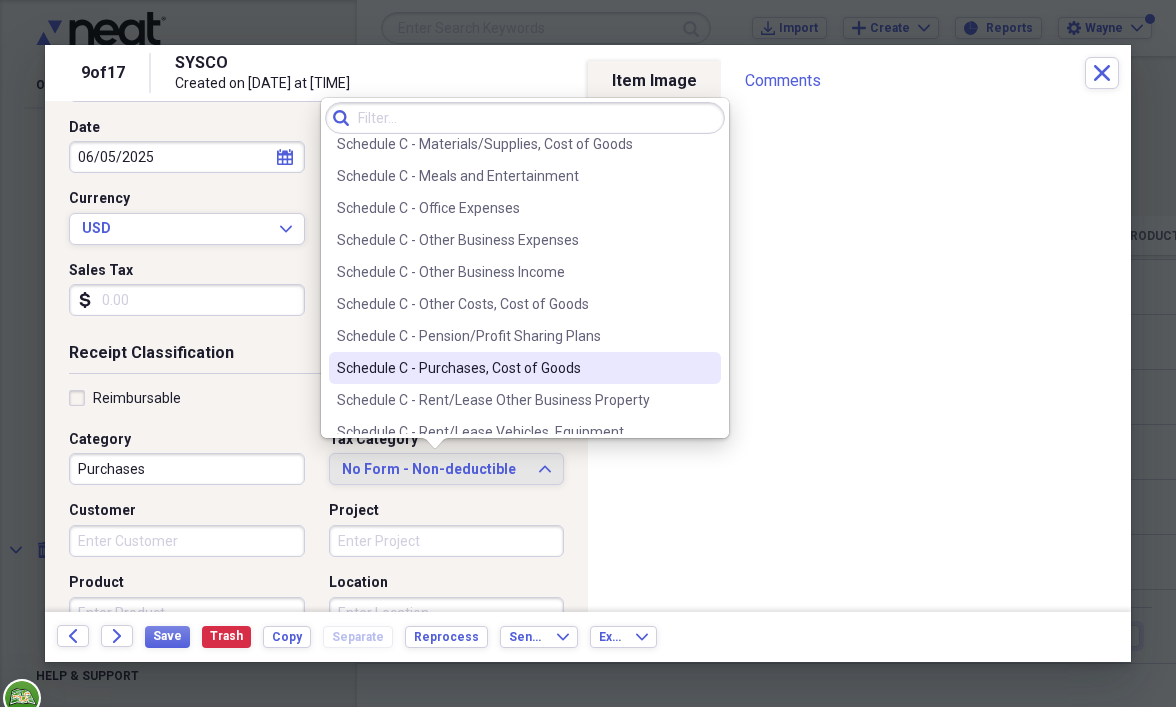 click on "Schedule C - Purchases, Cost of Goods" at bounding box center (525, 368) 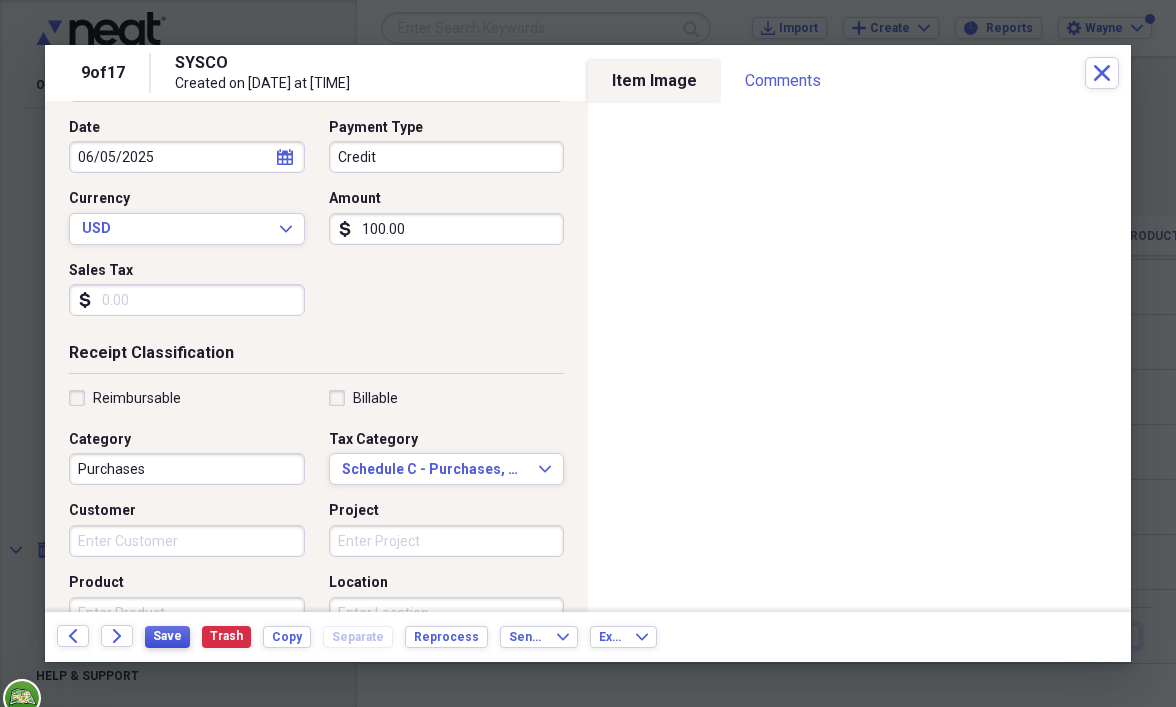 click on "Save" at bounding box center (167, 636) 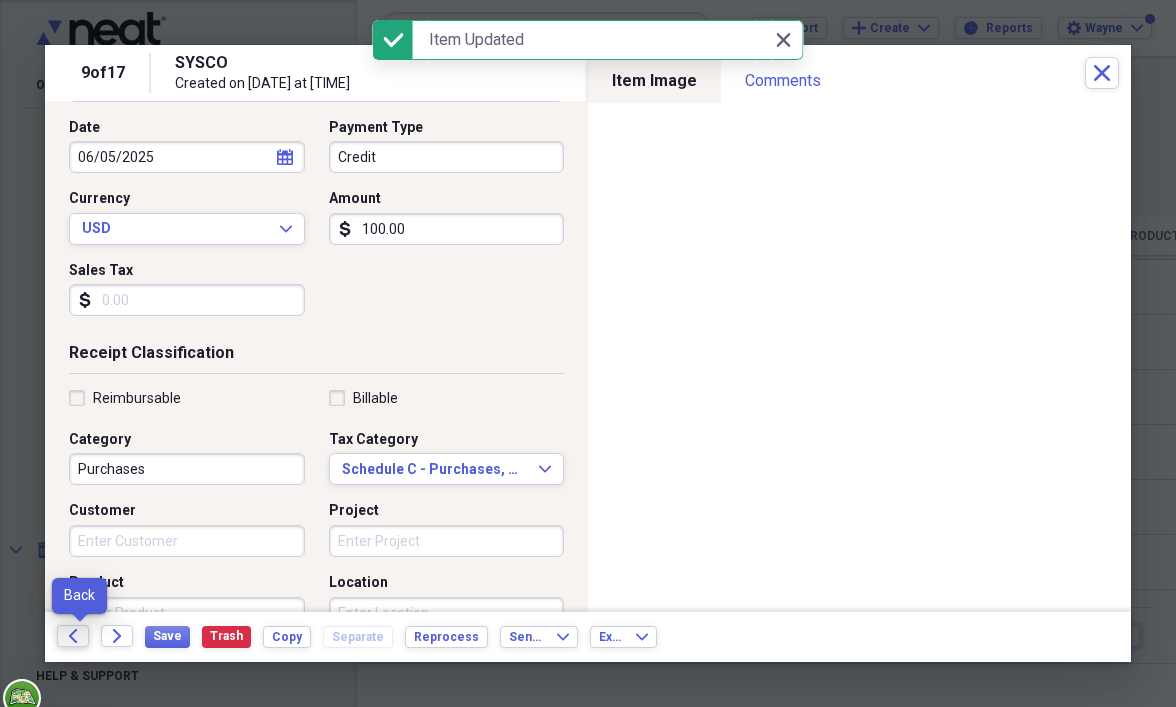 click on "Back" 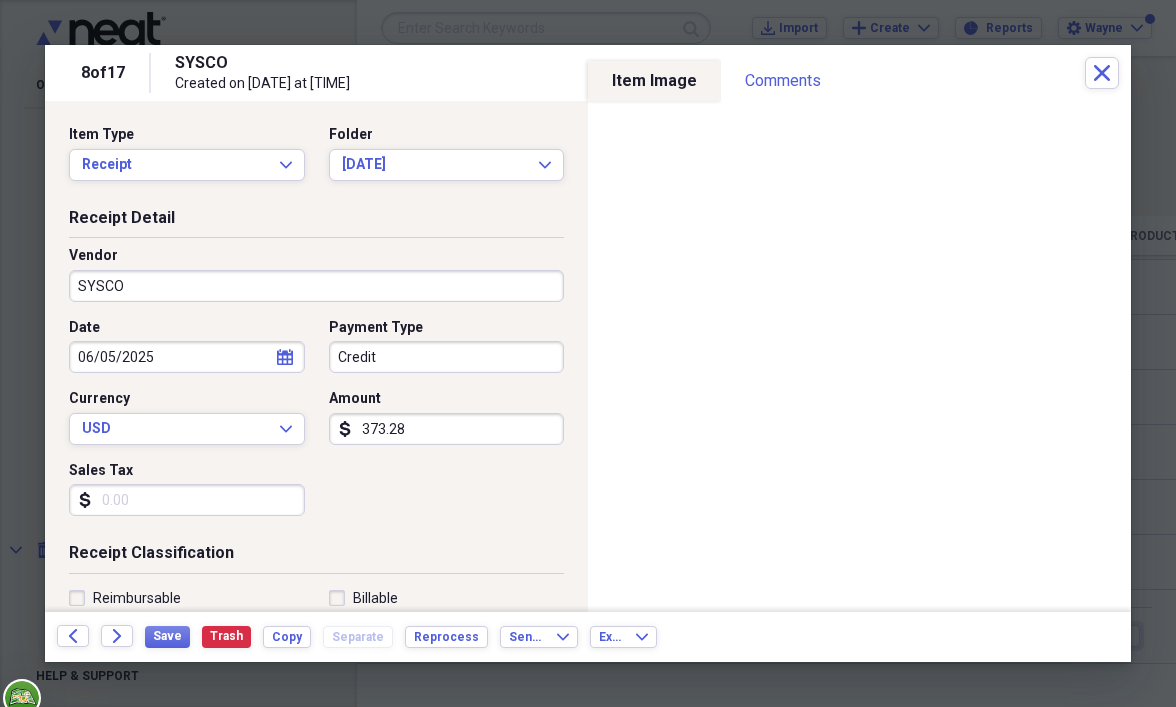 click on "373.28" at bounding box center (447, 429) 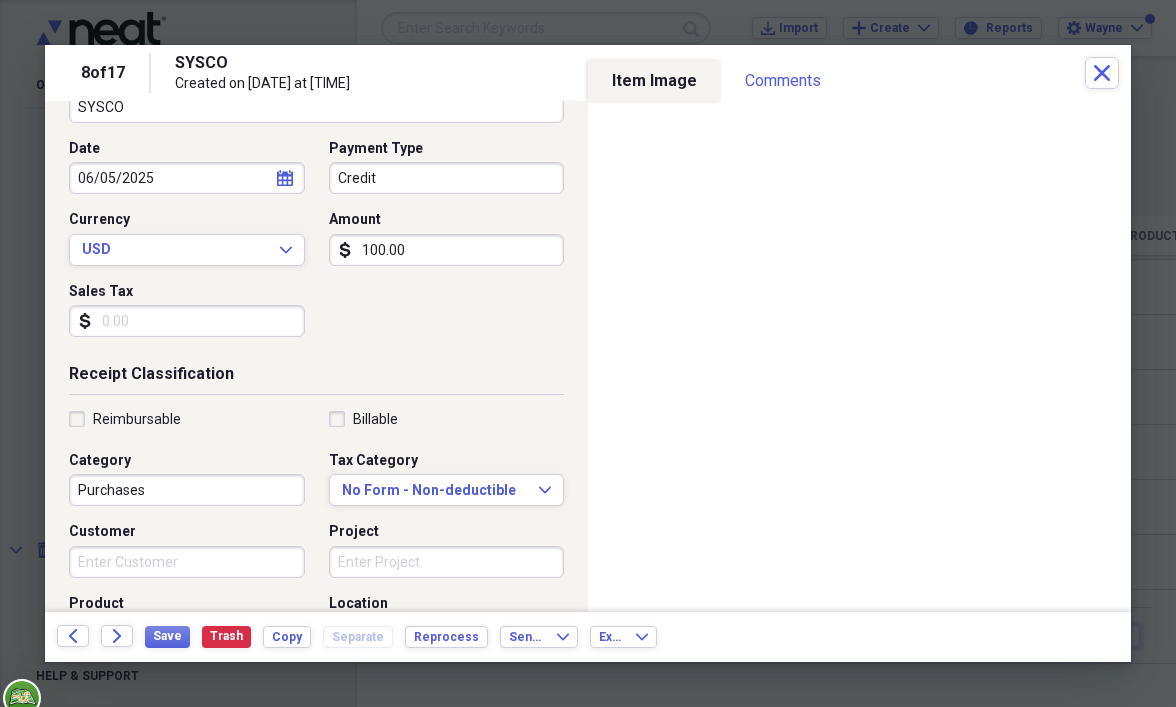scroll, scrollTop: 200, scrollLeft: 0, axis: vertical 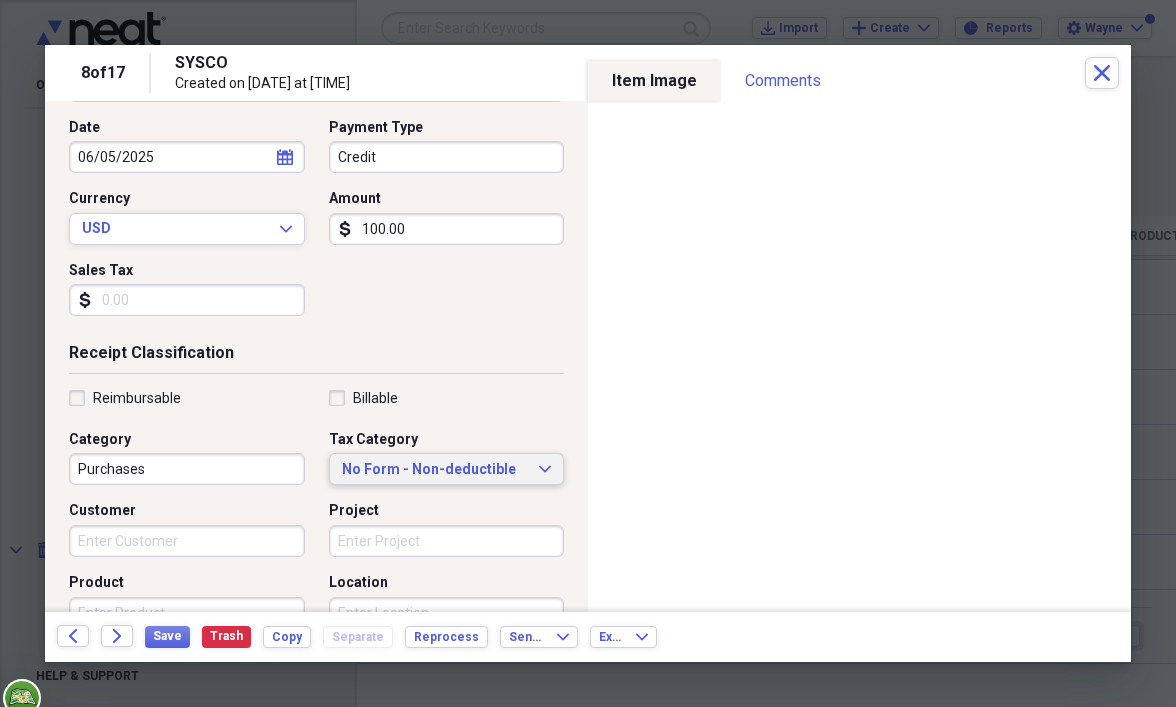 type on "100.00" 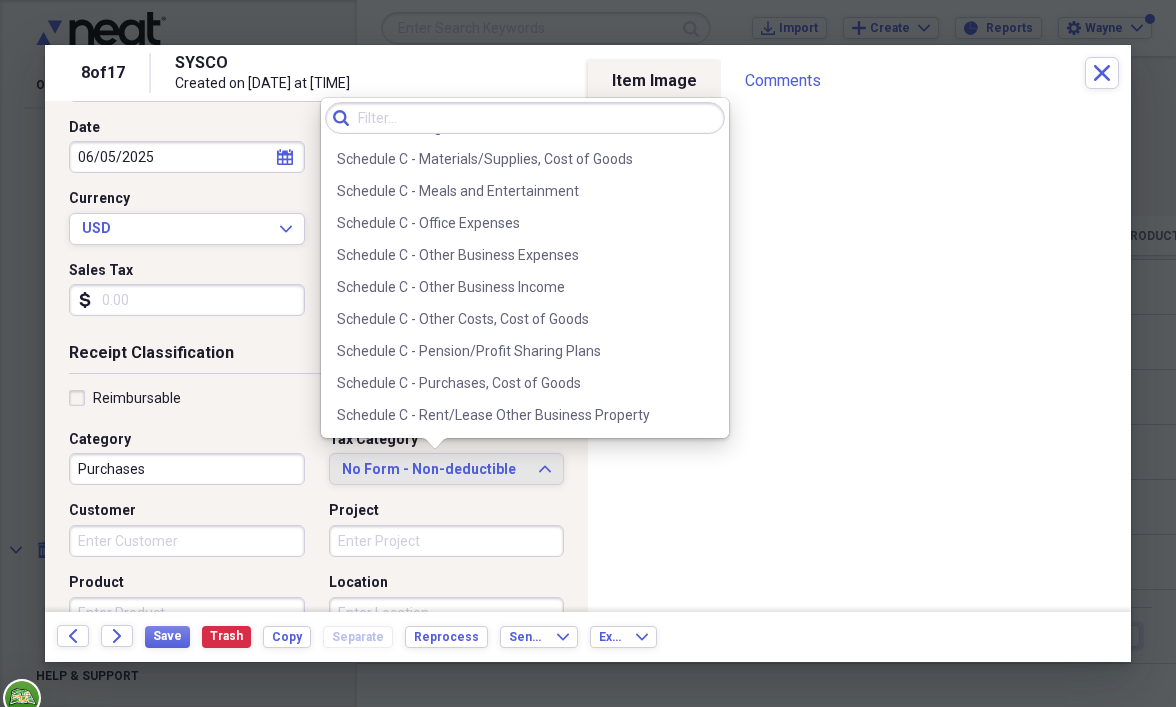 scroll, scrollTop: 4000, scrollLeft: 0, axis: vertical 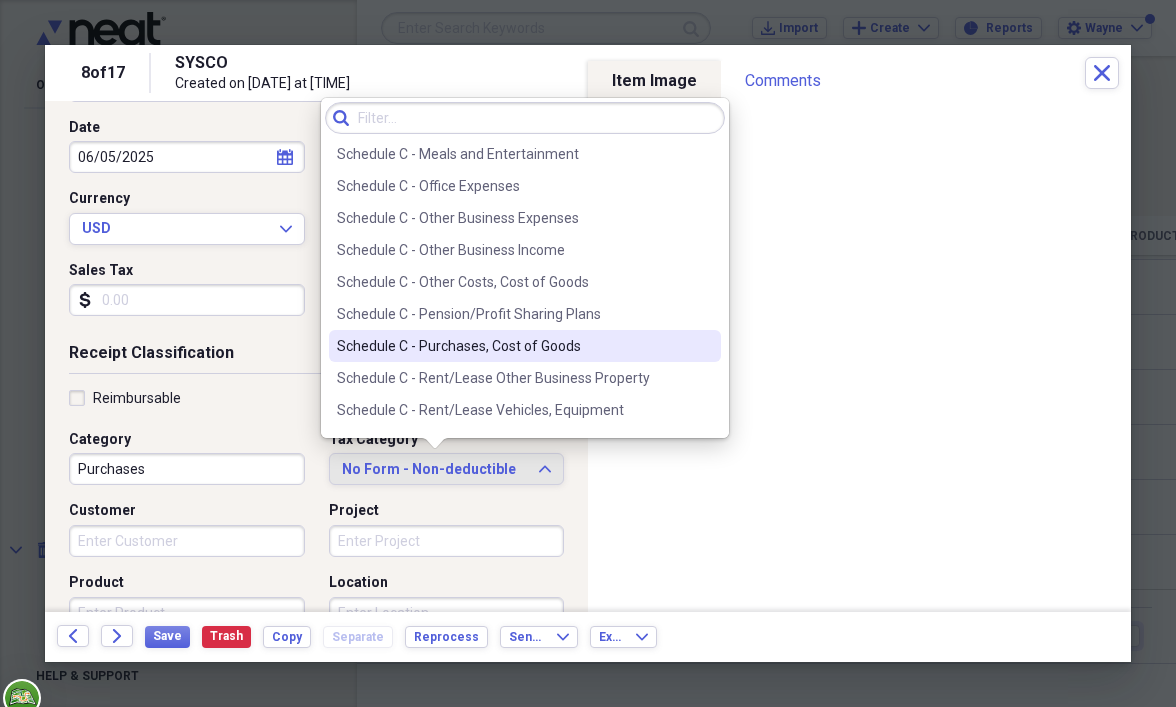 click on "Schedule C - Purchases, Cost of Goods" at bounding box center [513, 346] 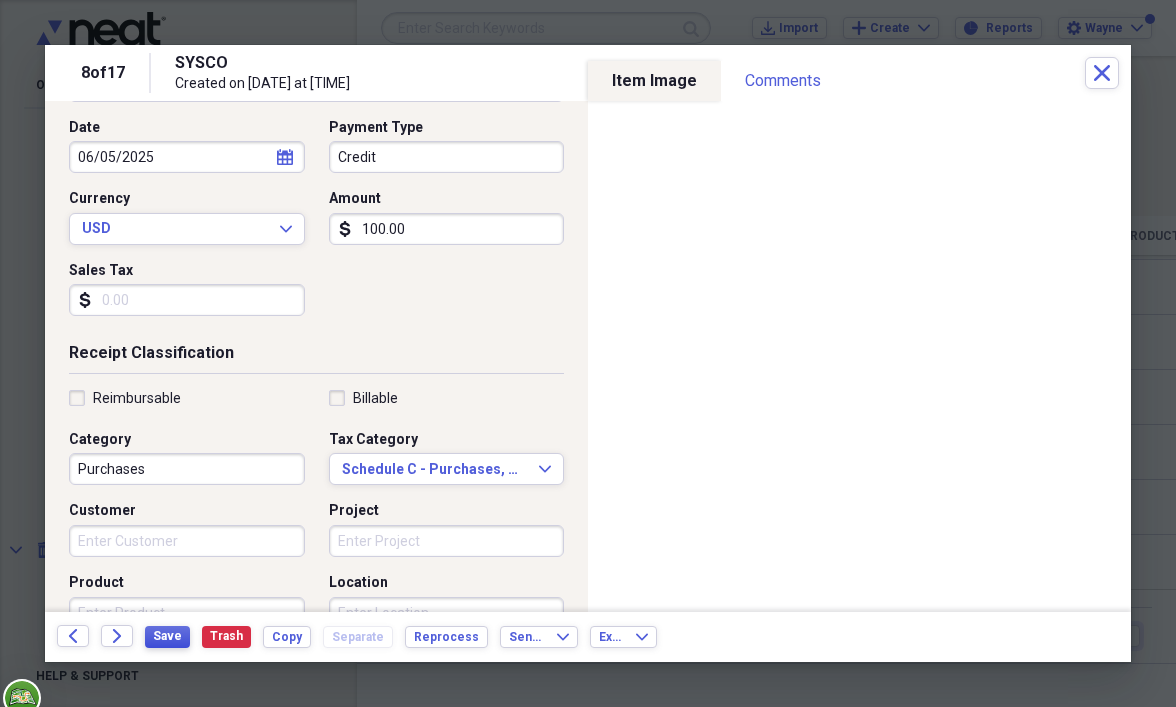 click on "Save" at bounding box center (167, 636) 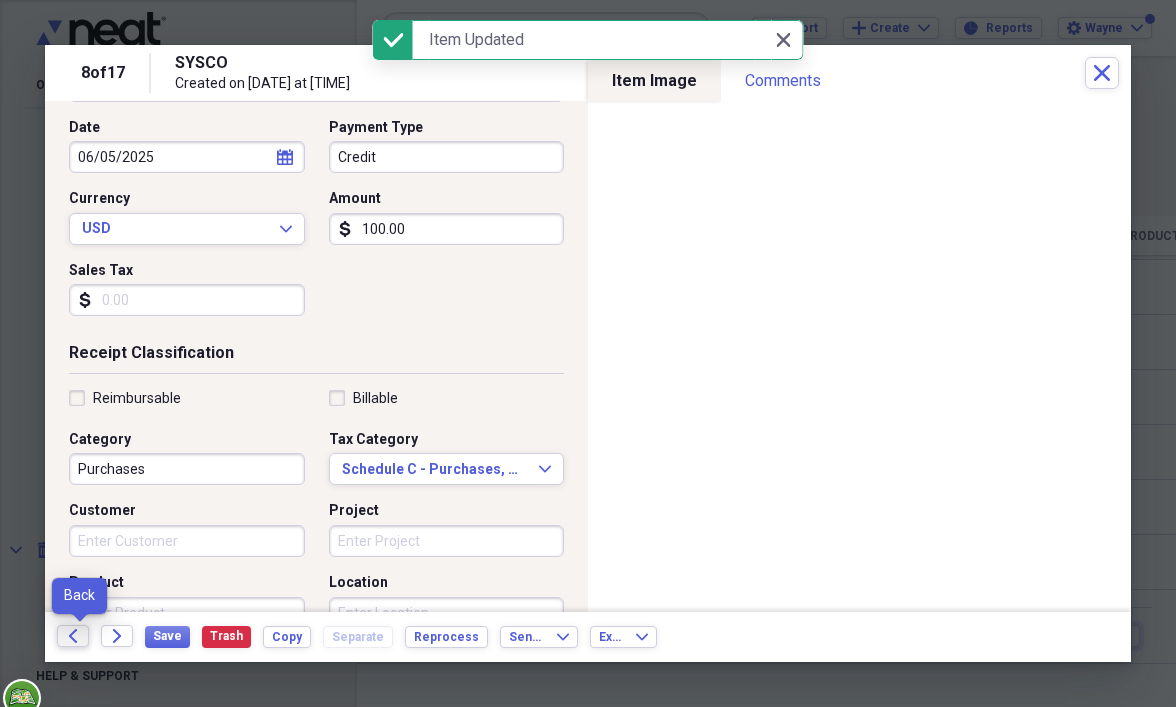 click 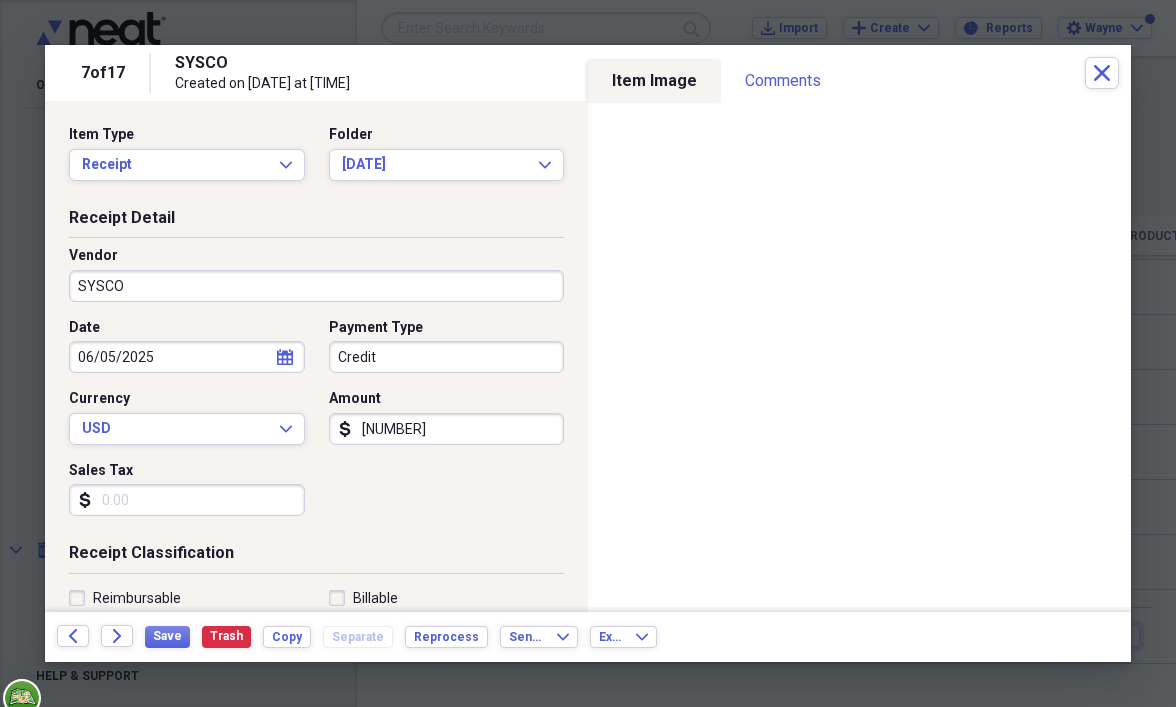 click on "[NUMBER]" at bounding box center [447, 429] 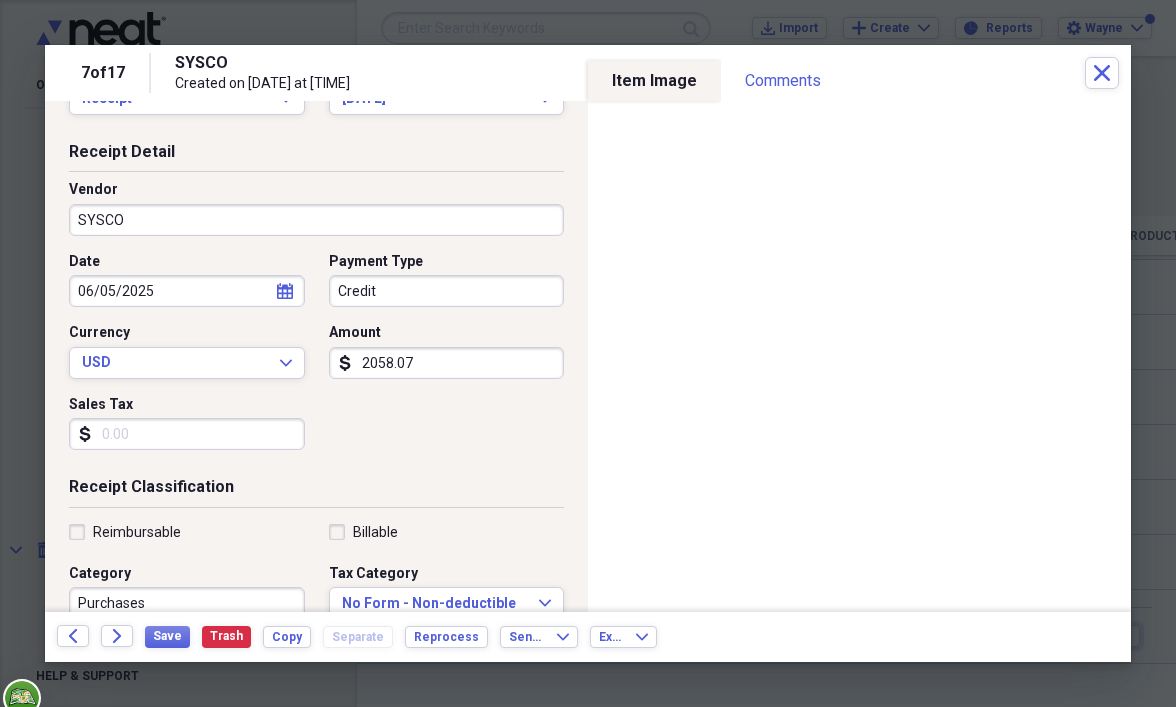 scroll, scrollTop: 200, scrollLeft: 0, axis: vertical 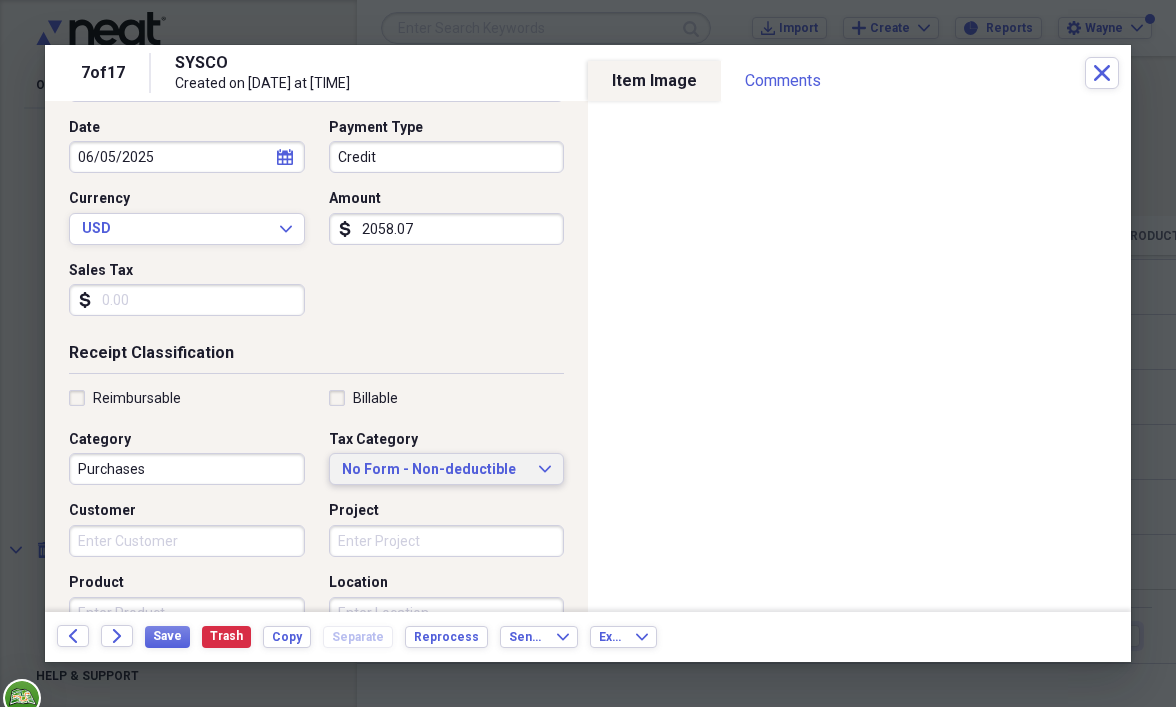 type on "2058.07" 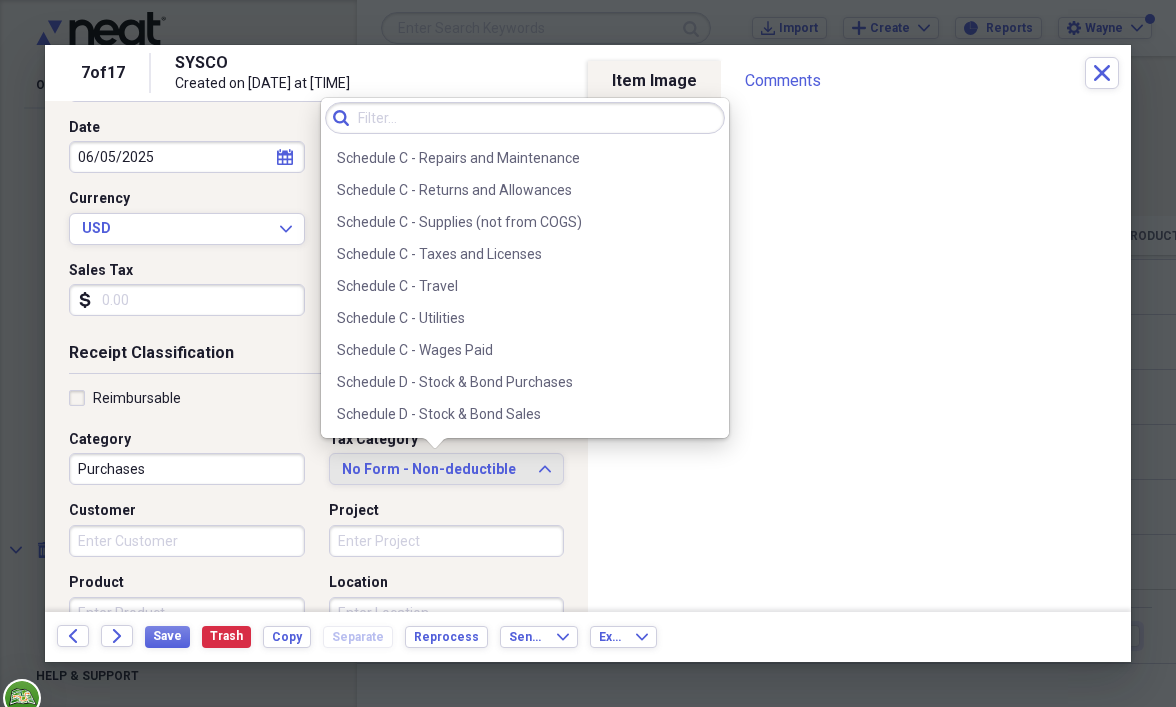 scroll, scrollTop: 4182, scrollLeft: 0, axis: vertical 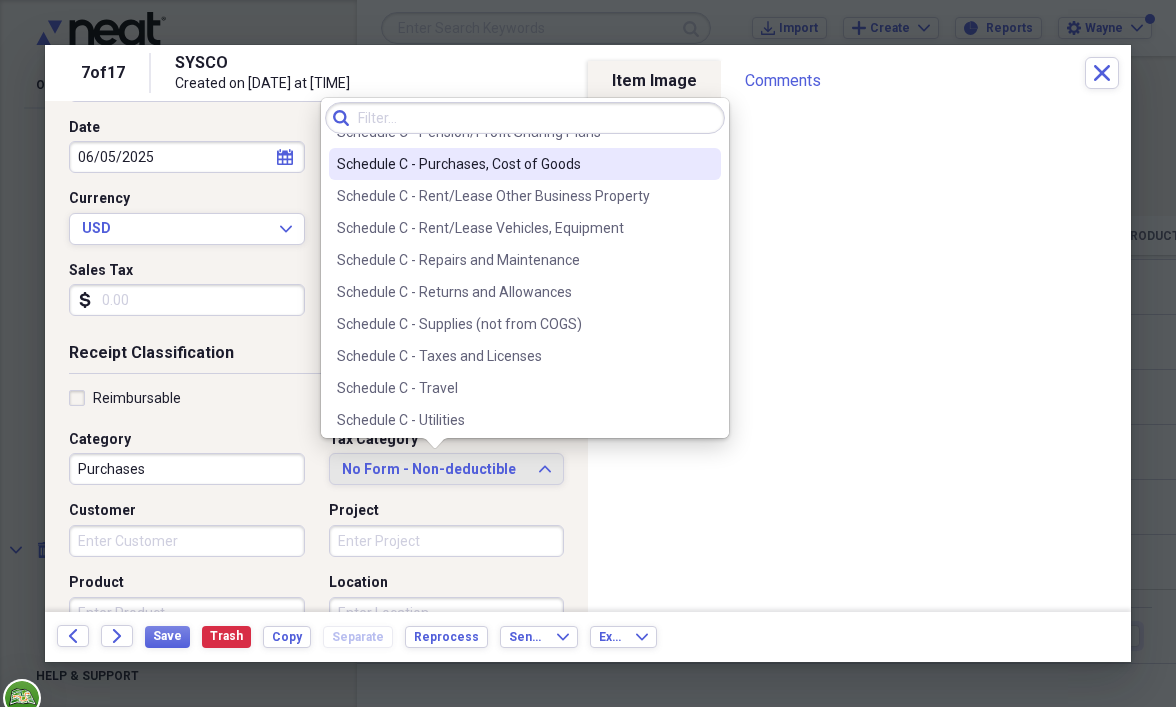 click on "Schedule C - Purchases, Cost of Goods" at bounding box center (513, 164) 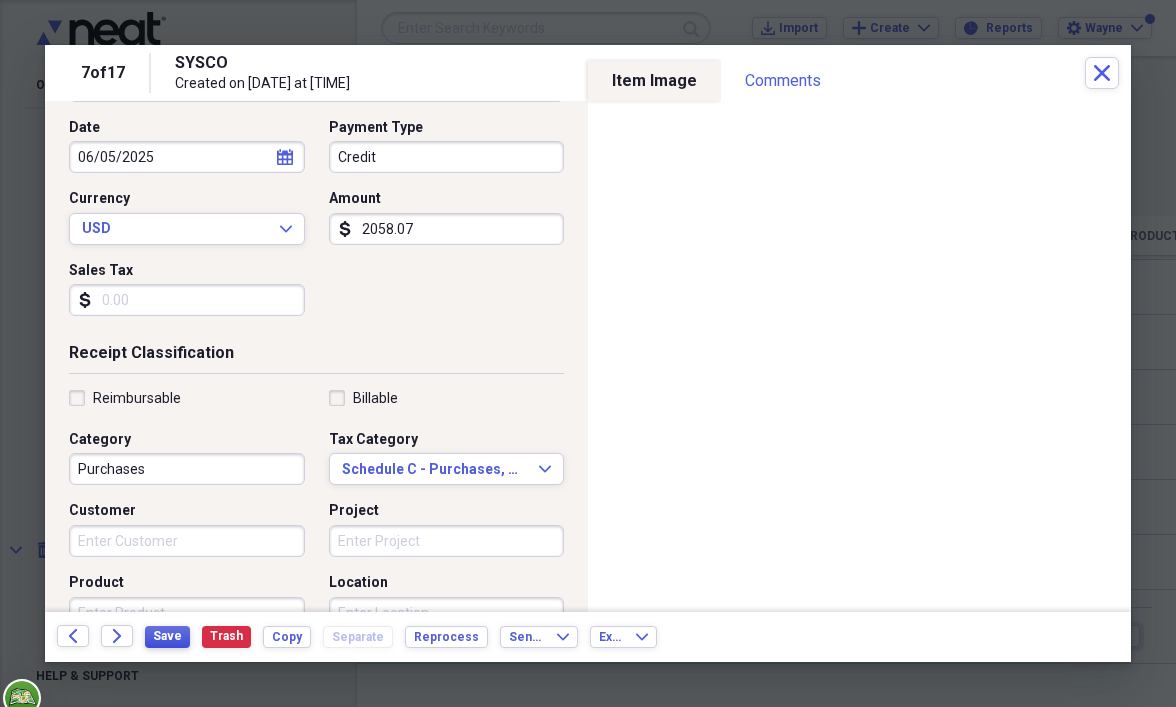 click on "Save" at bounding box center (167, 636) 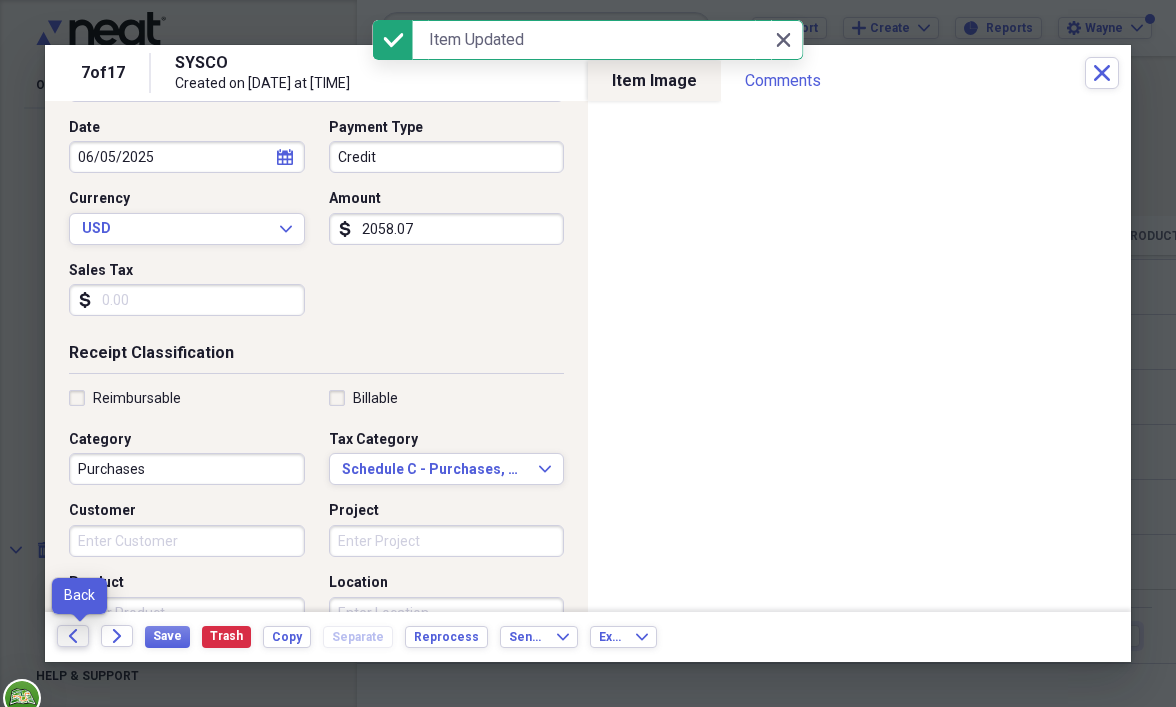 click on "Back" 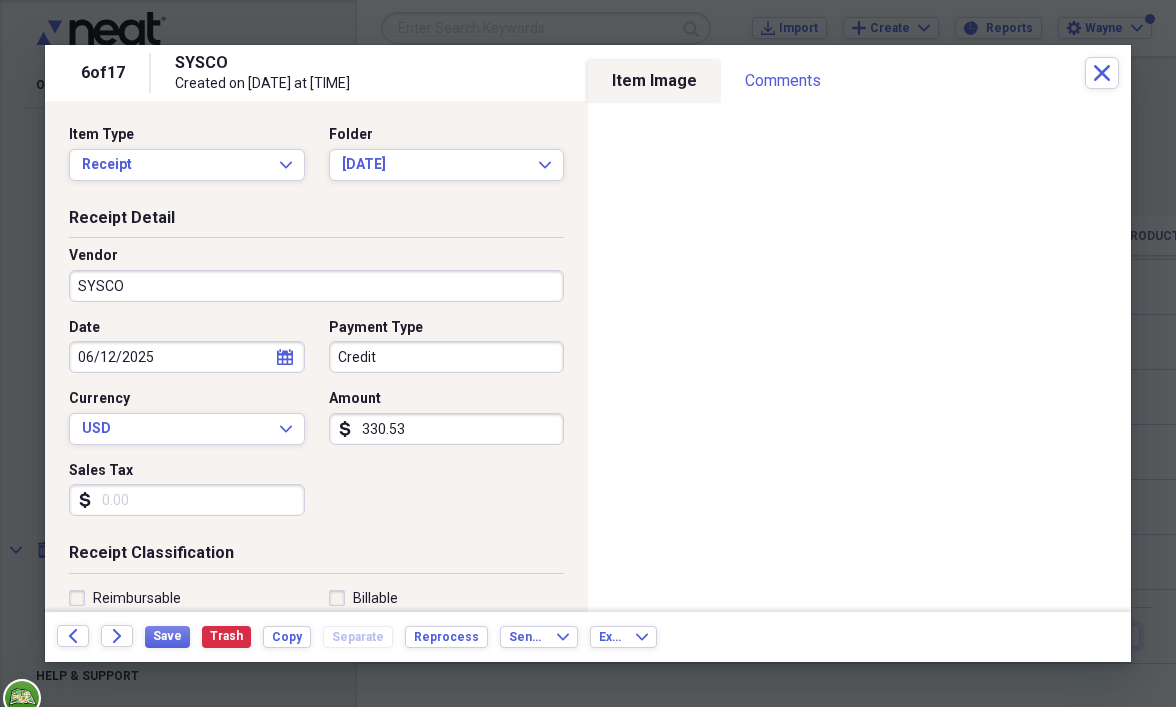 click on "330.53" at bounding box center [447, 429] 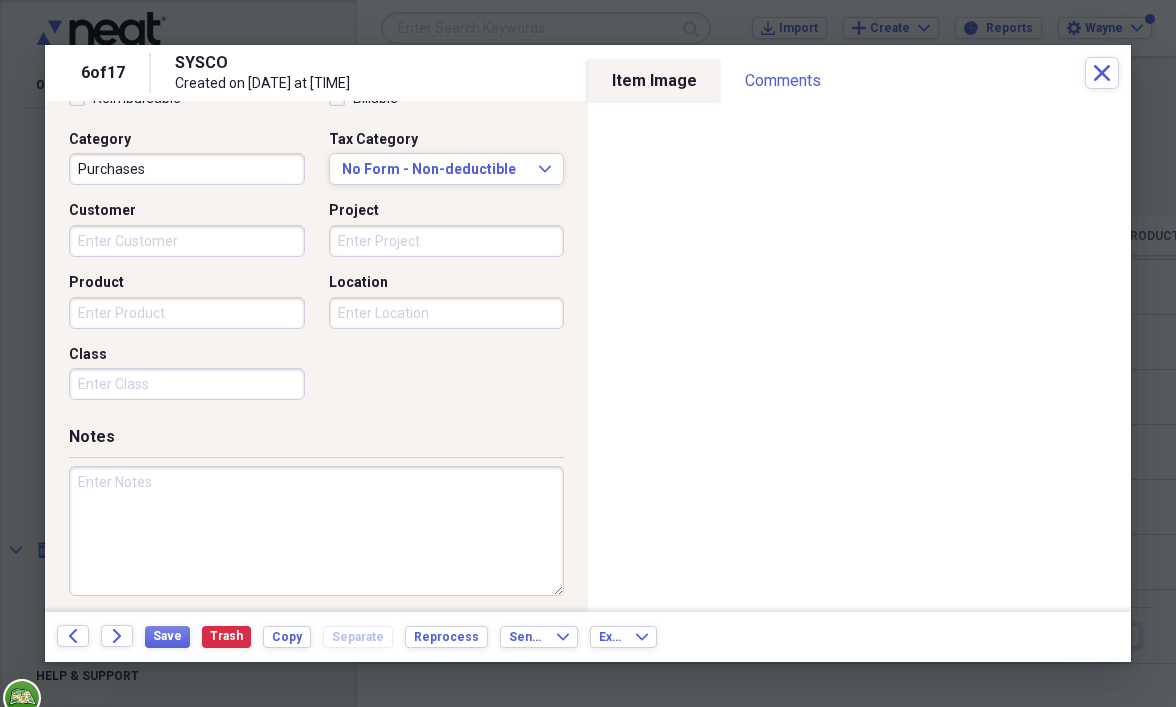 scroll, scrollTop: 300, scrollLeft: 0, axis: vertical 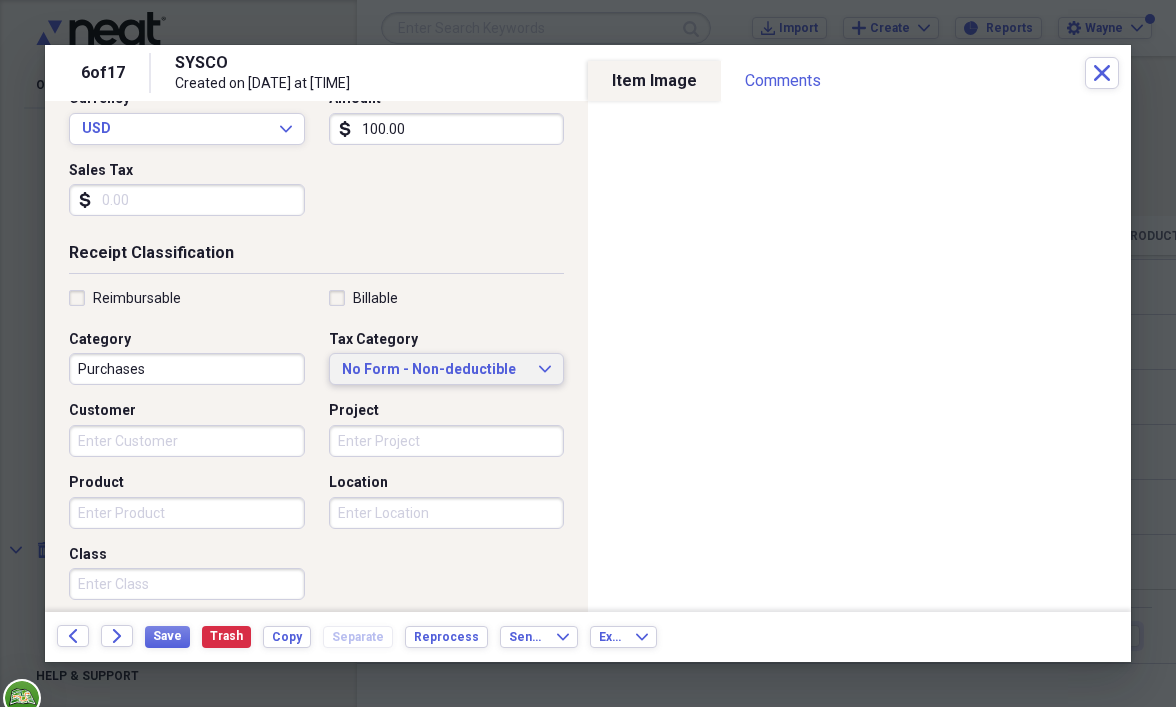 type on "100.00" 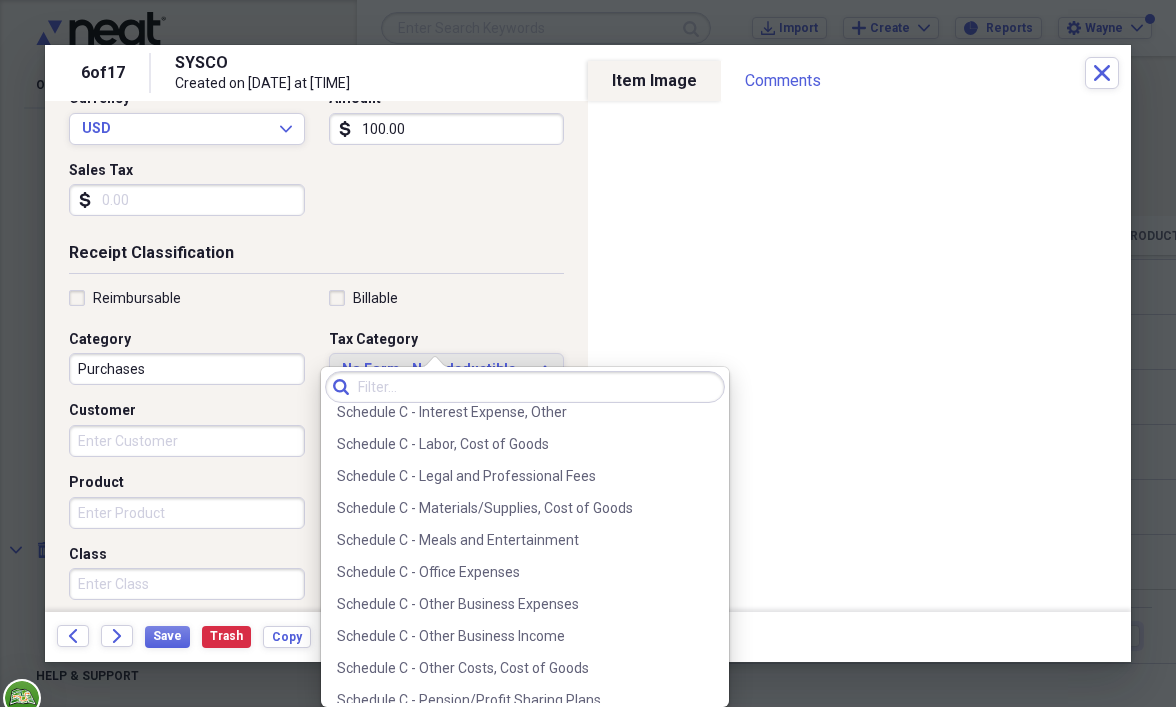scroll, scrollTop: 4000, scrollLeft: 0, axis: vertical 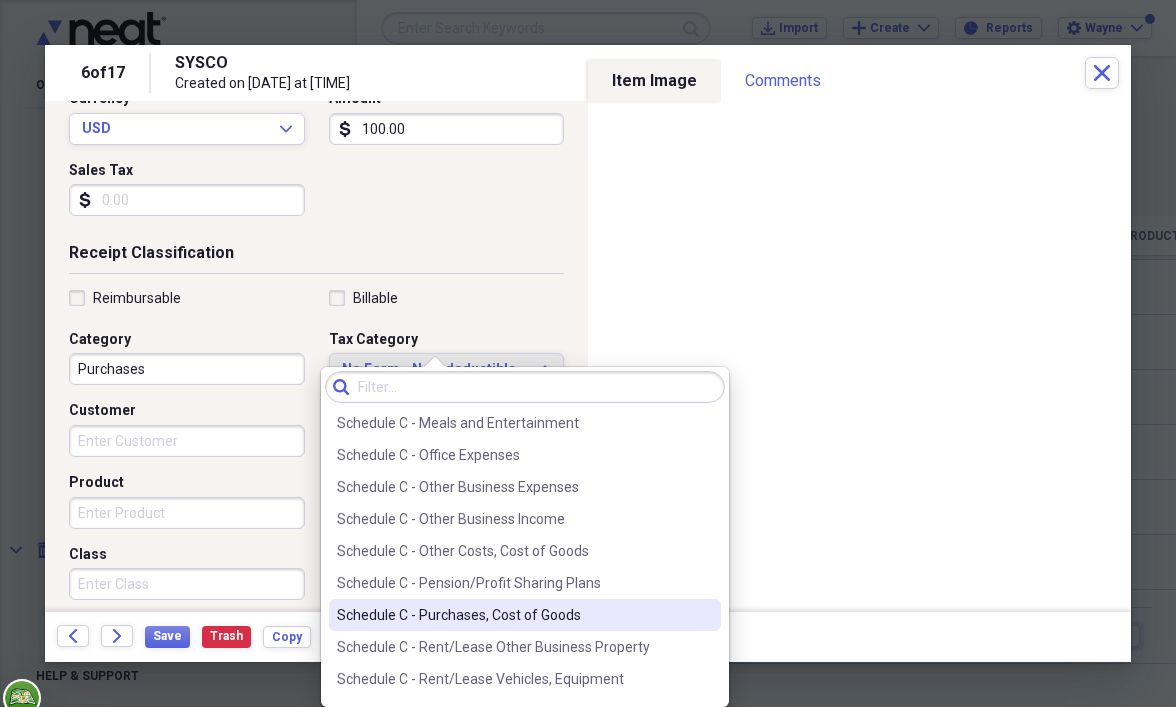click on "Schedule C - Purchases, Cost of Goods" at bounding box center [513, 615] 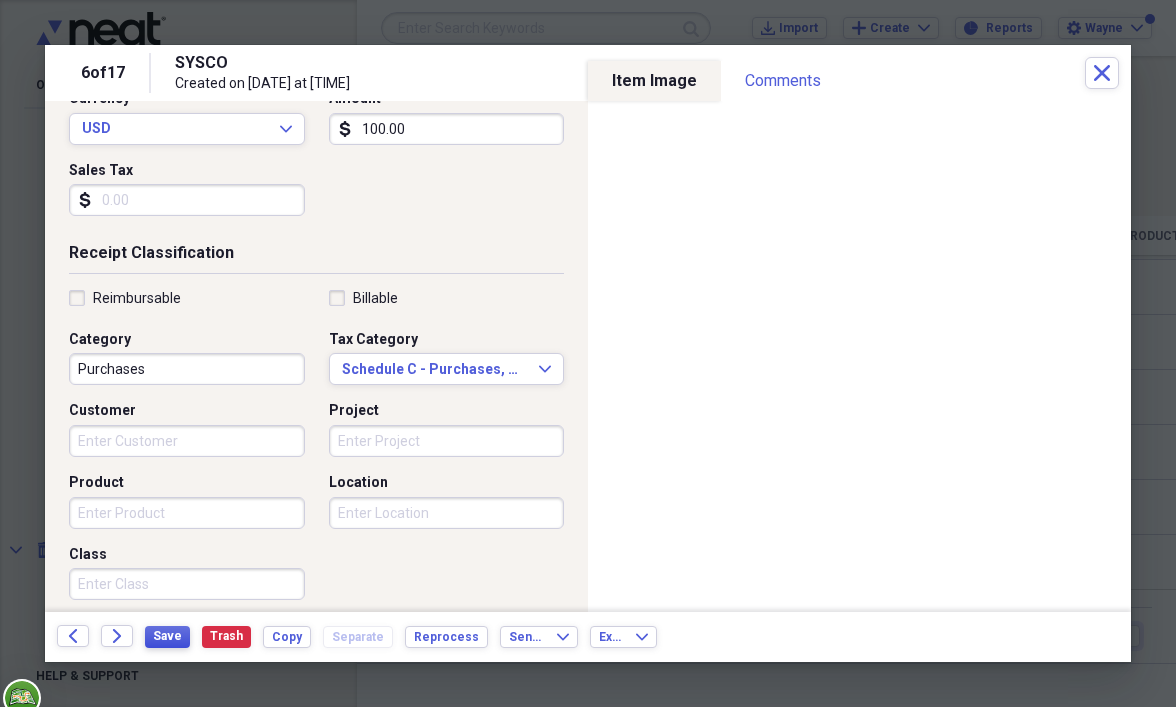 click on "Save" at bounding box center [167, 636] 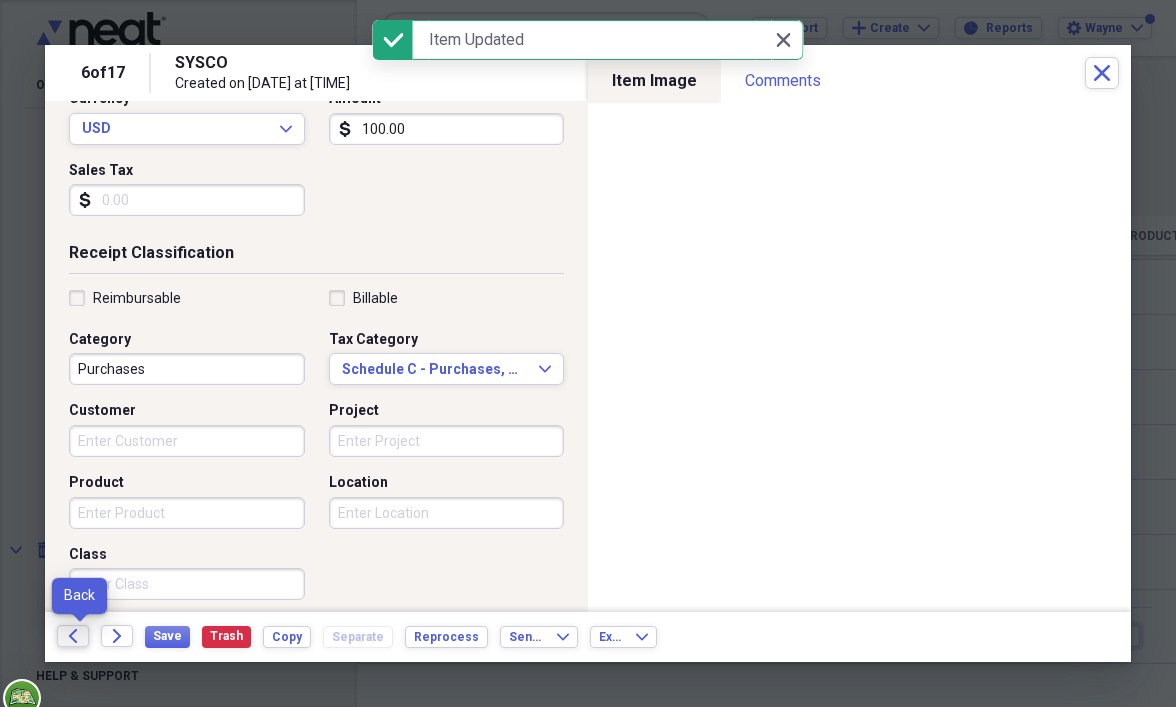 click on "Back" 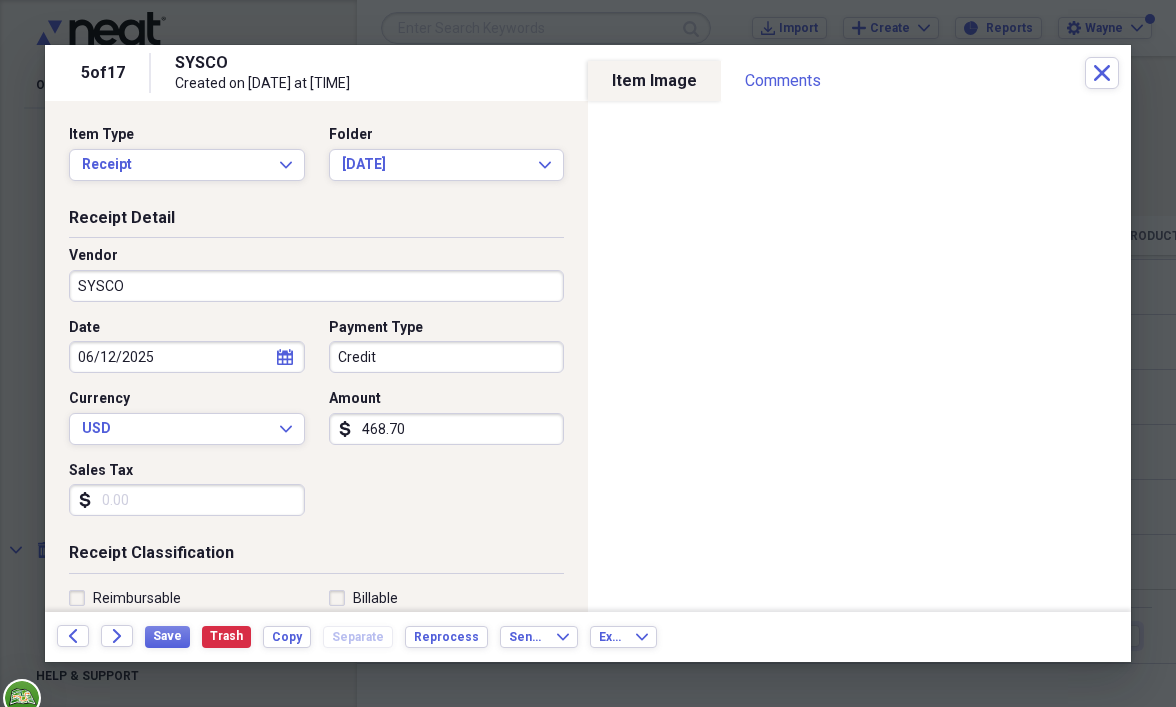 click on "468.70" at bounding box center (447, 429) 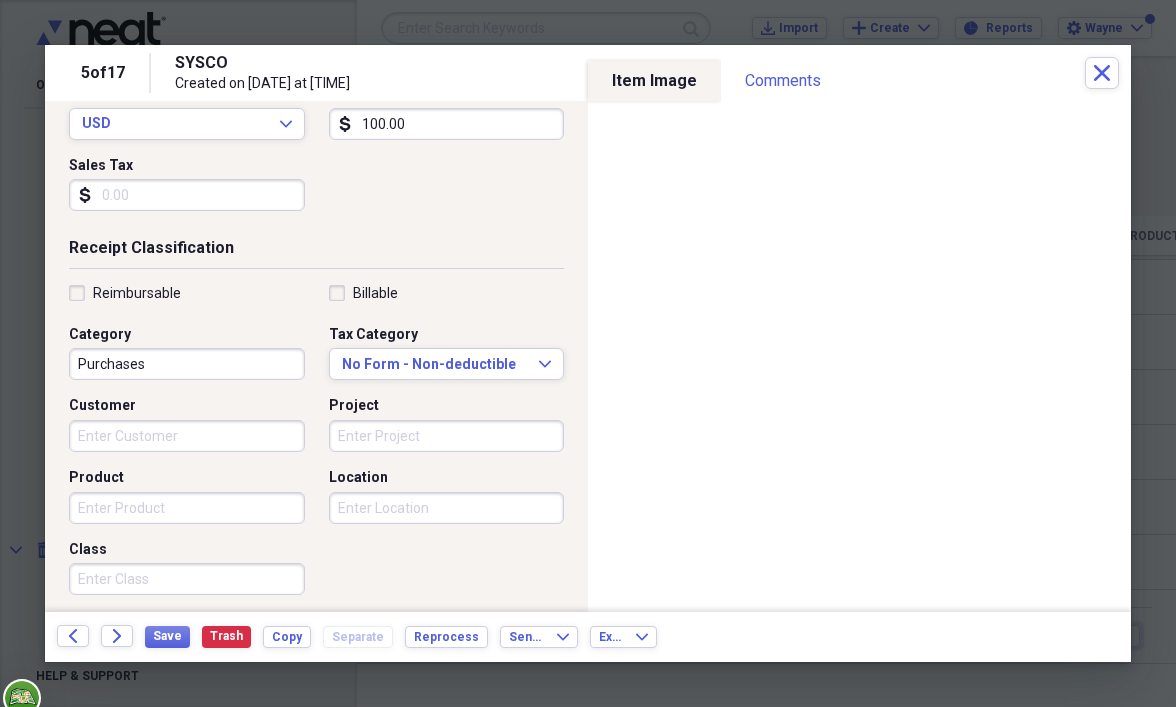 scroll, scrollTop: 400, scrollLeft: 0, axis: vertical 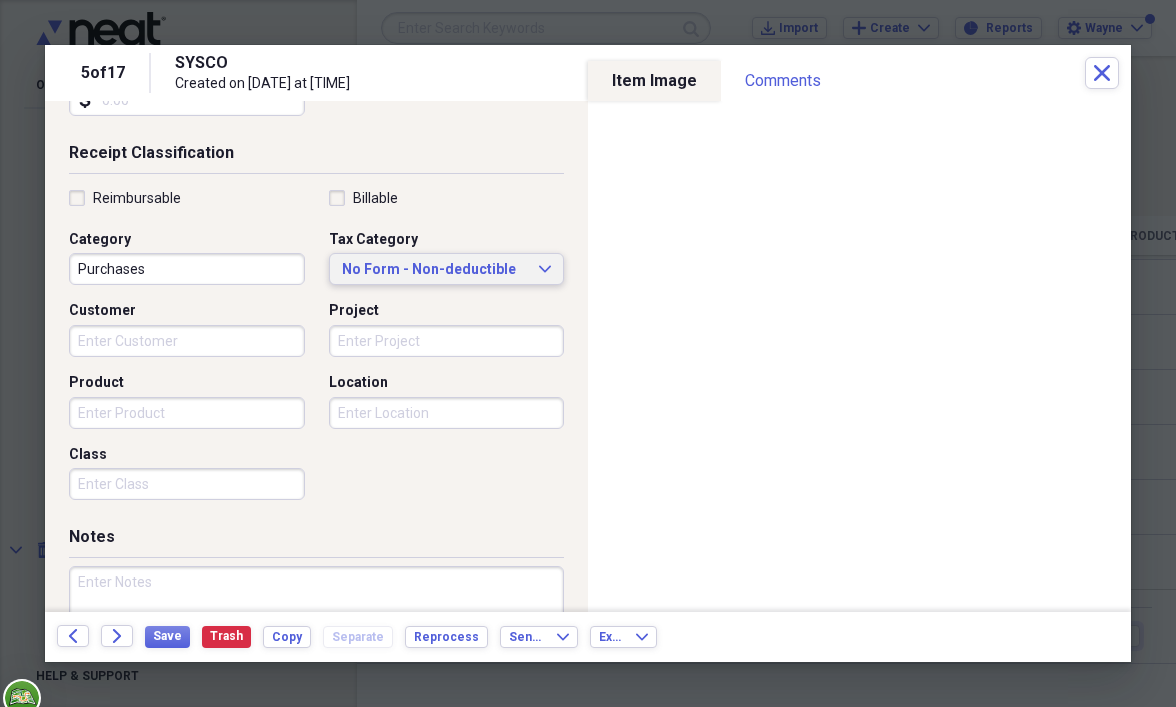 type on "100.00" 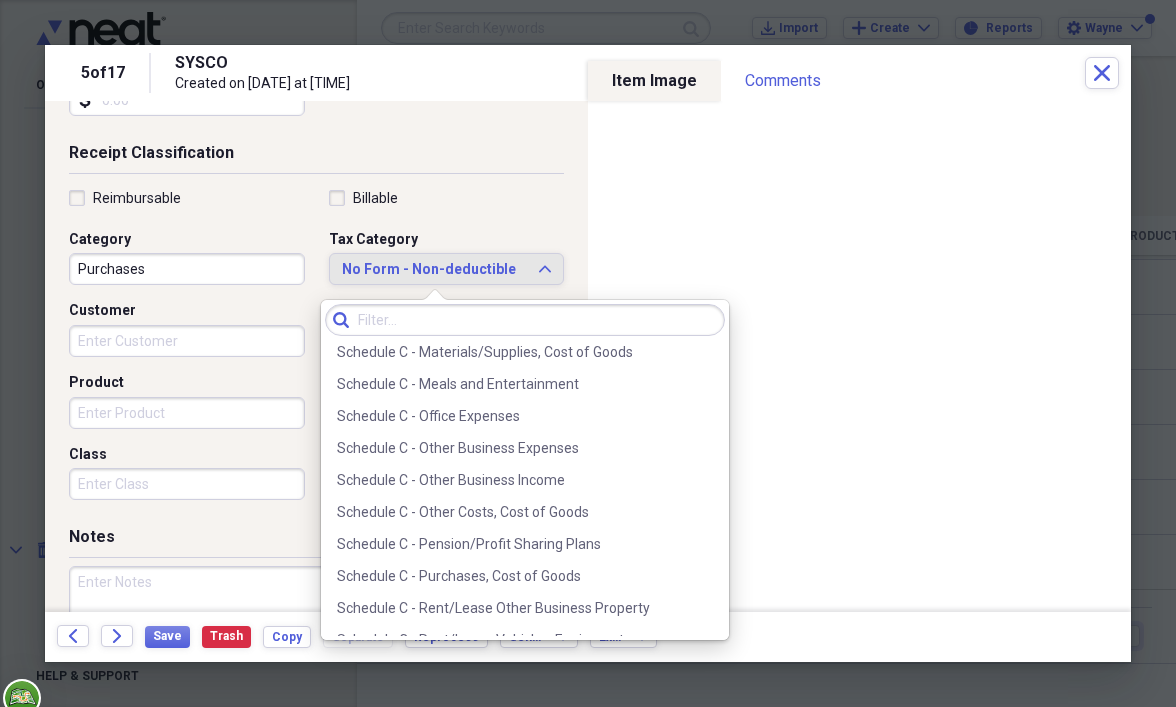 scroll, scrollTop: 4000, scrollLeft: 0, axis: vertical 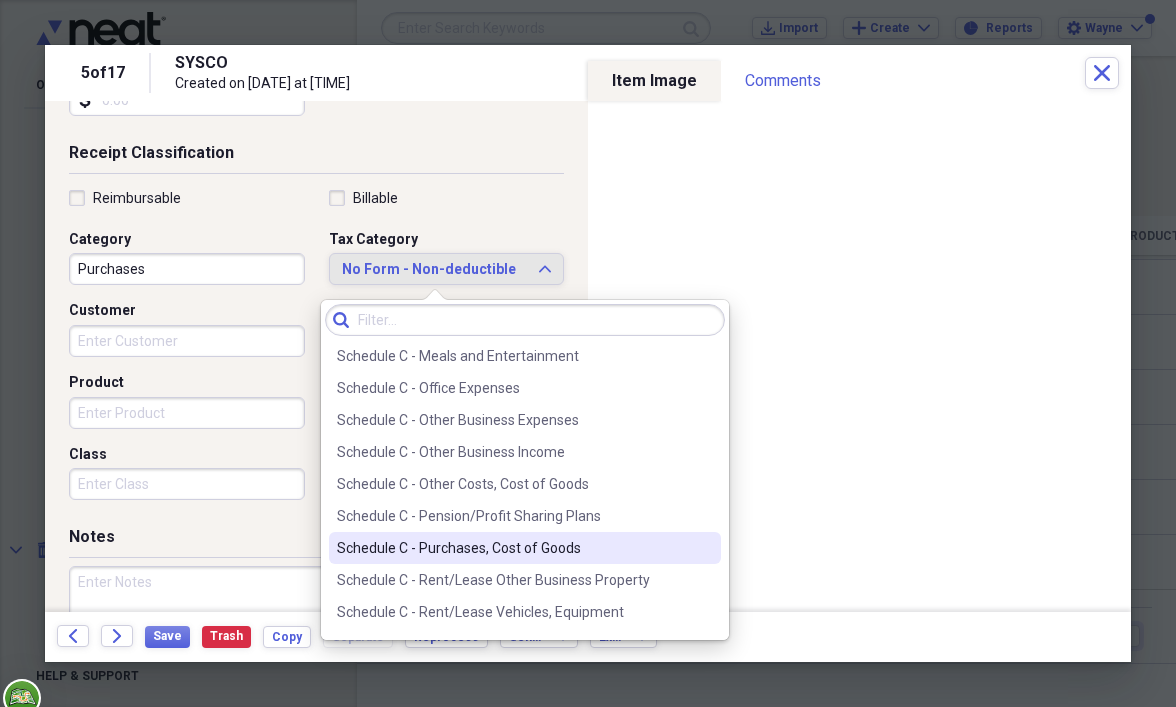 click on "Schedule C - Purchases, Cost of Goods" at bounding box center (513, 548) 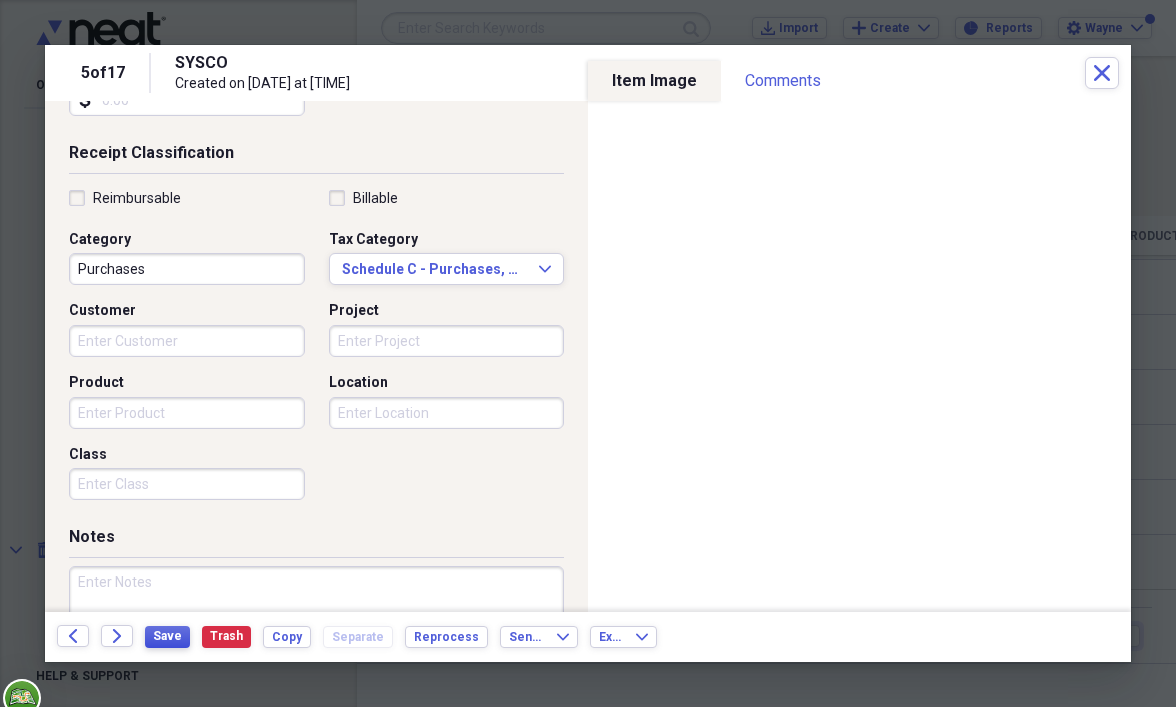 click on "Save" at bounding box center (167, 636) 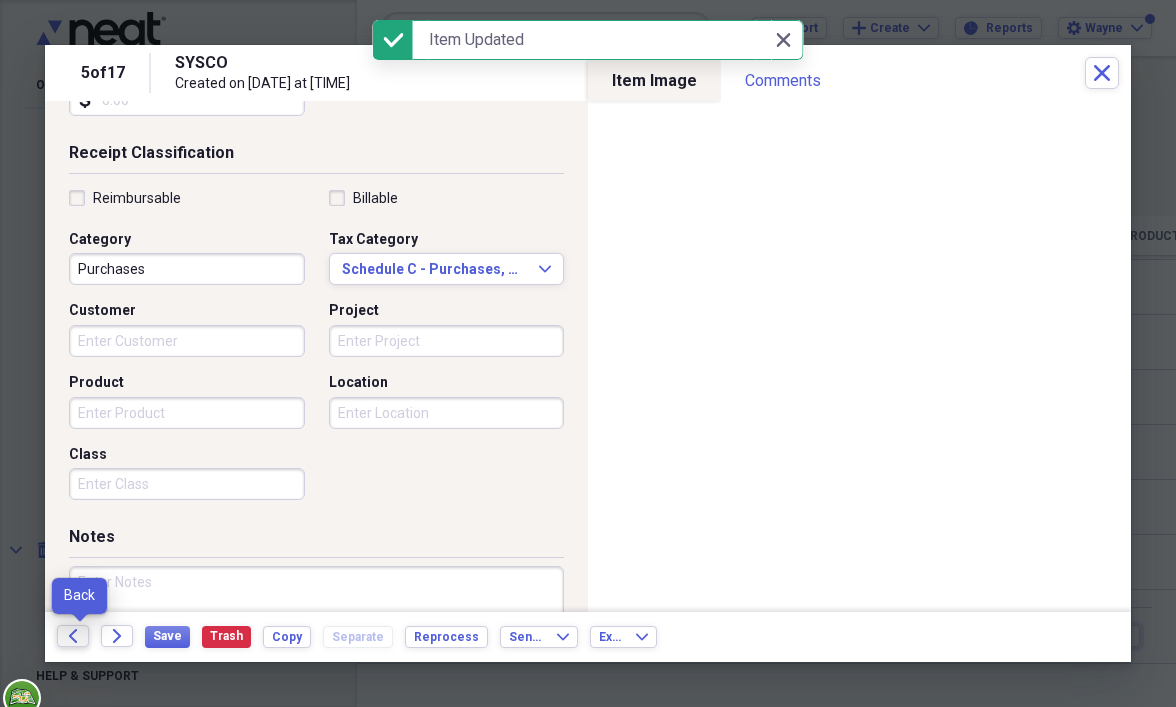 click on "Back" 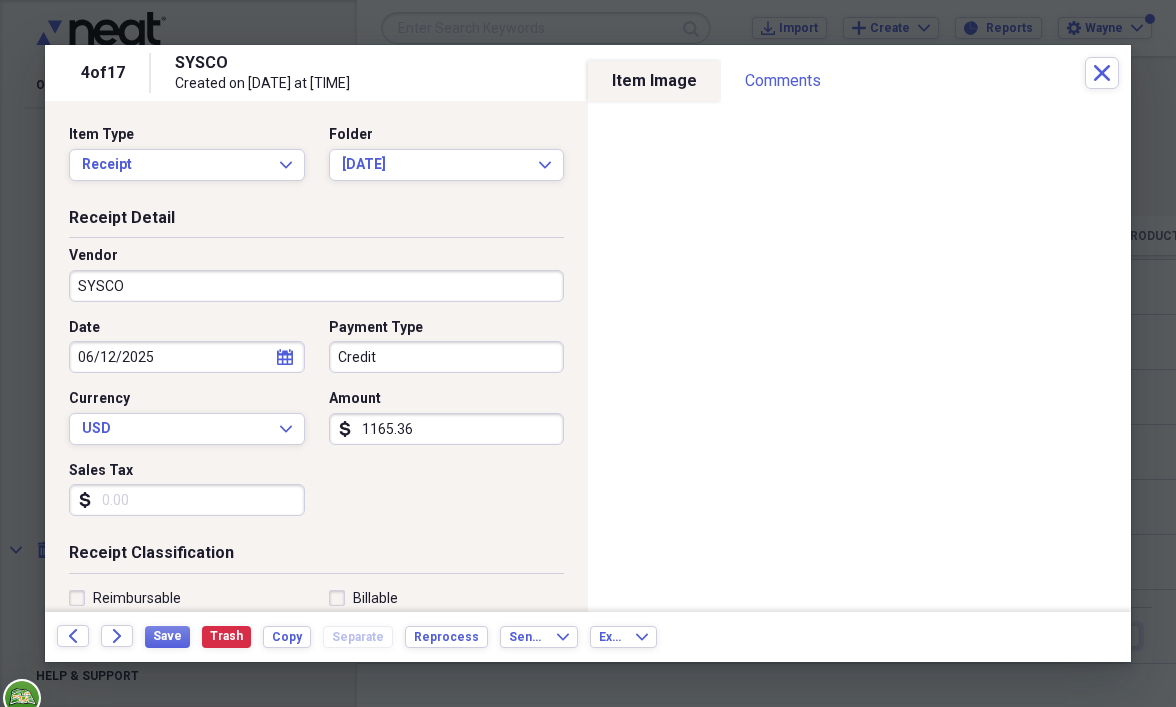 click on "1165.36" at bounding box center [447, 429] 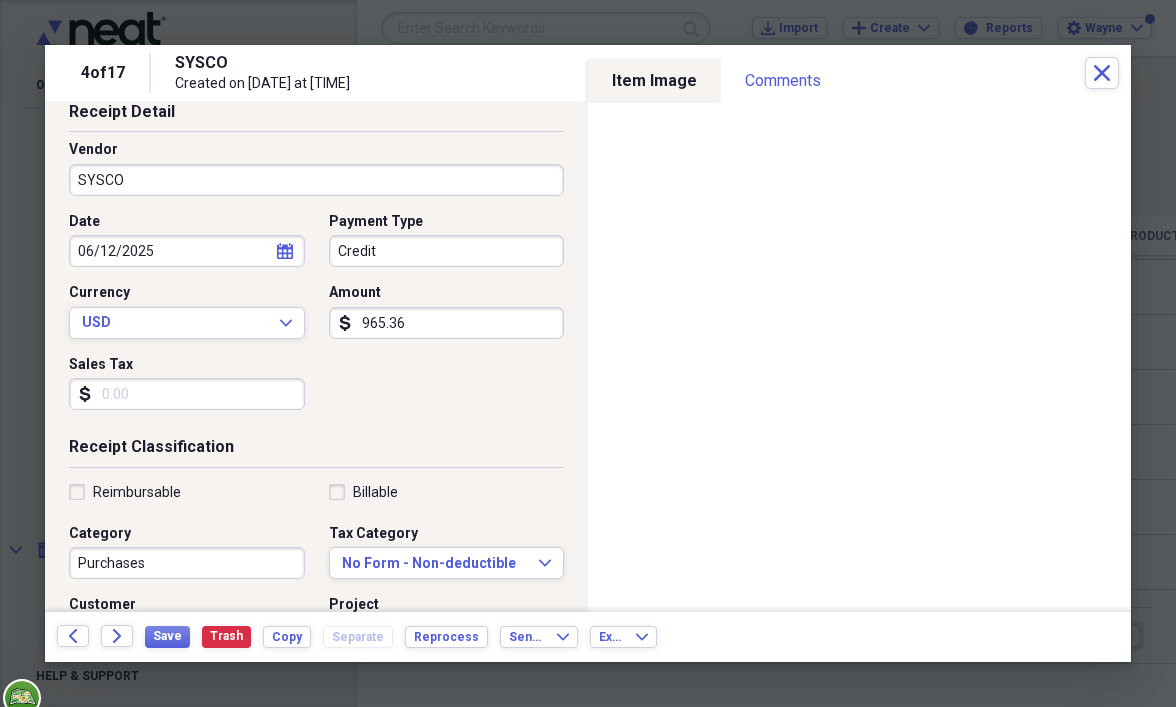 scroll, scrollTop: 300, scrollLeft: 0, axis: vertical 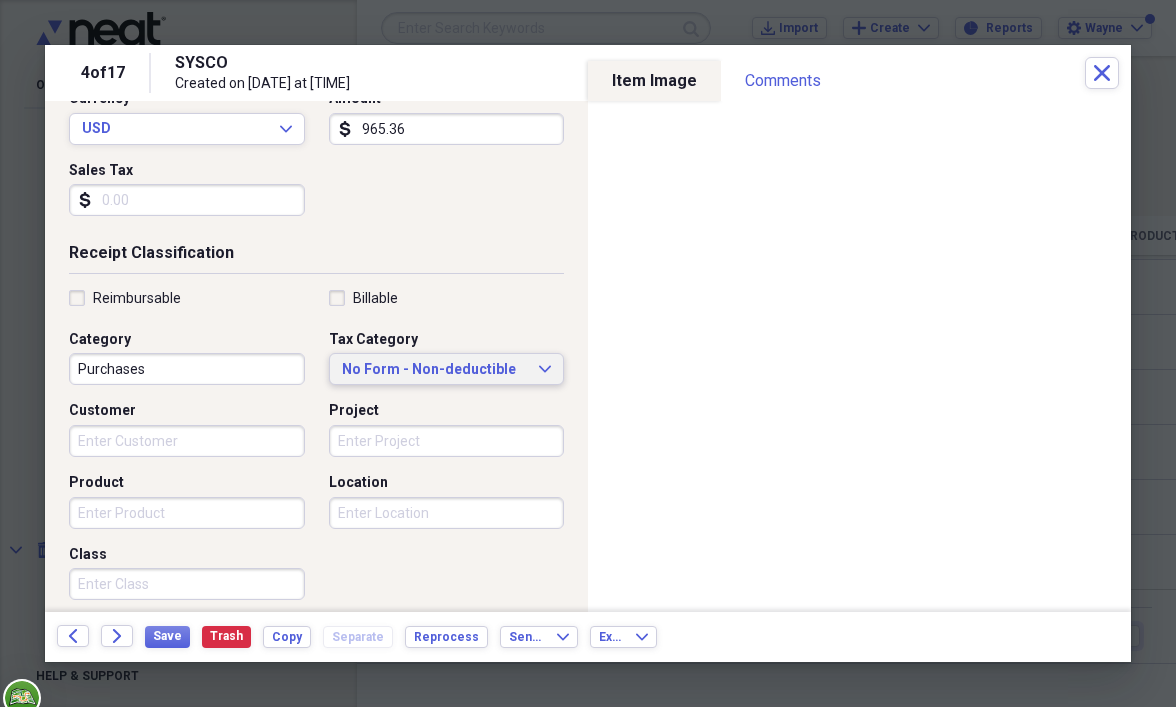 type on "965.36" 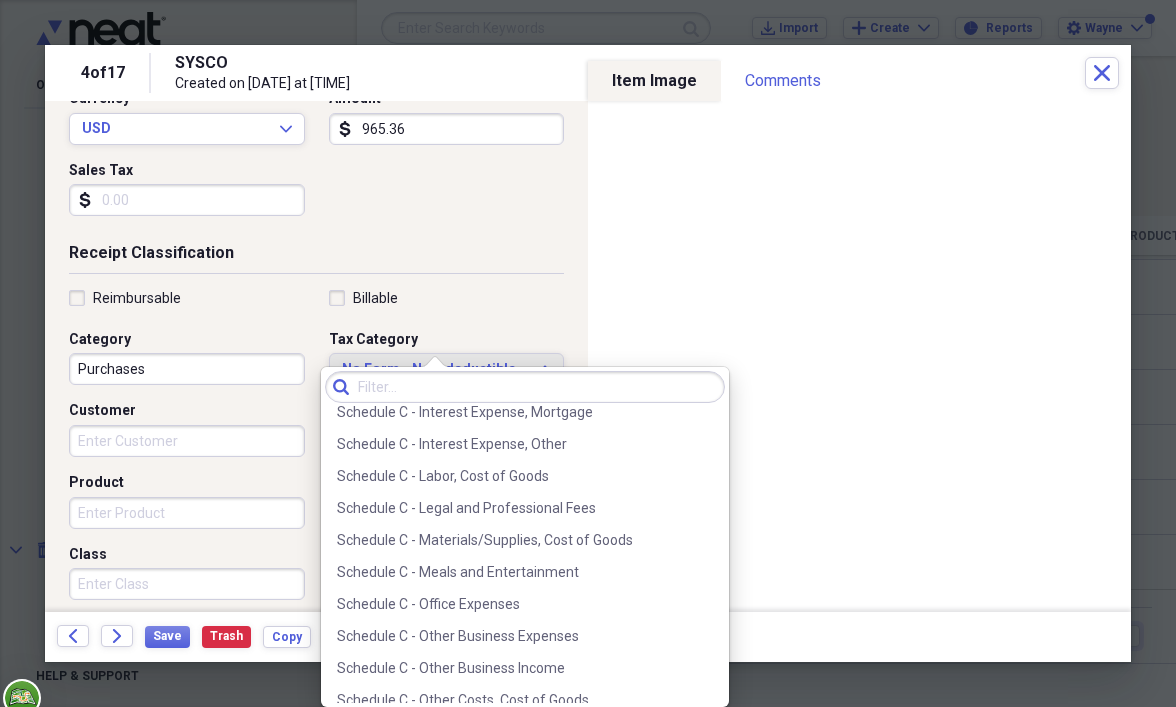scroll, scrollTop: 3978, scrollLeft: 0, axis: vertical 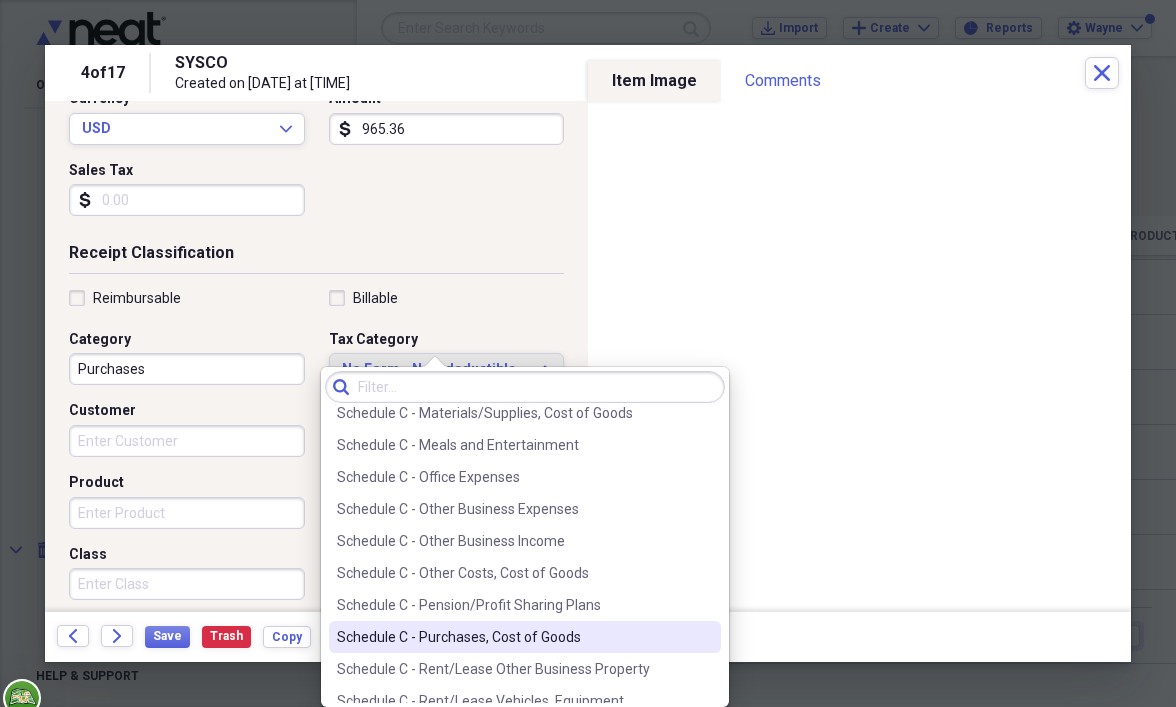 click on "Schedule C - Purchases, Cost of Goods" at bounding box center [525, 637] 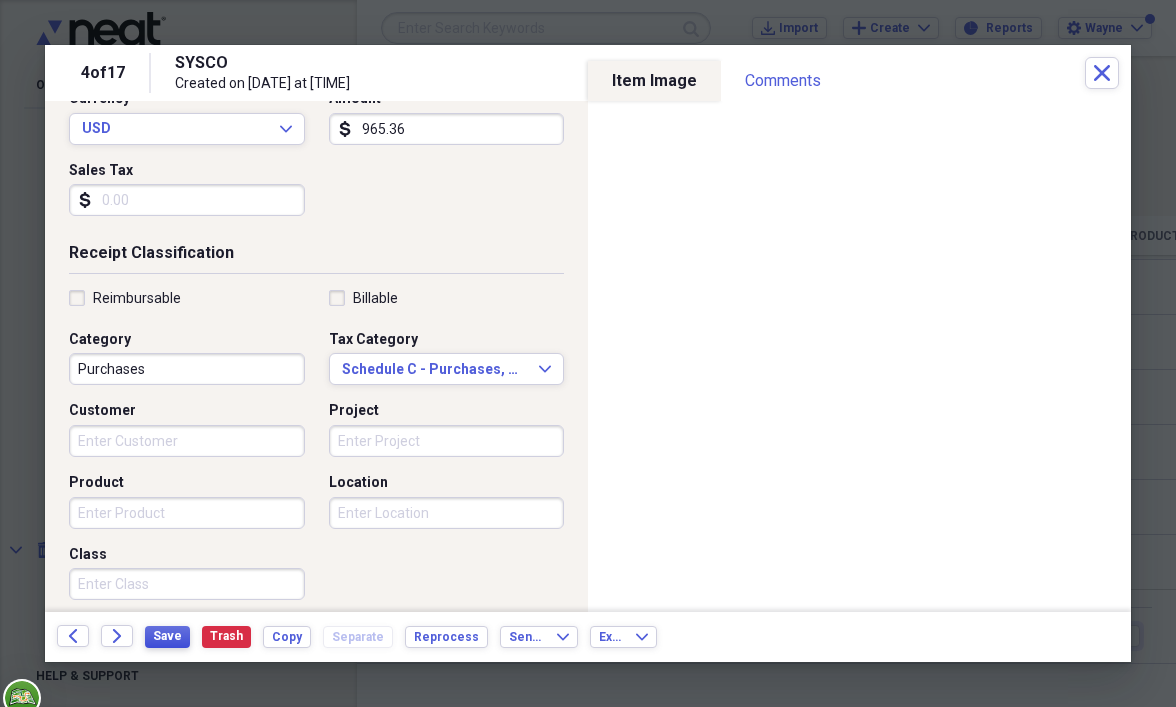 click on "Save" at bounding box center [167, 636] 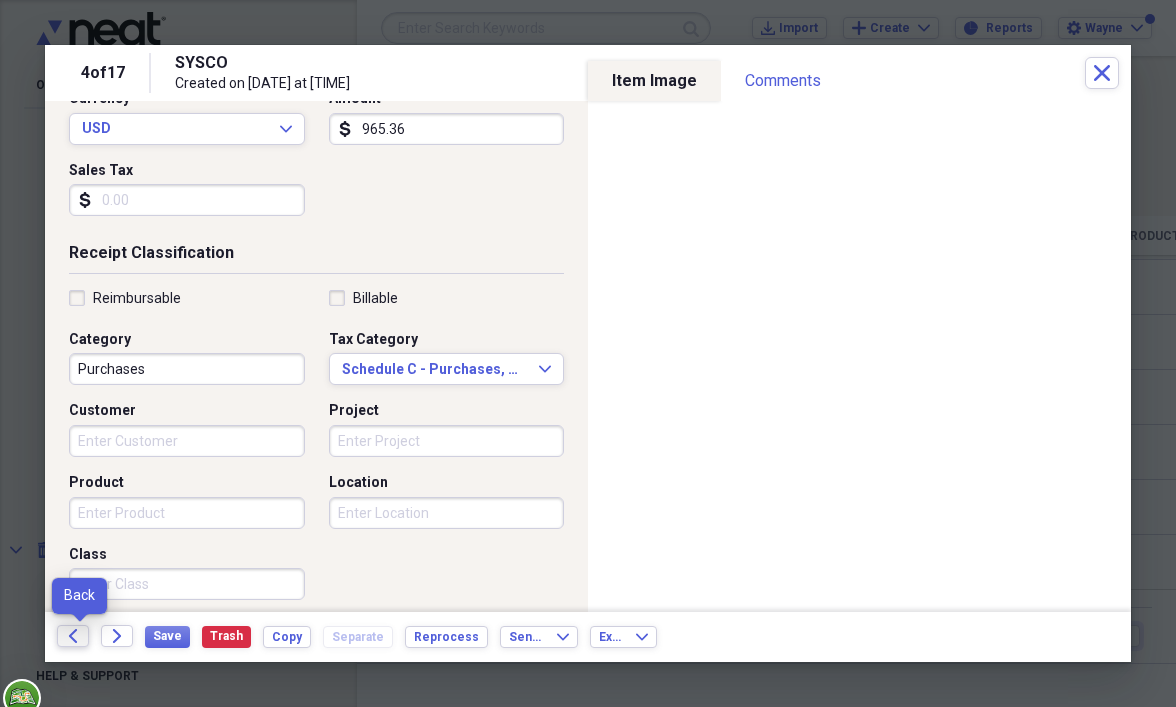click on "Back" 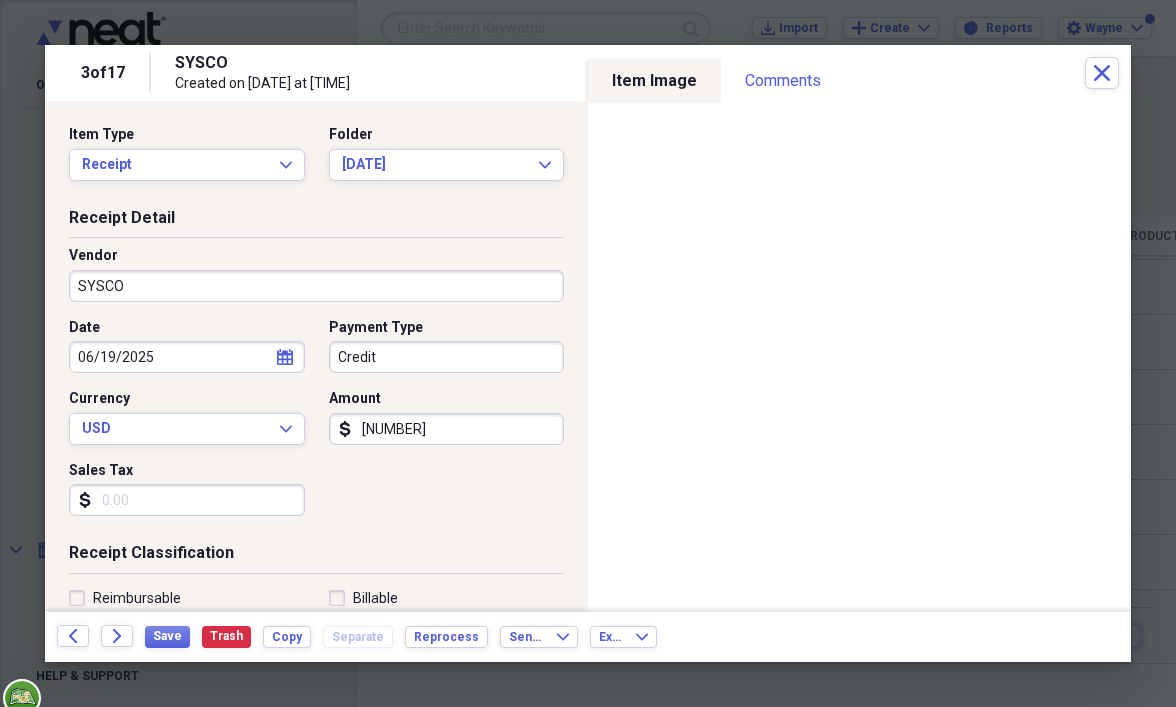 click on "[NUMBER]" at bounding box center (447, 429) 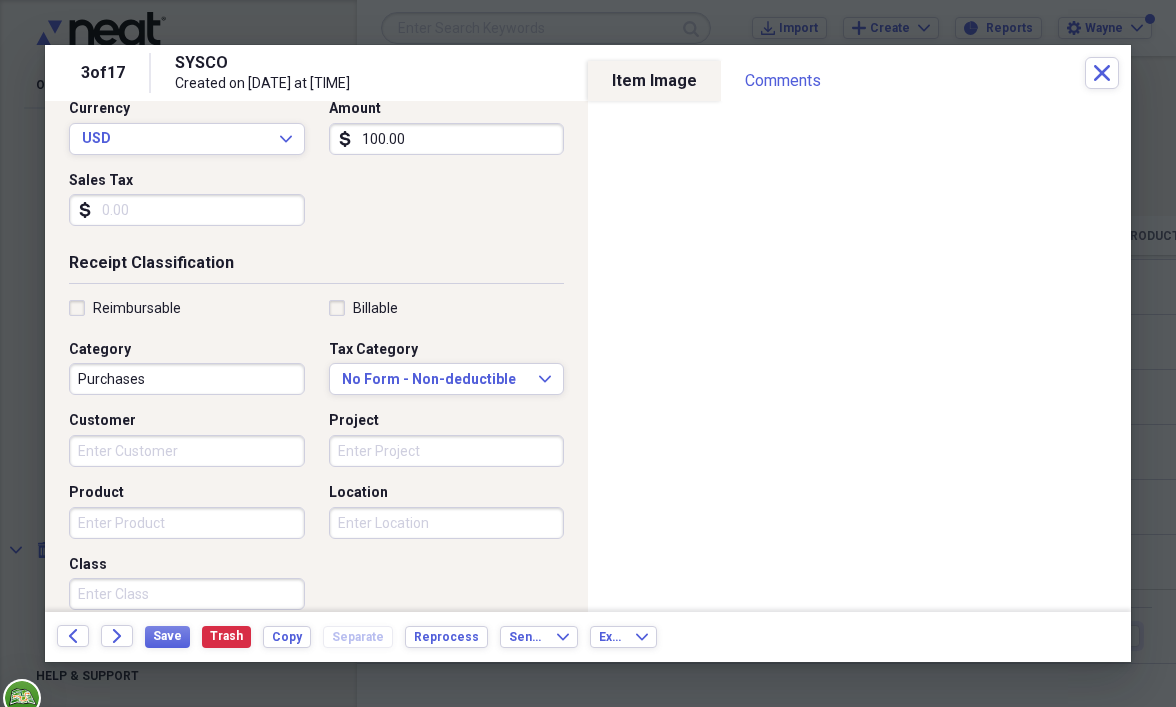 scroll, scrollTop: 300, scrollLeft: 0, axis: vertical 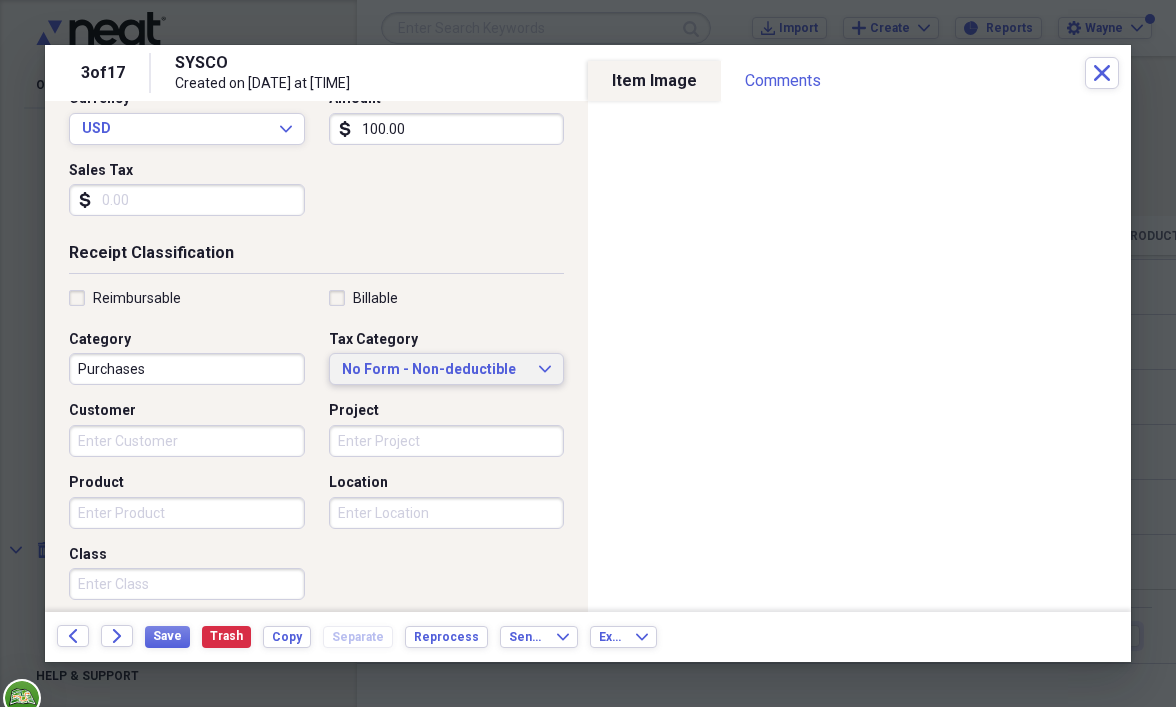 type on "100.00" 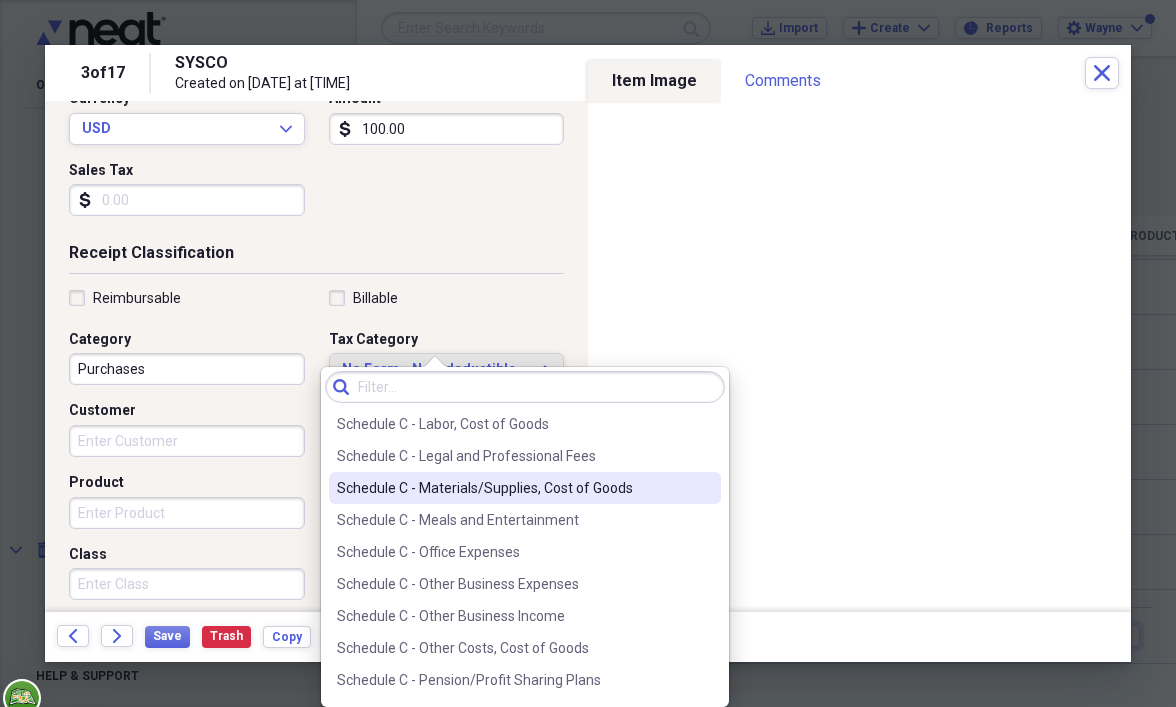 scroll, scrollTop: 4000, scrollLeft: 0, axis: vertical 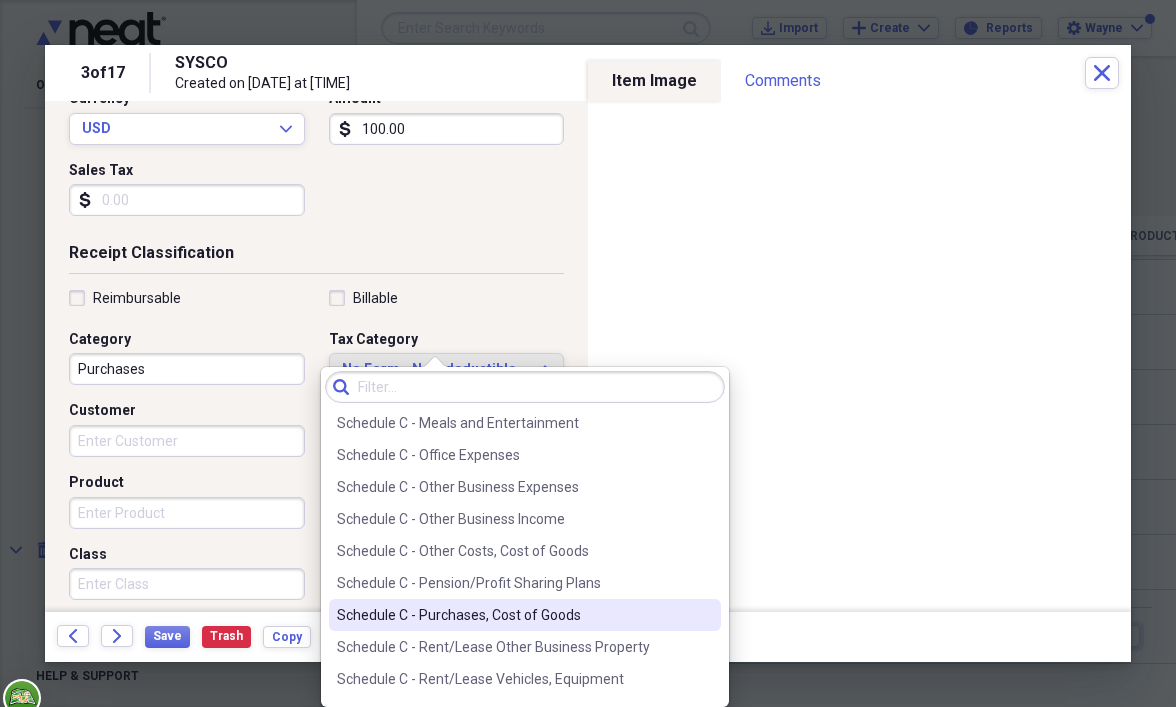 click on "Schedule C - Purchases, Cost of Goods" at bounding box center (513, 615) 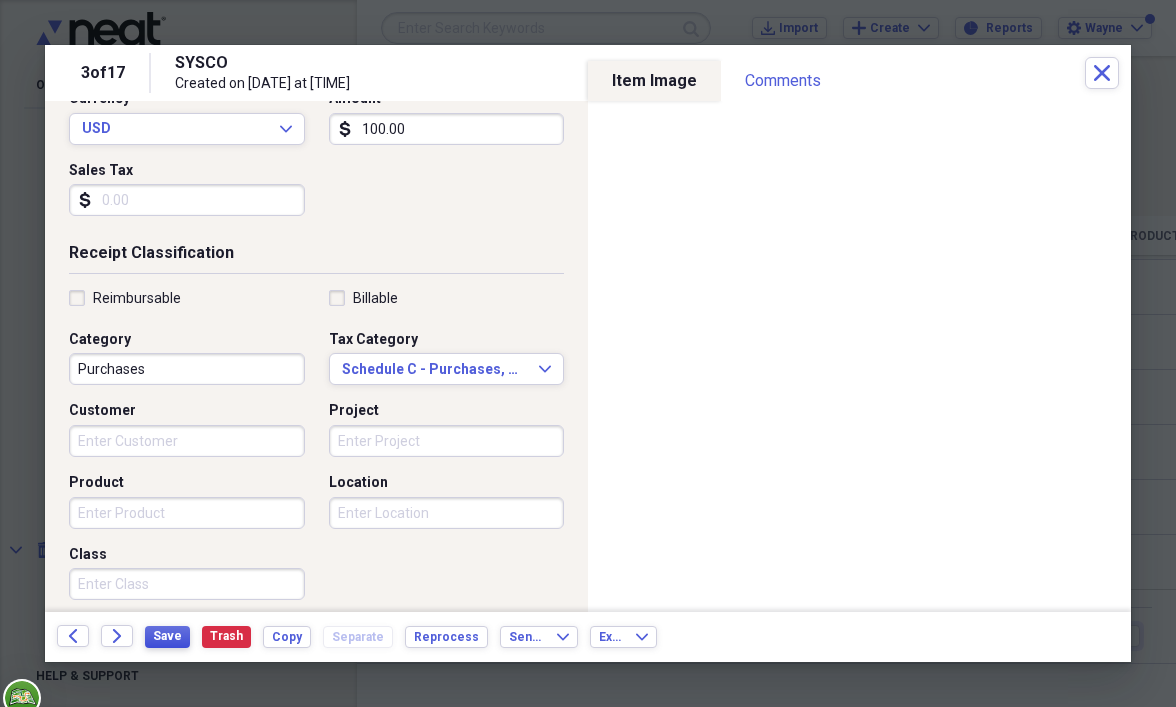 click on "Save" at bounding box center (167, 636) 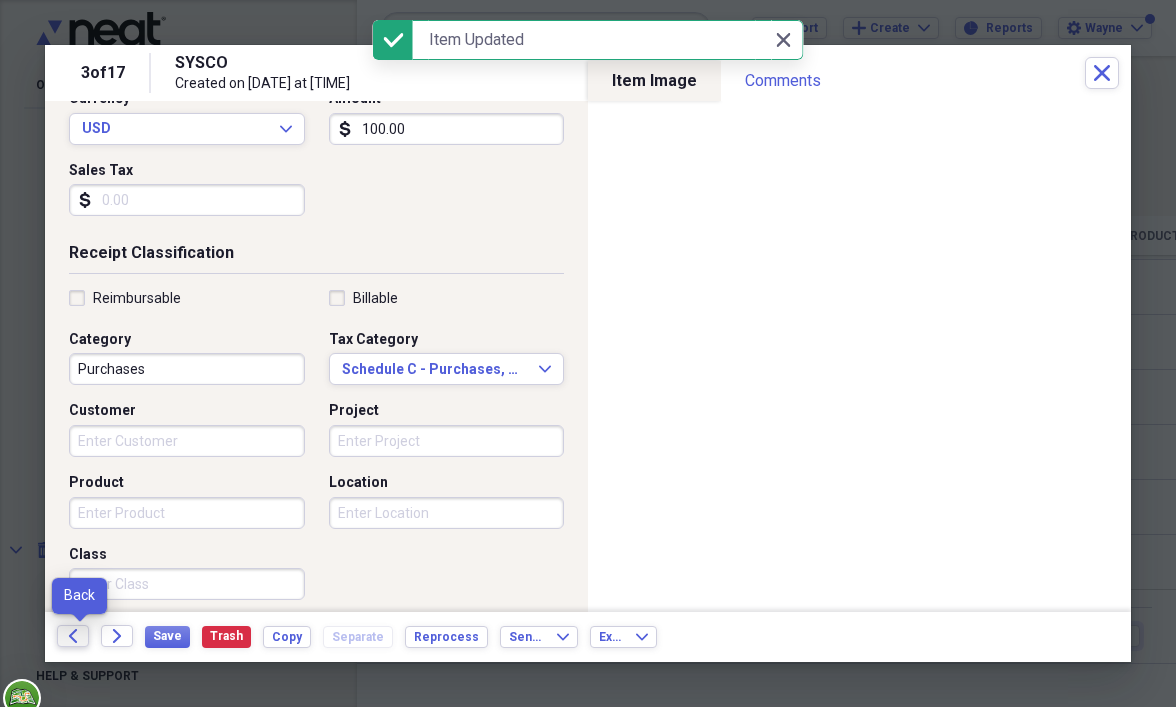 click on "Back" 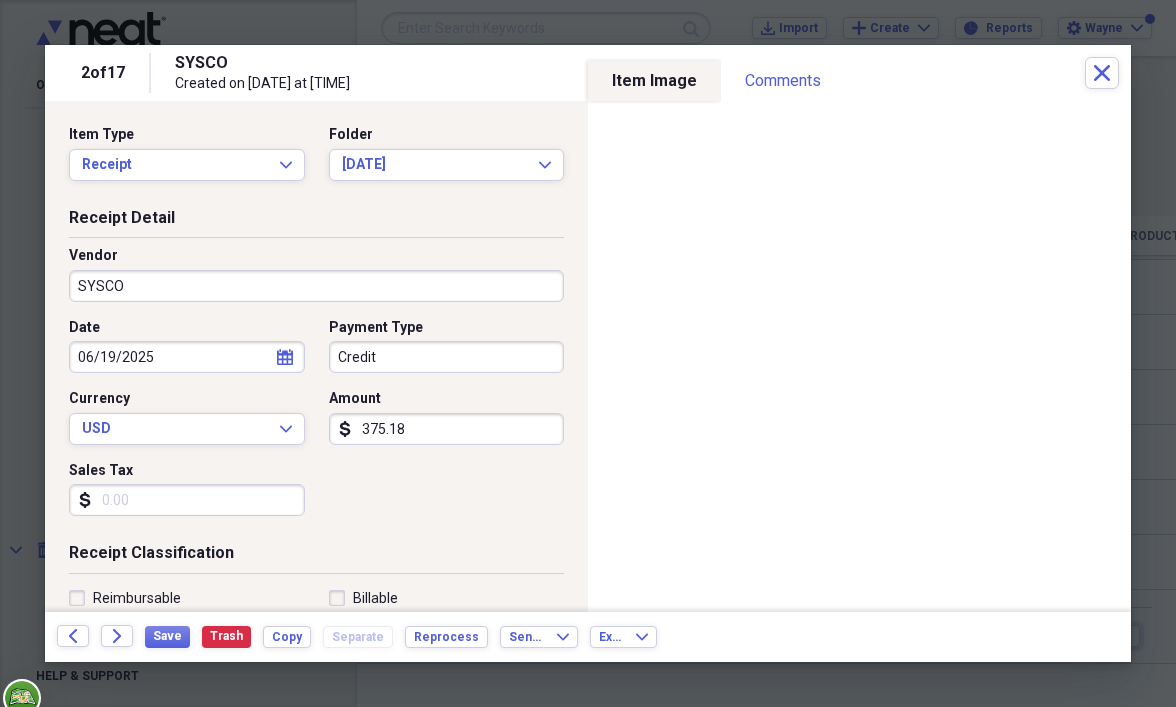 click on "375.18" at bounding box center [447, 429] 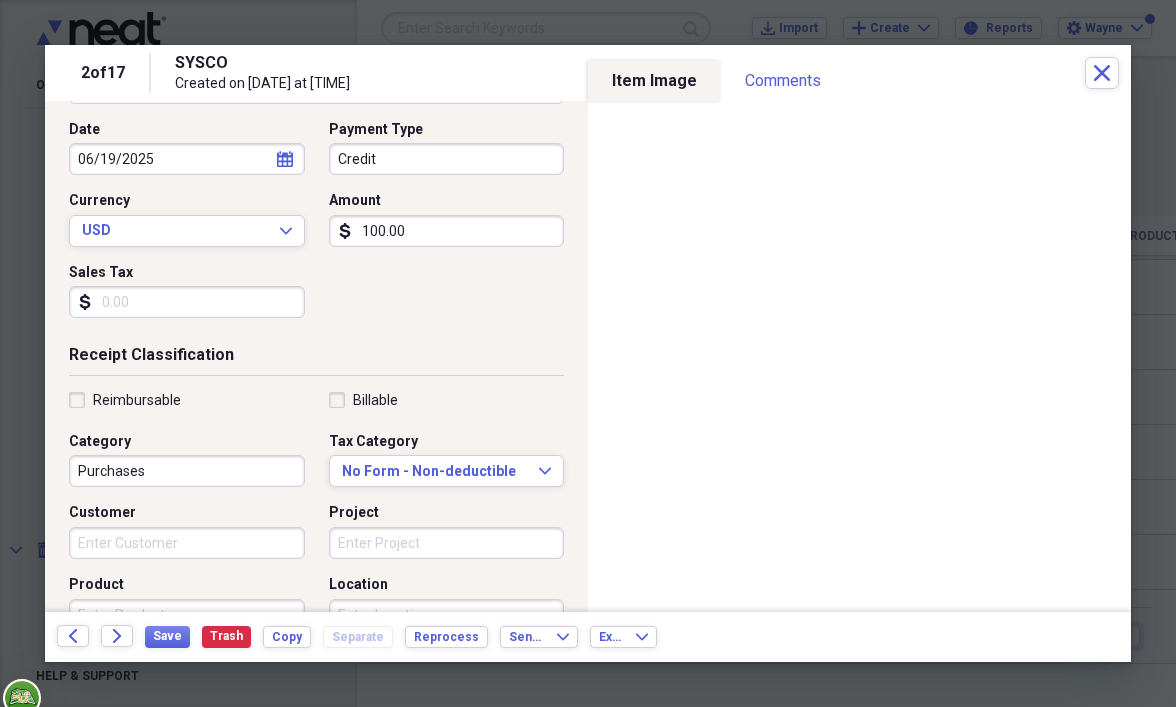 scroll, scrollTop: 200, scrollLeft: 0, axis: vertical 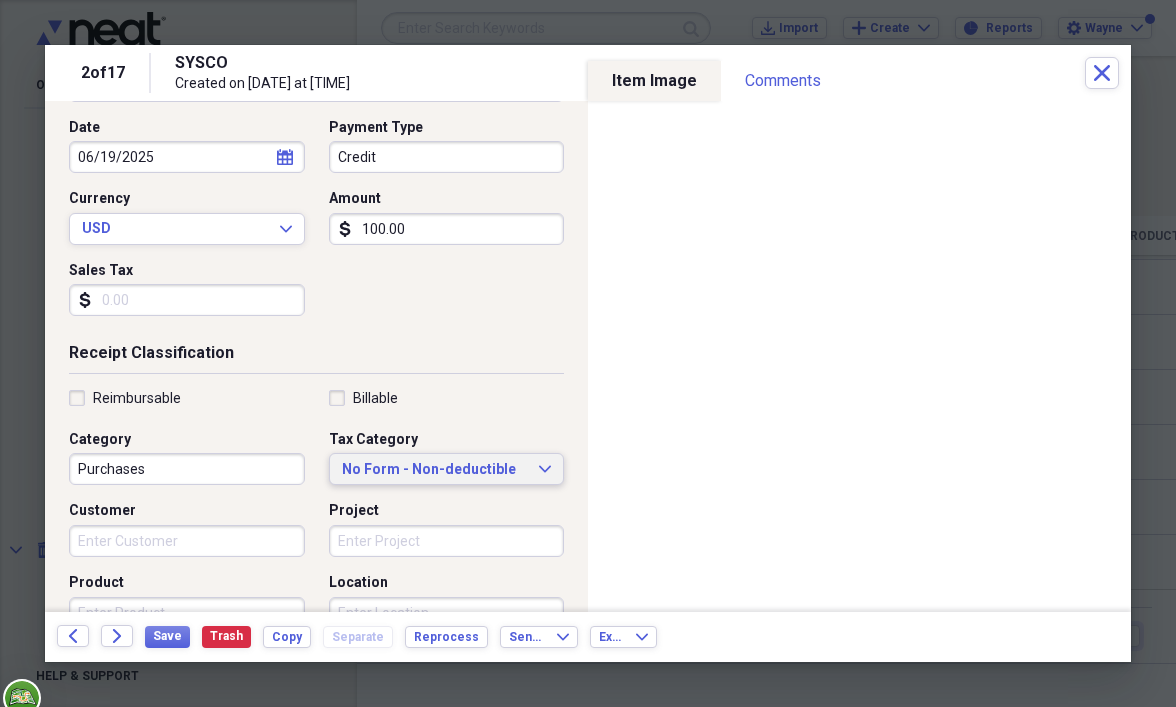 type on "100.00" 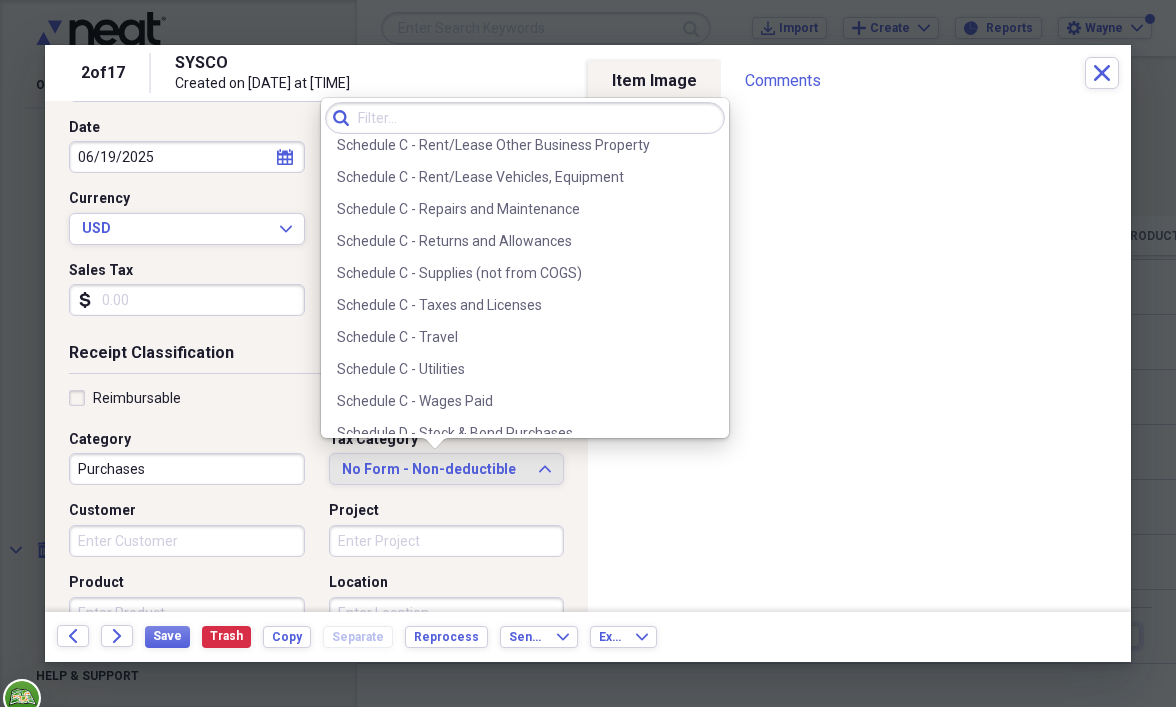 scroll, scrollTop: 4080, scrollLeft: 0, axis: vertical 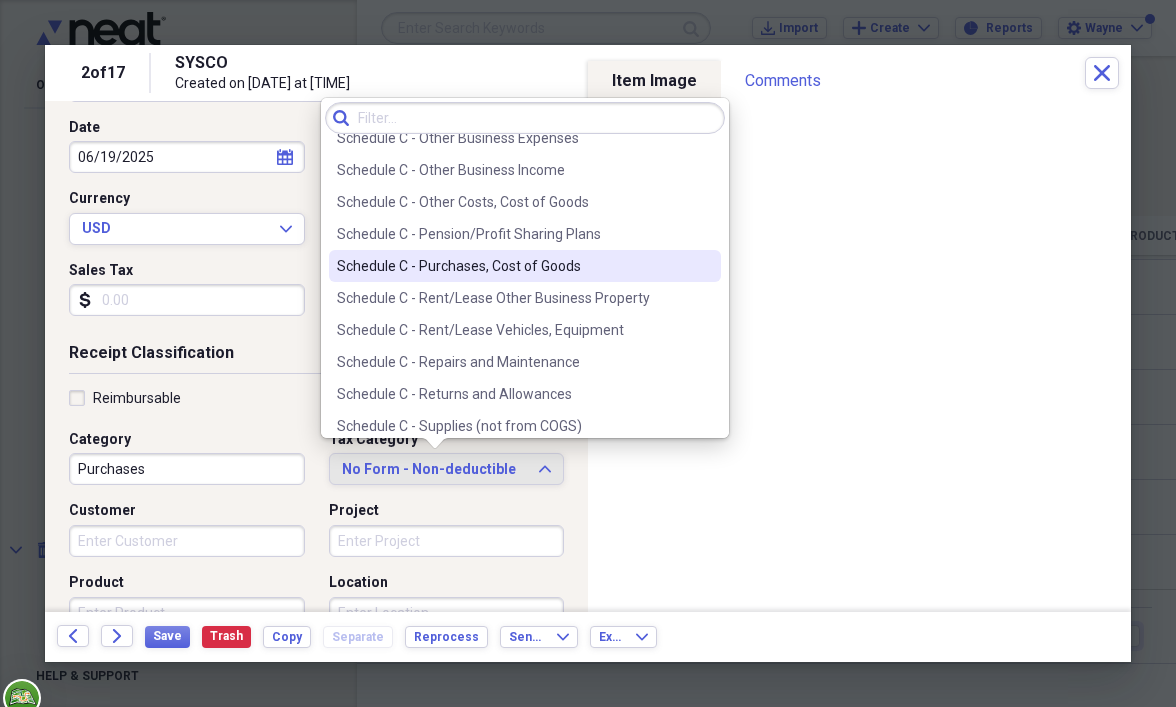 click on "Schedule C - Purchases, Cost of Goods" at bounding box center (513, 266) 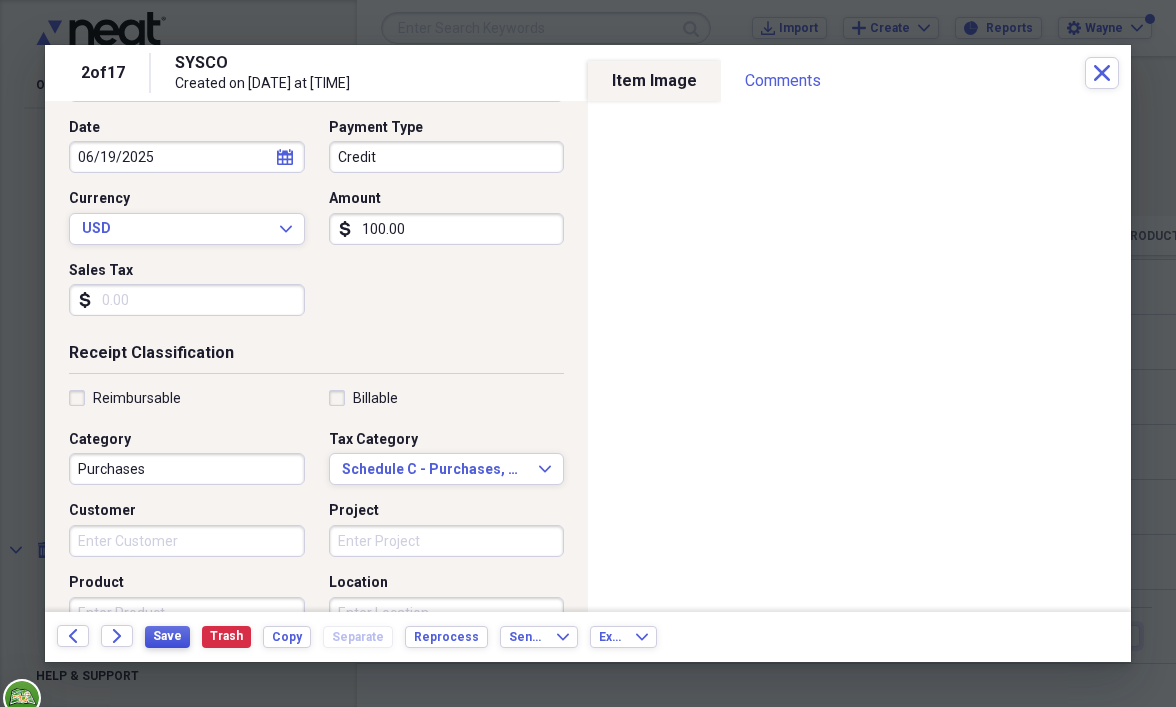 click on "Save" at bounding box center (167, 636) 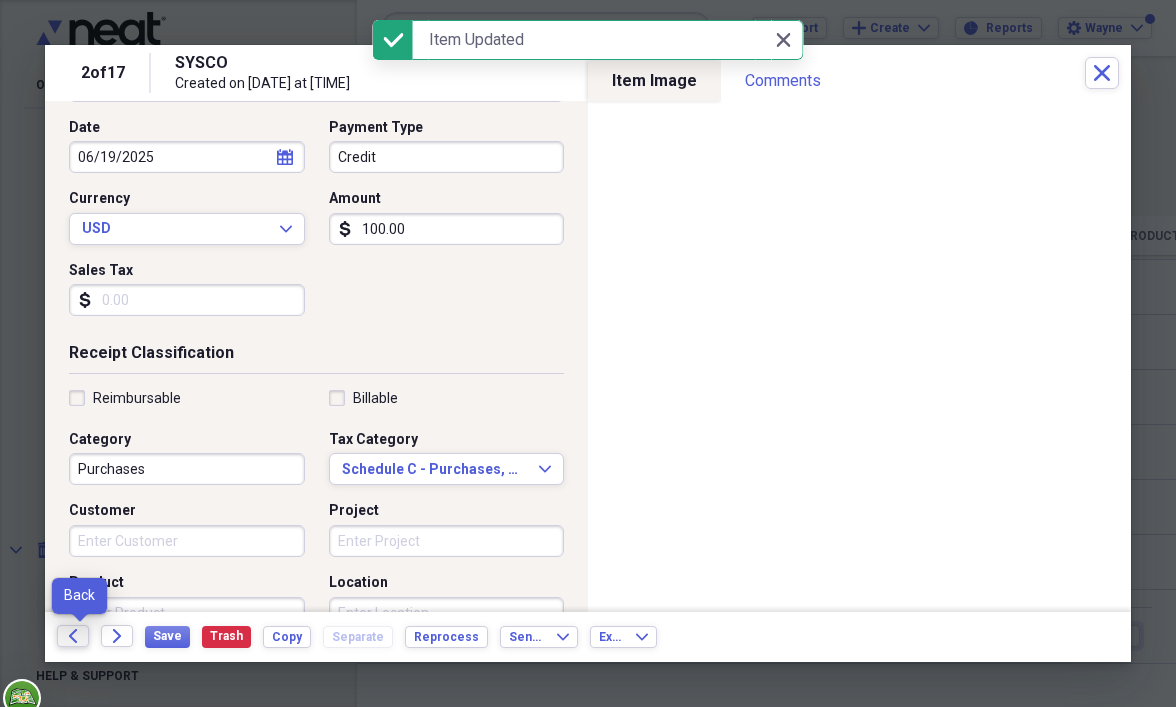click on "Back" 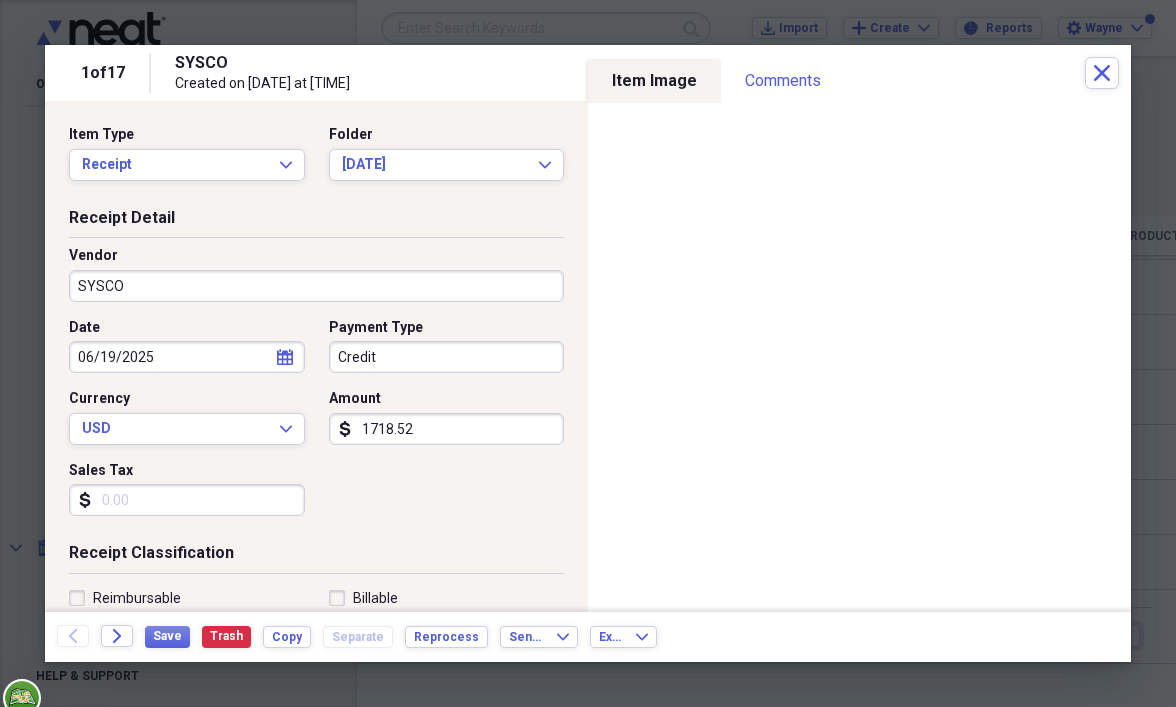 click on "1718.52" at bounding box center (447, 429) 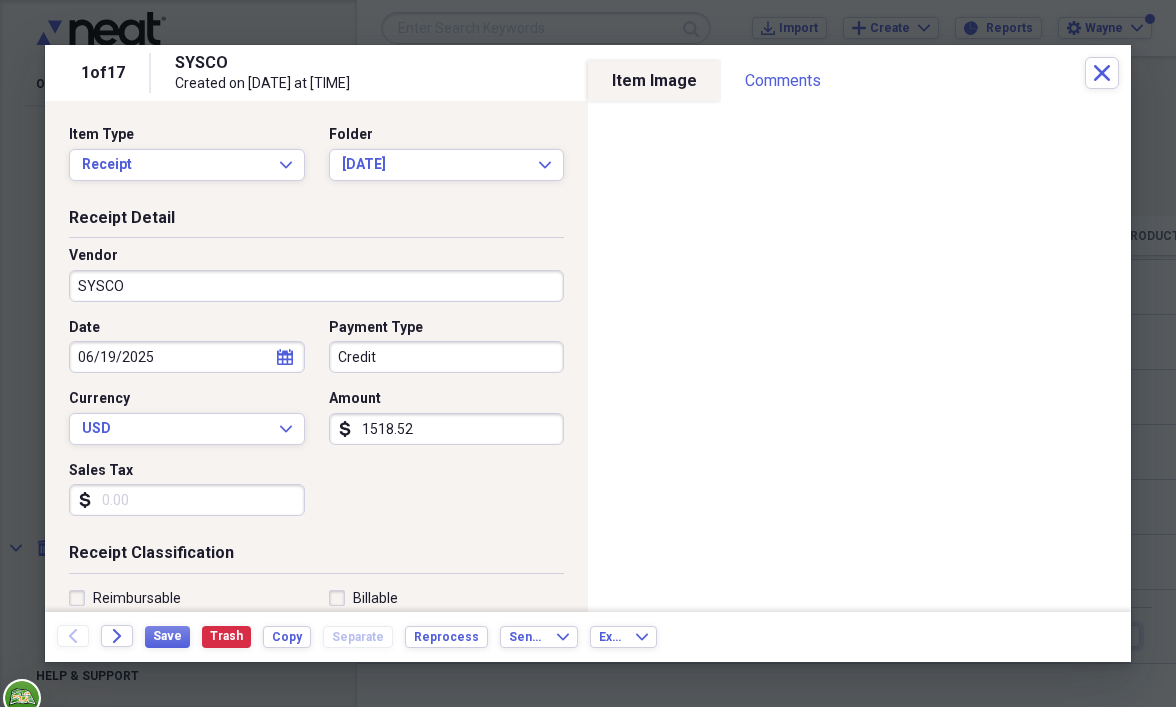 scroll, scrollTop: 200, scrollLeft: 0, axis: vertical 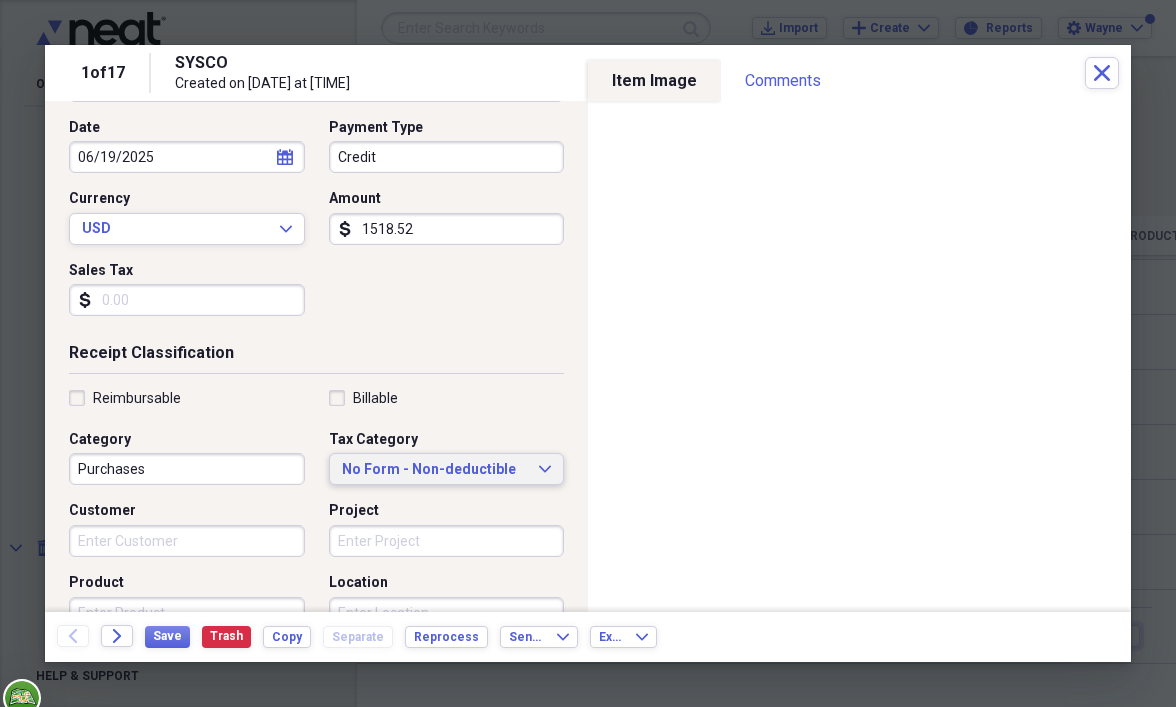 type on "1518.52" 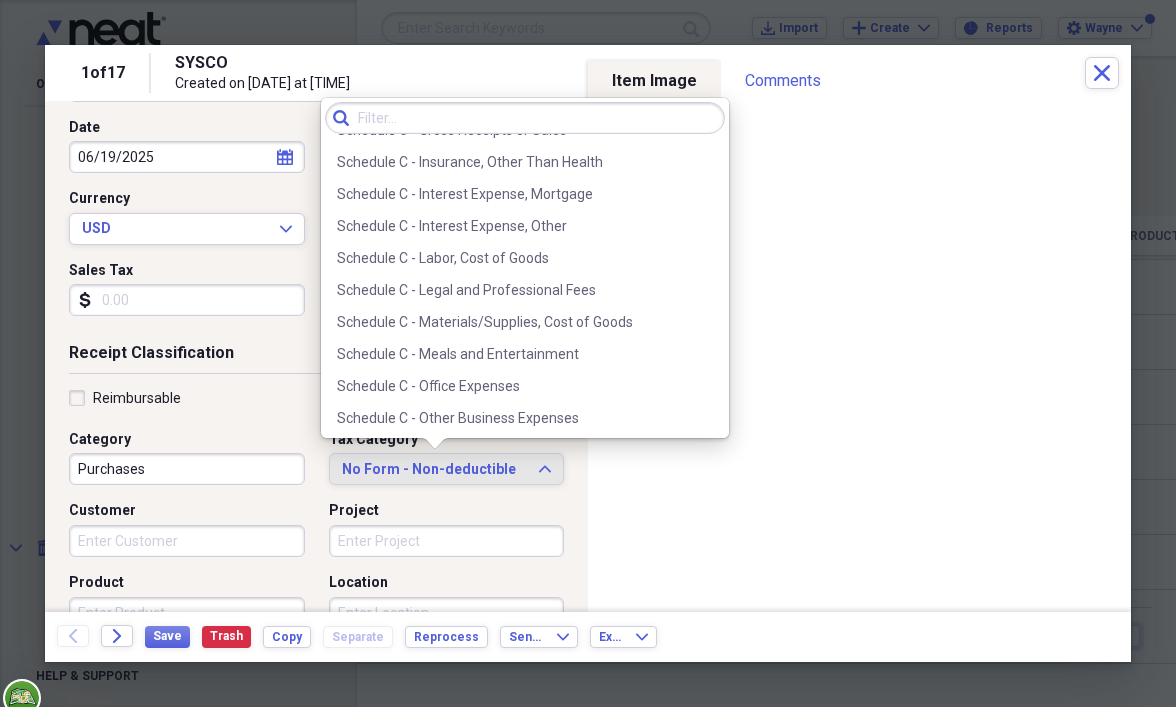 scroll, scrollTop: 4029, scrollLeft: 0, axis: vertical 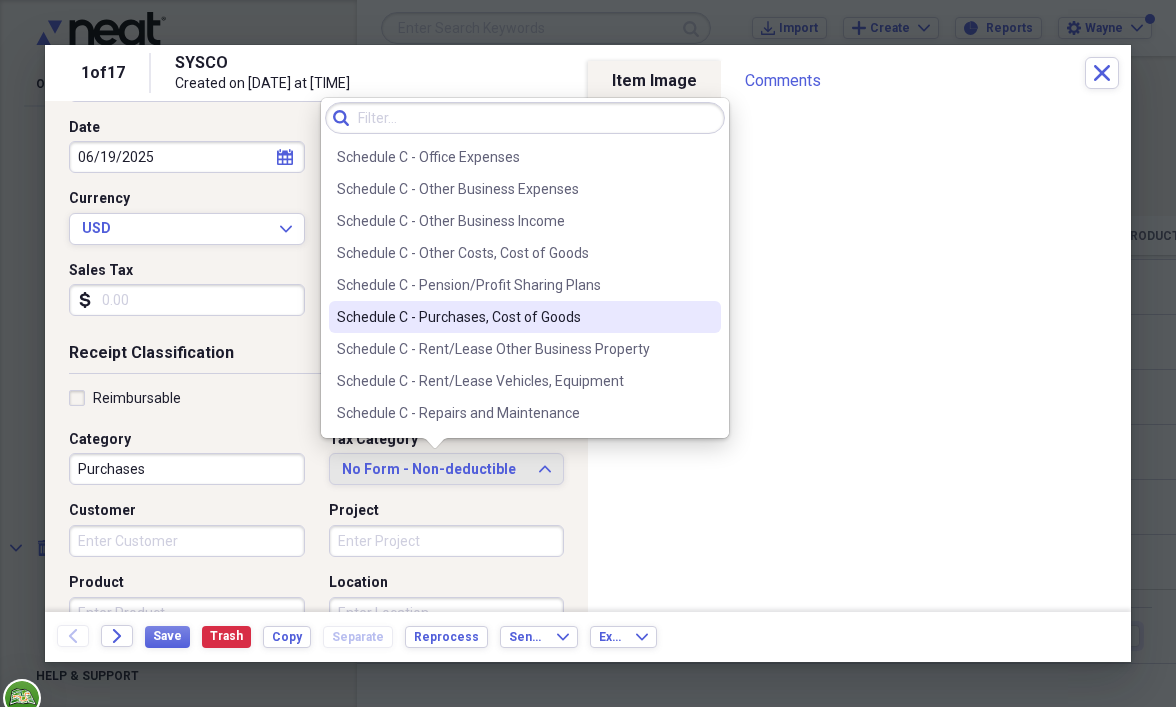 click on "Schedule C - Purchases, Cost of Goods" at bounding box center (513, 317) 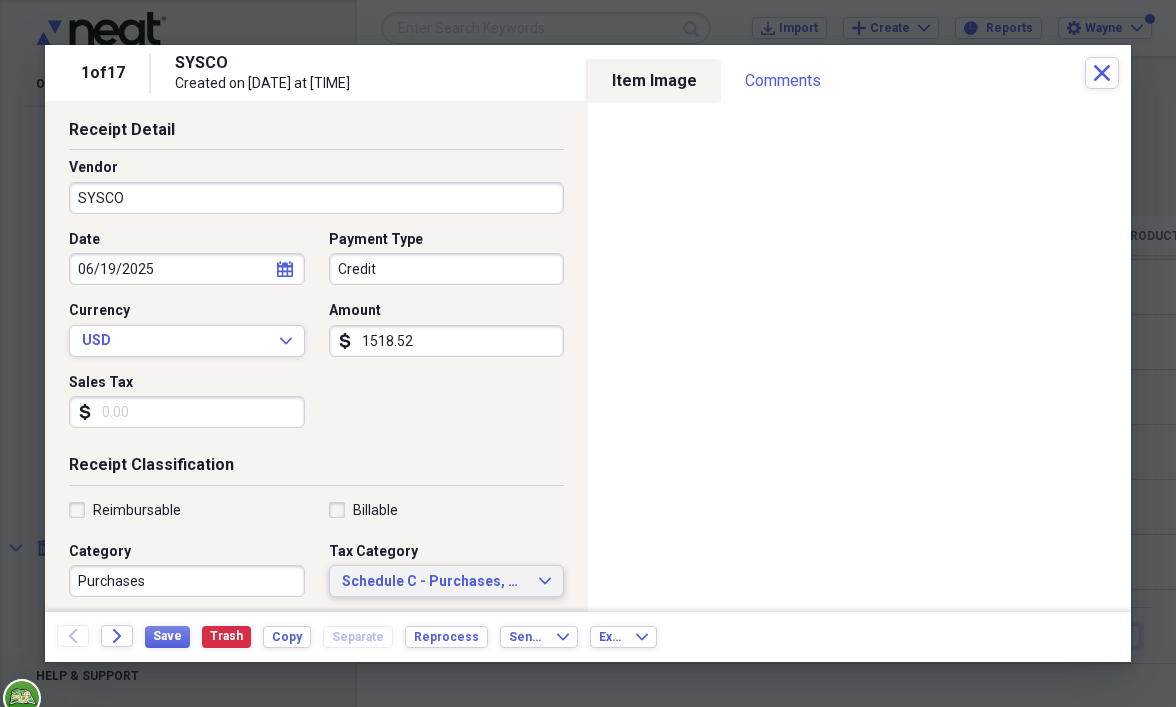 scroll, scrollTop: 0, scrollLeft: 0, axis: both 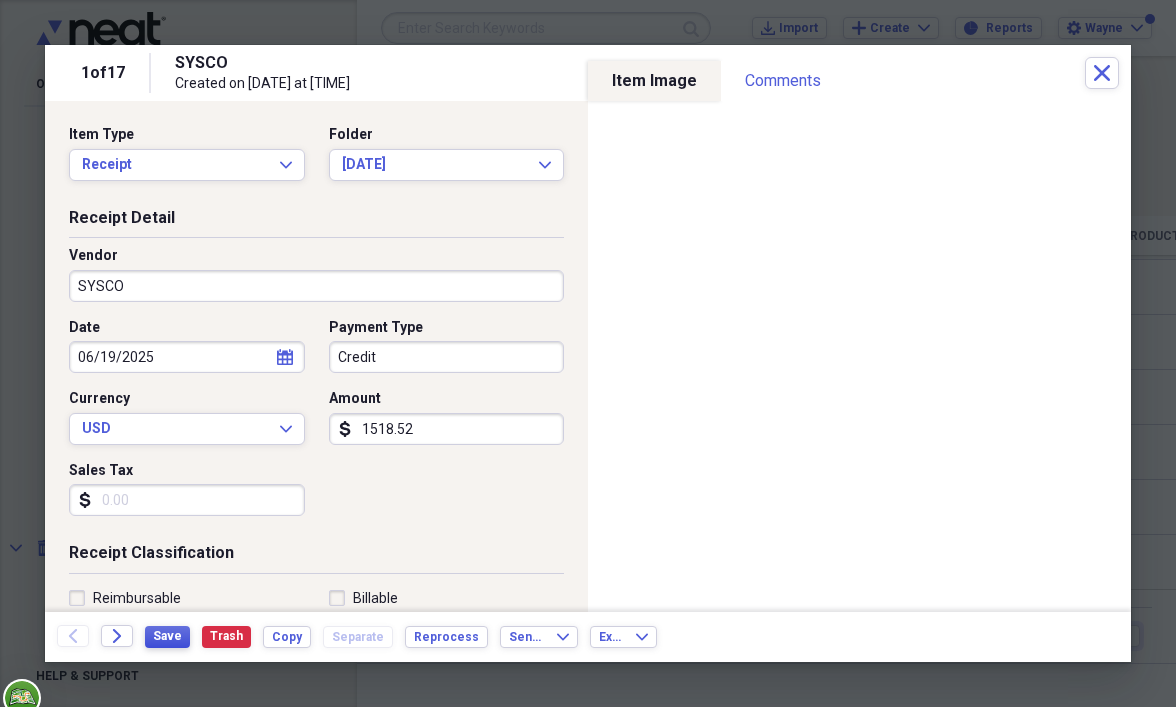click on "Save" at bounding box center [167, 636] 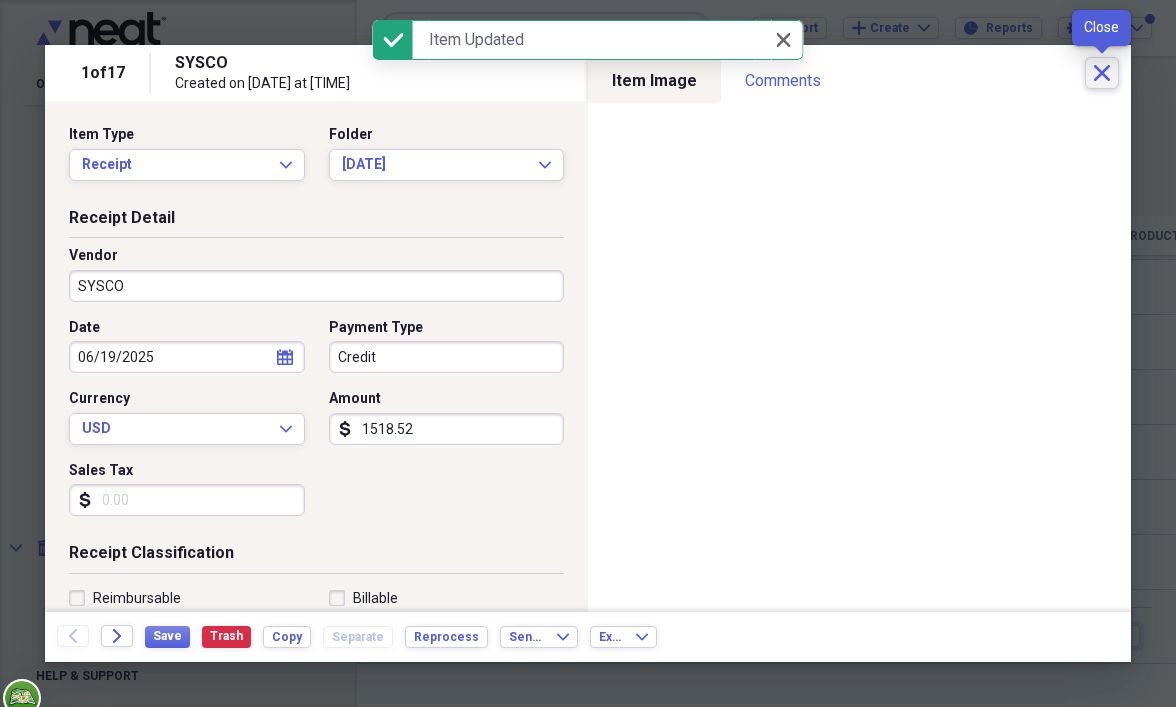 click on "Close" at bounding box center (1102, 73) 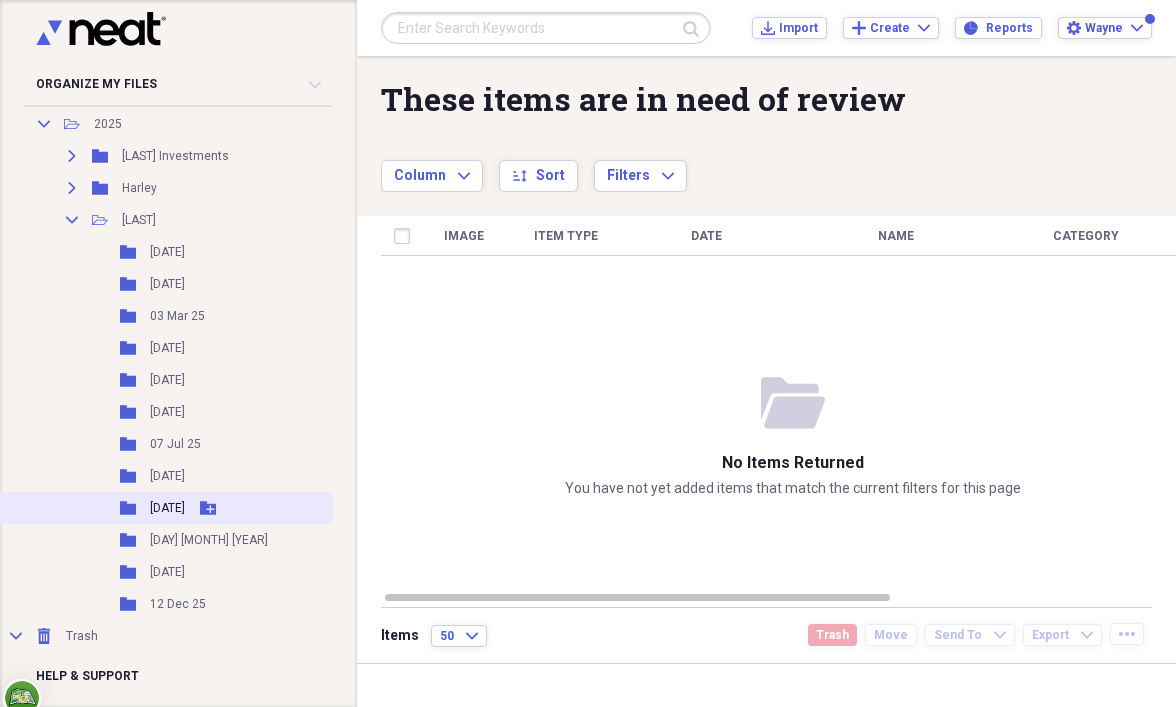 scroll, scrollTop: 575, scrollLeft: 0, axis: vertical 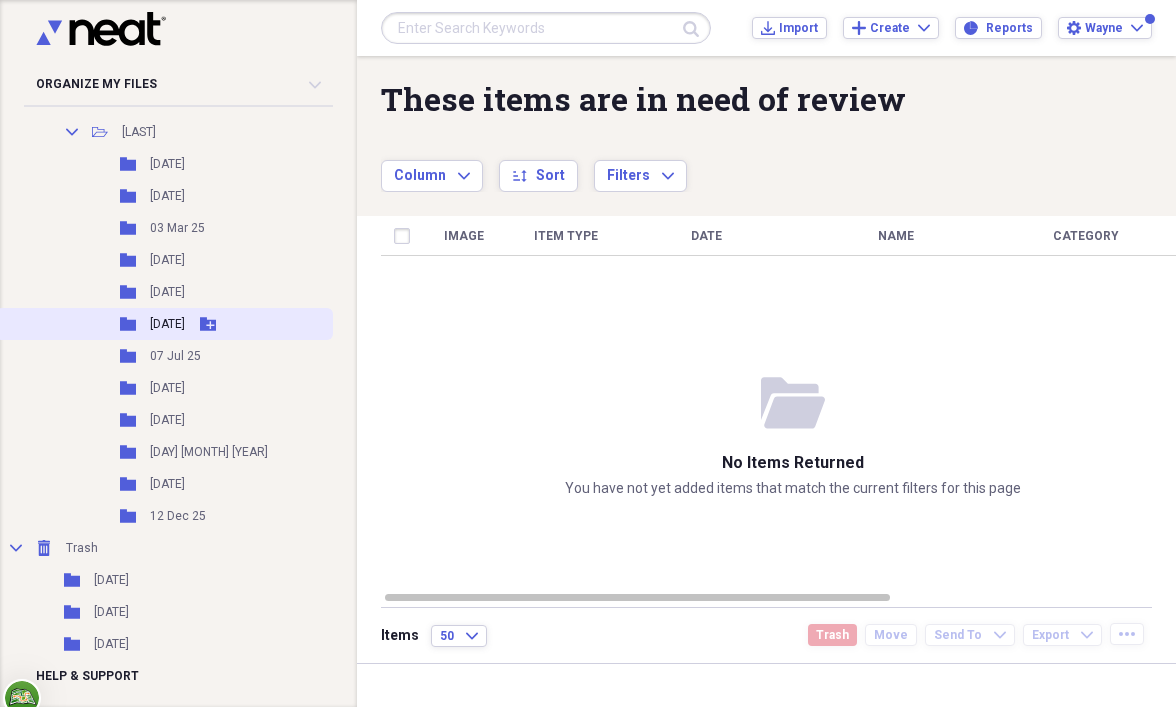 click on "[DATE]" at bounding box center [167, 324] 